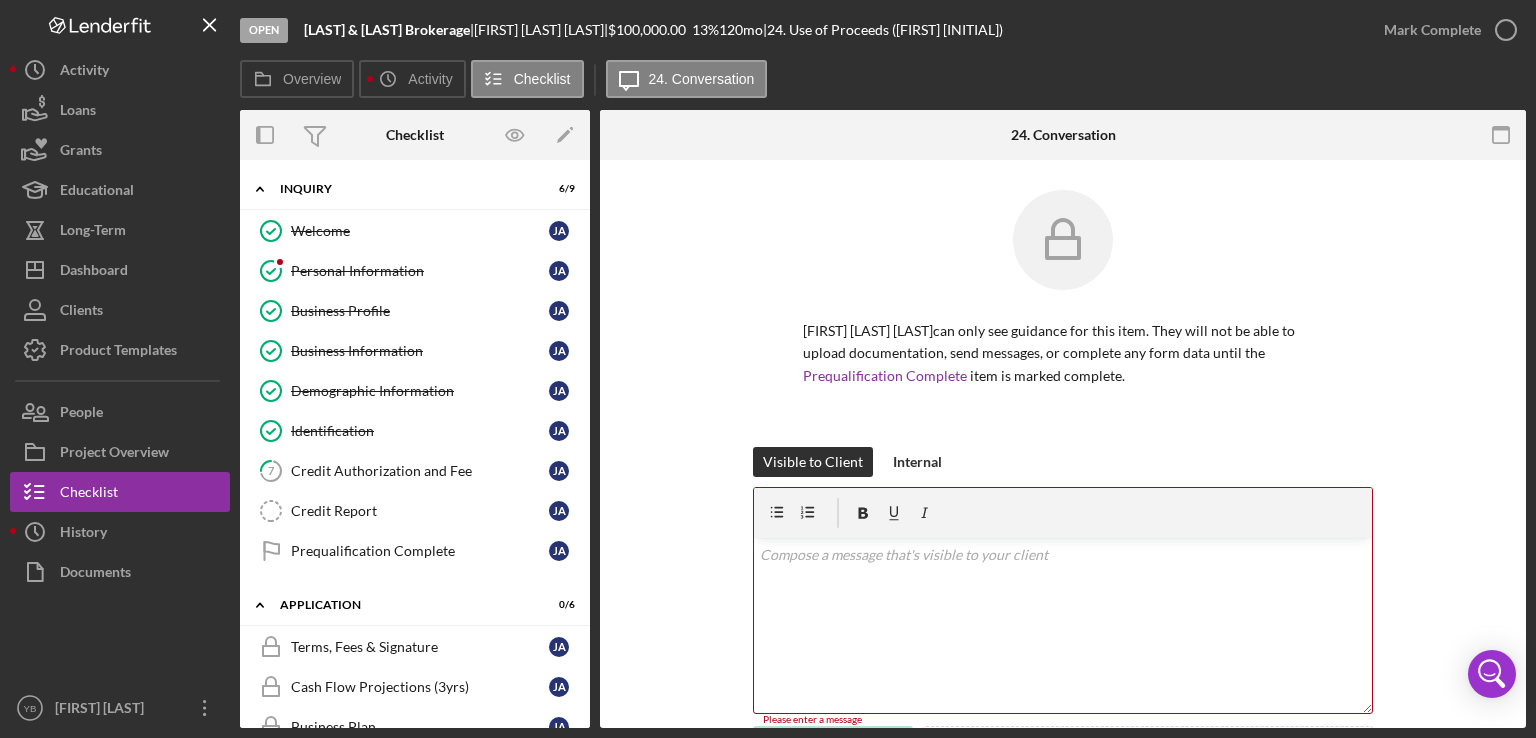 scroll, scrollTop: 0, scrollLeft: 0, axis: both 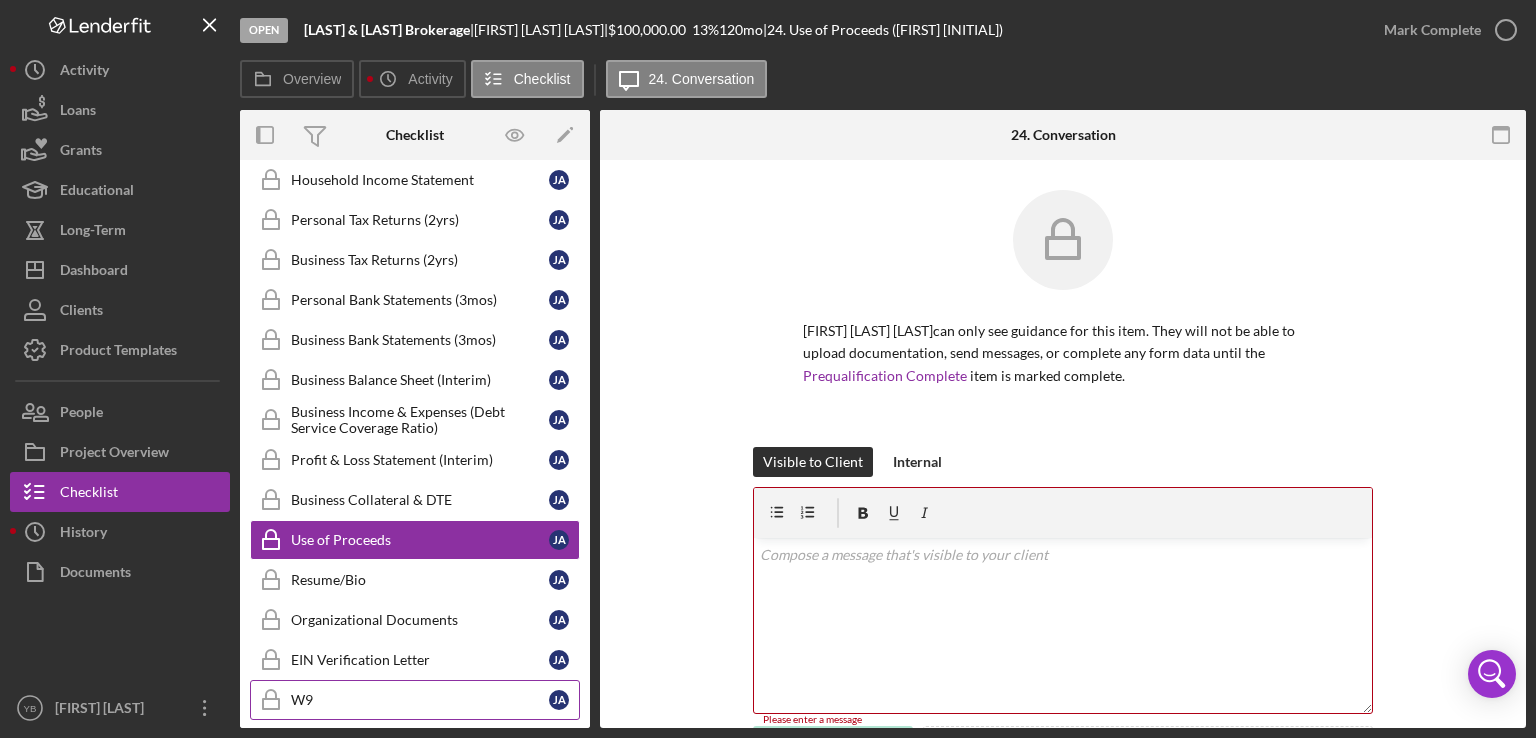 click on "W9 W9 J A" at bounding box center (415, 700) 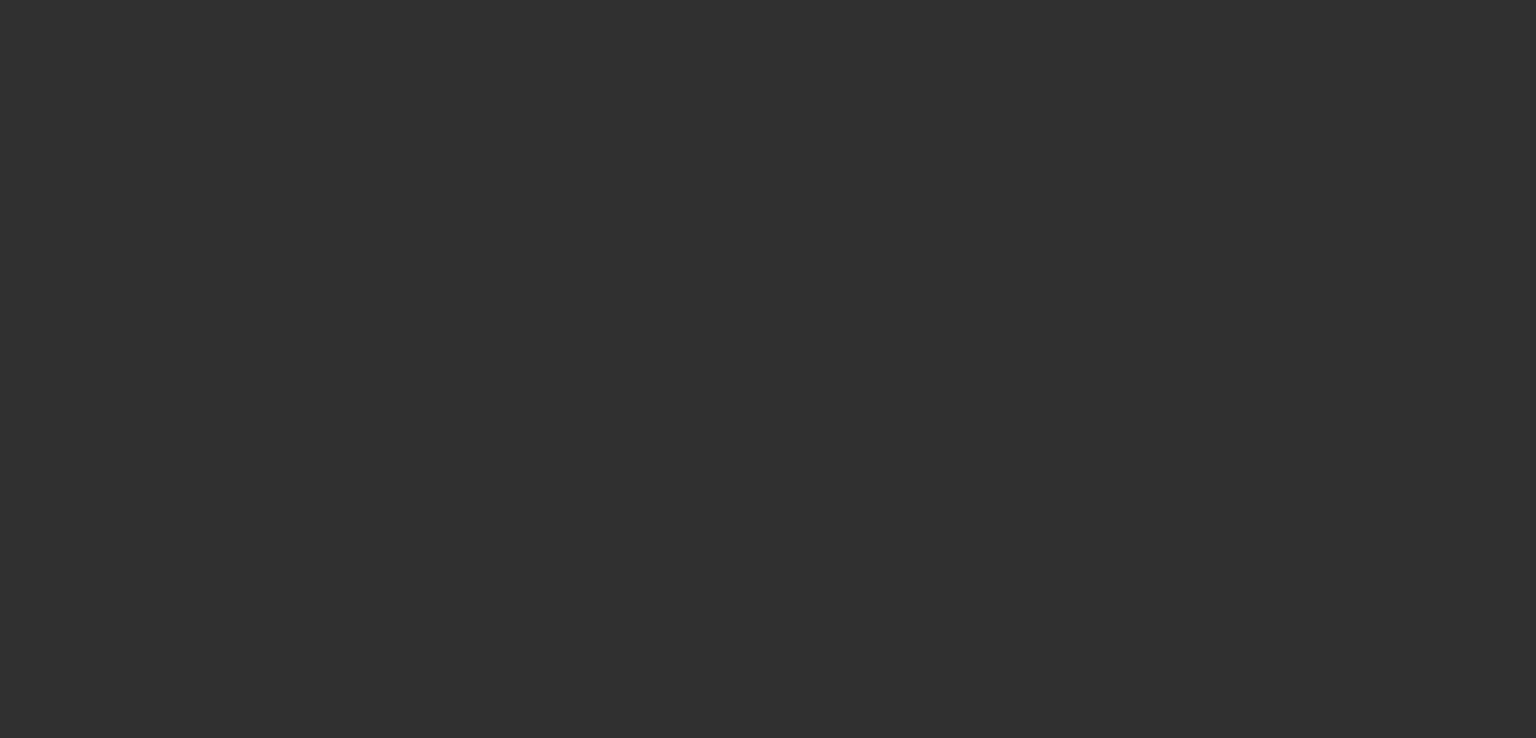 scroll, scrollTop: 0, scrollLeft: 0, axis: both 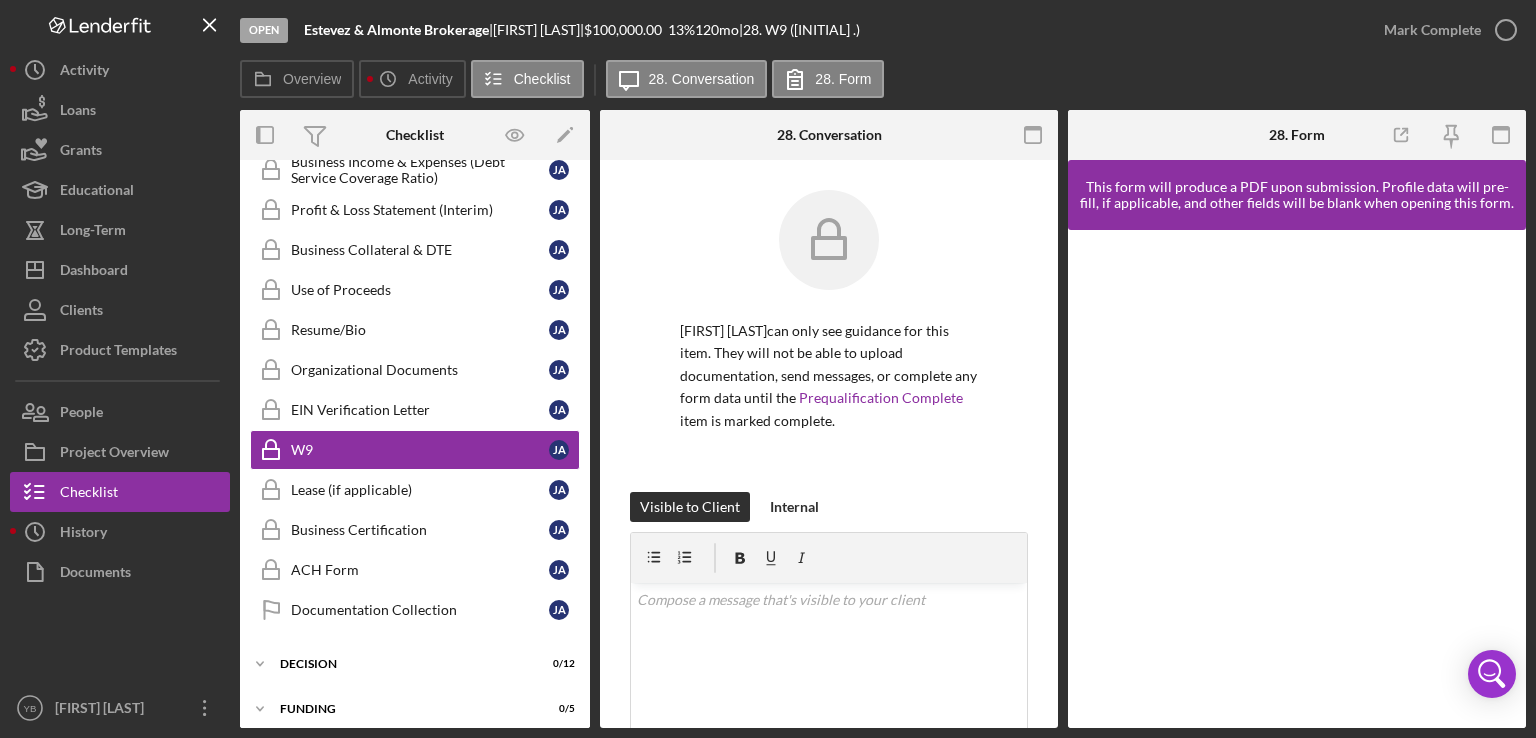 click on "W9 W9 [FIRST] [LAST]   can only see guidance for this item. They will not be able to upload documentation, send messages, or complete any form data until the   Prequalification Complete   item is marked complete. Visible to Client Internal v Color teal Color pink Remove color Add row above Add row below Add column before Add column after Merge cells Split cells Remove column Remove row Remove table Send Icon/icon-invite-send Icon/Document Browse or drag files here (max 100MB total) Tap to choose files or take a photo Cancel Send Icon/icon-invite-send Icon/Message Comment [FIRST] [LAST]   2 hours ago Viewed this item for the first time. You   Please complete and submit this W-9 form. This will confirm identification and will be used to report income if the loan is approved. Pages from fw9.pdf" at bounding box center [829, 444] 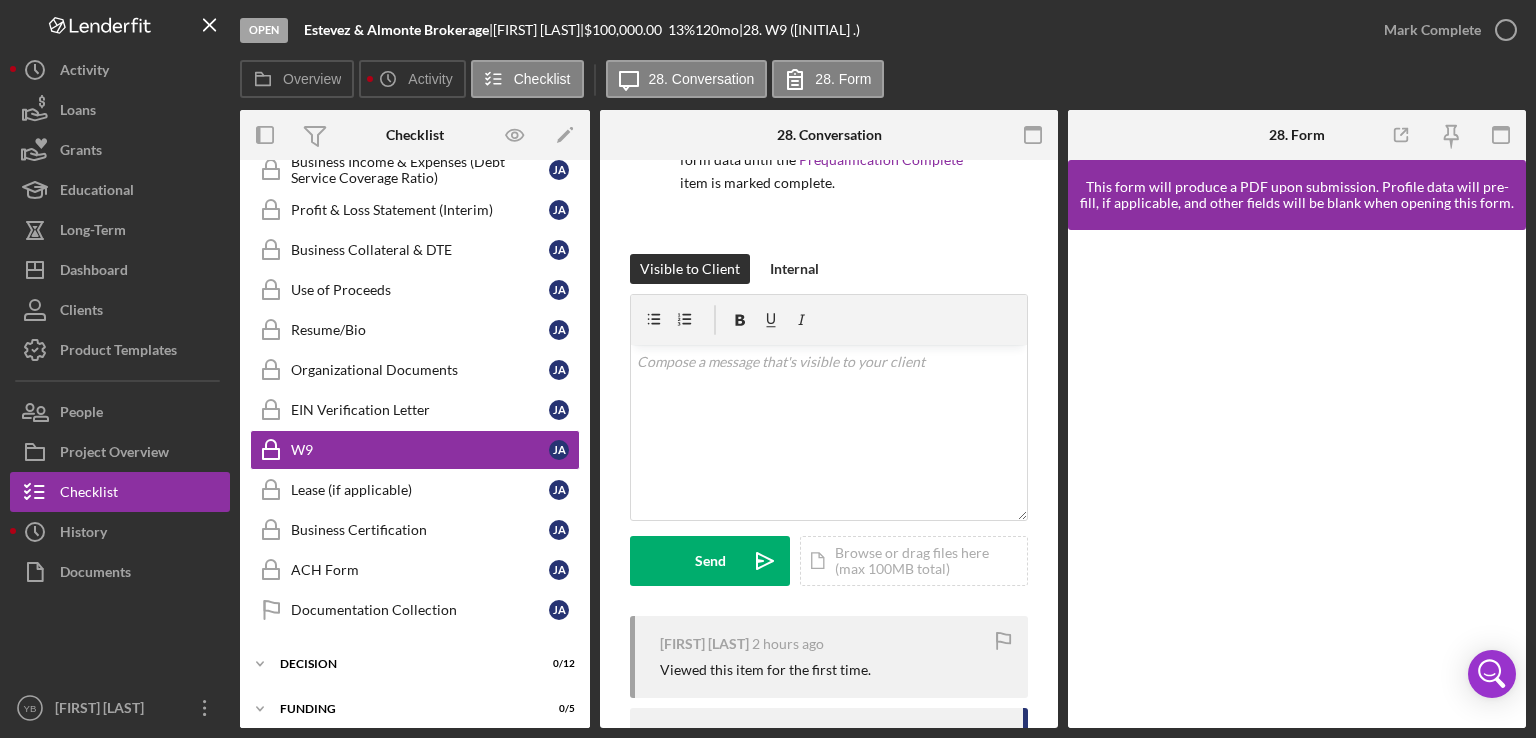 scroll, scrollTop: 253, scrollLeft: 0, axis: vertical 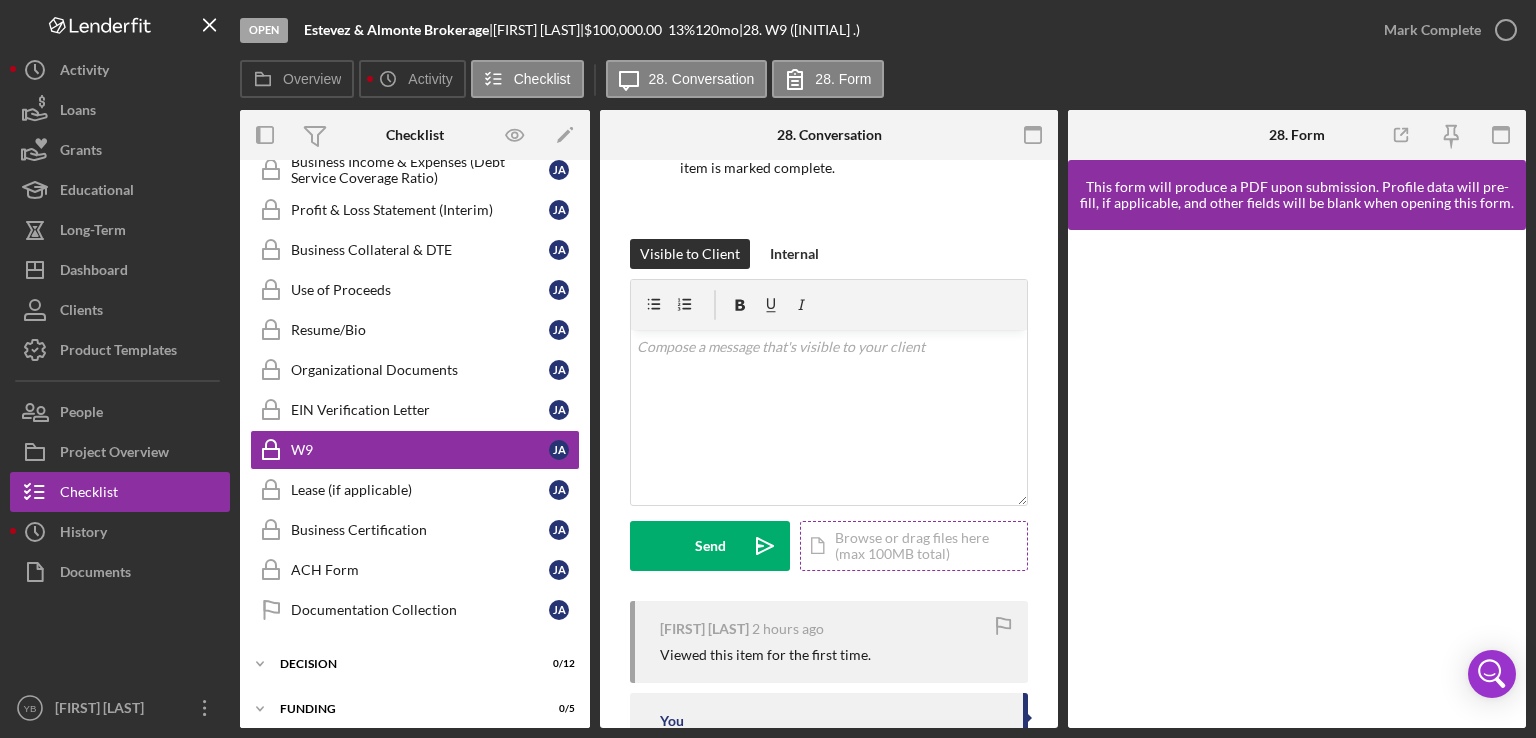 click on "Icon/Document Browse or drag files here (max 100MB total) Tap to choose files or take a photo" at bounding box center (914, 546) 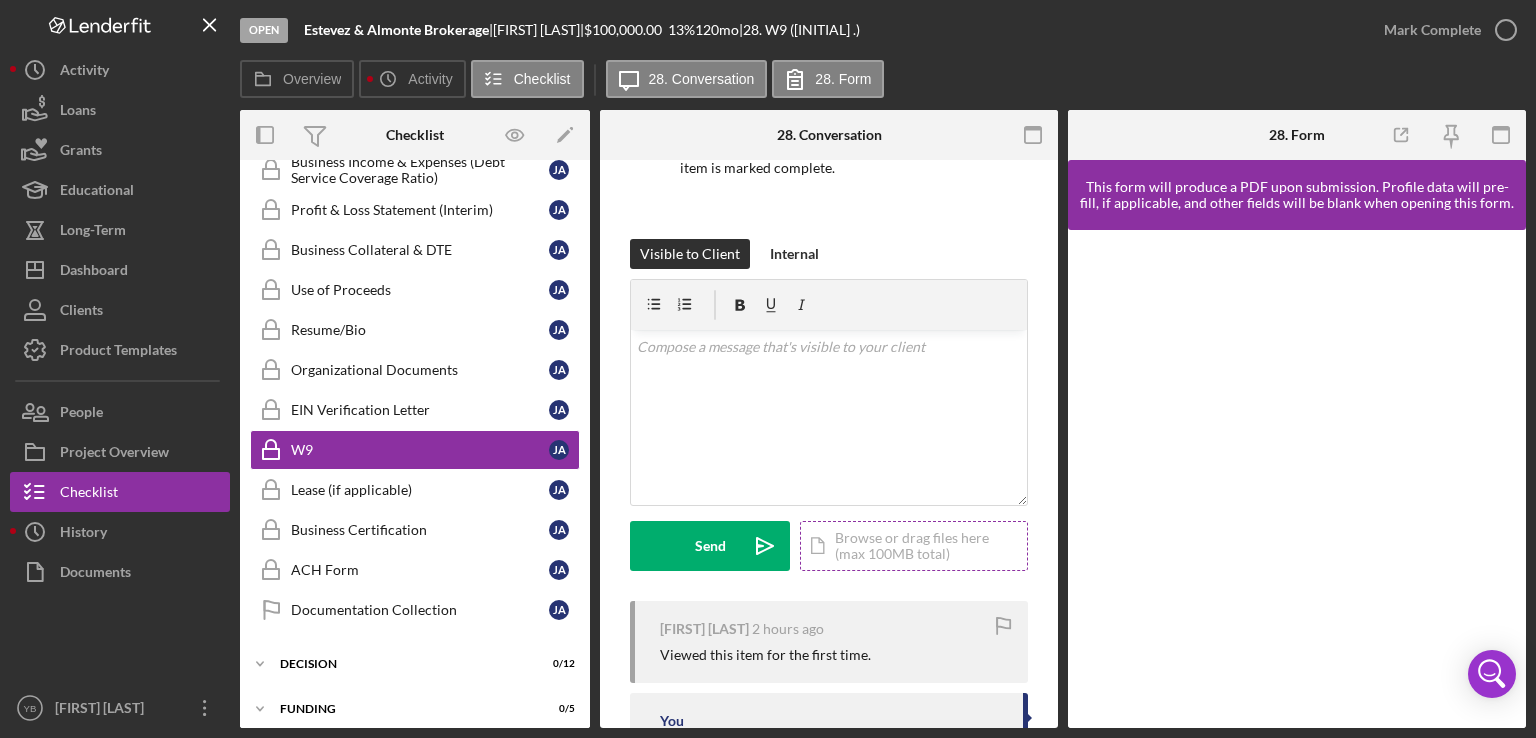 click on "Icon/Document Browse or drag files here (max 100MB total) Tap to choose files or take a photo" at bounding box center [914, 546] 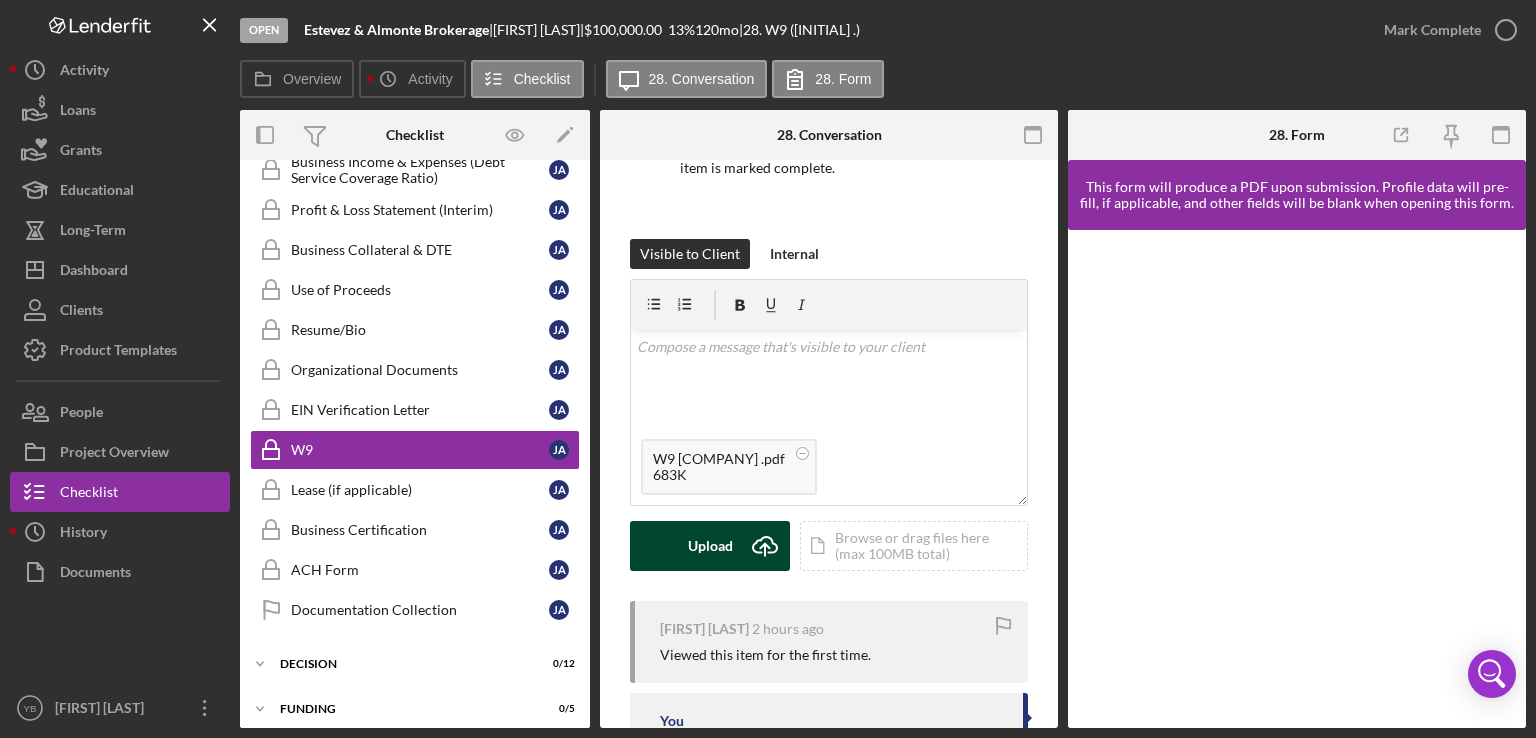 click on "Upload" at bounding box center (710, 546) 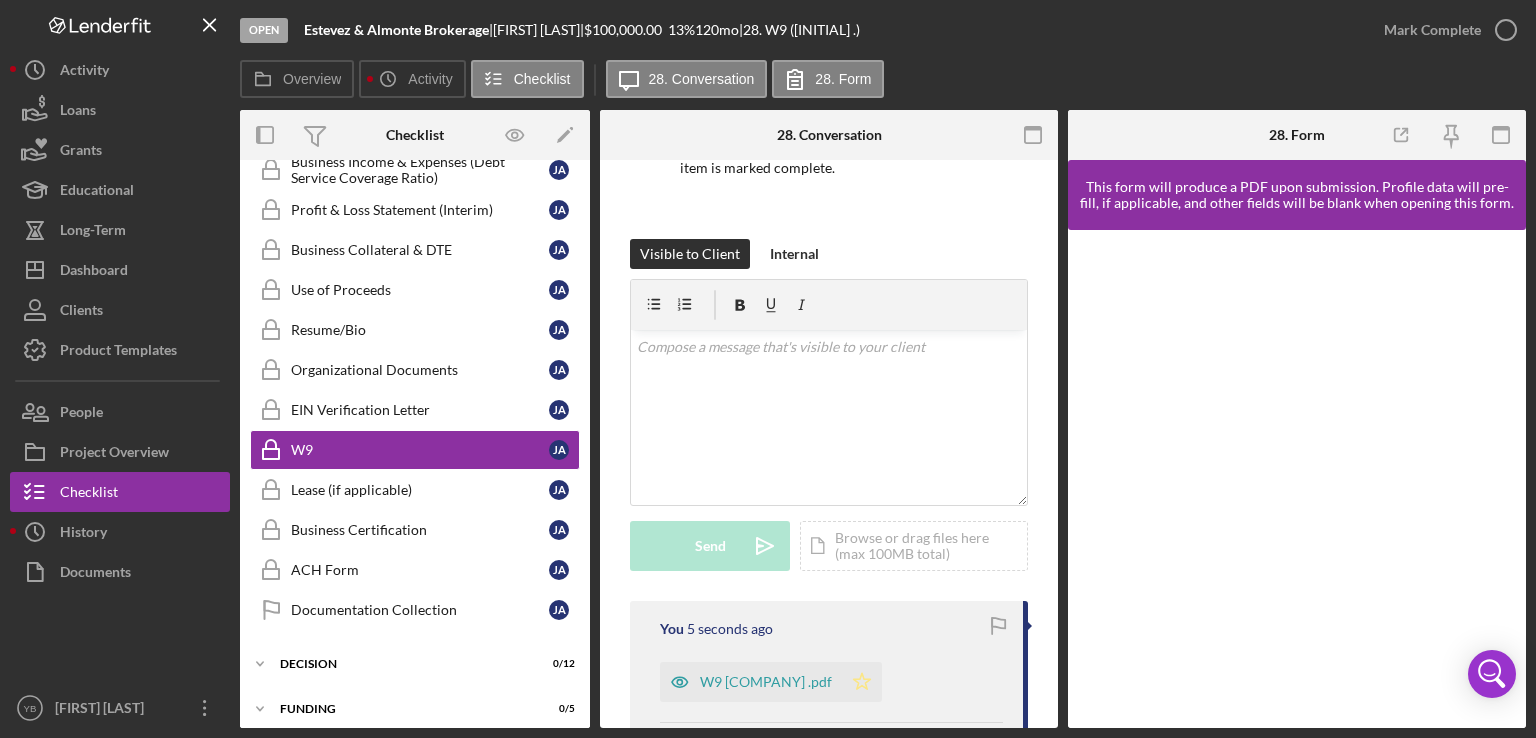 click on "Icon/Star" 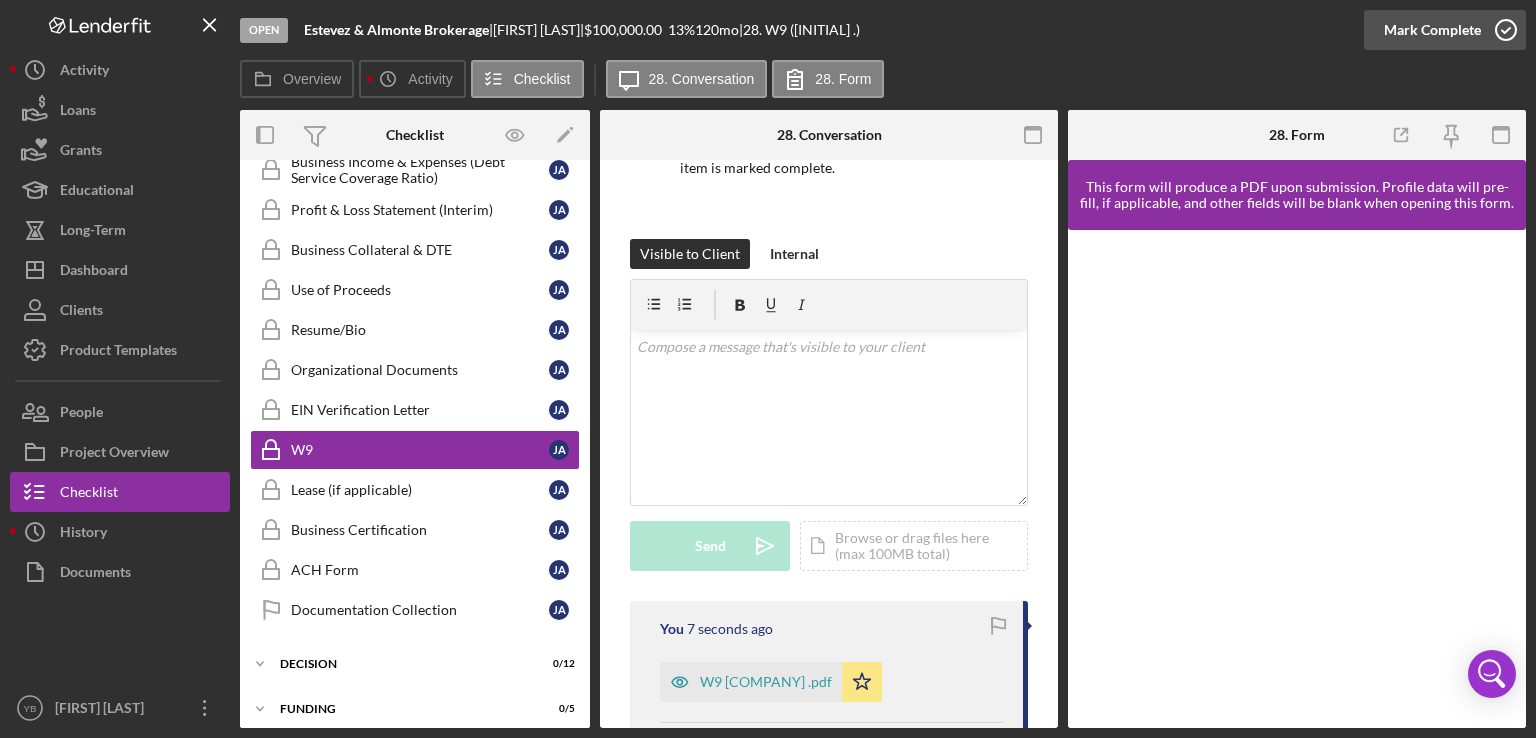 click on "Mark Complete" at bounding box center (1432, 30) 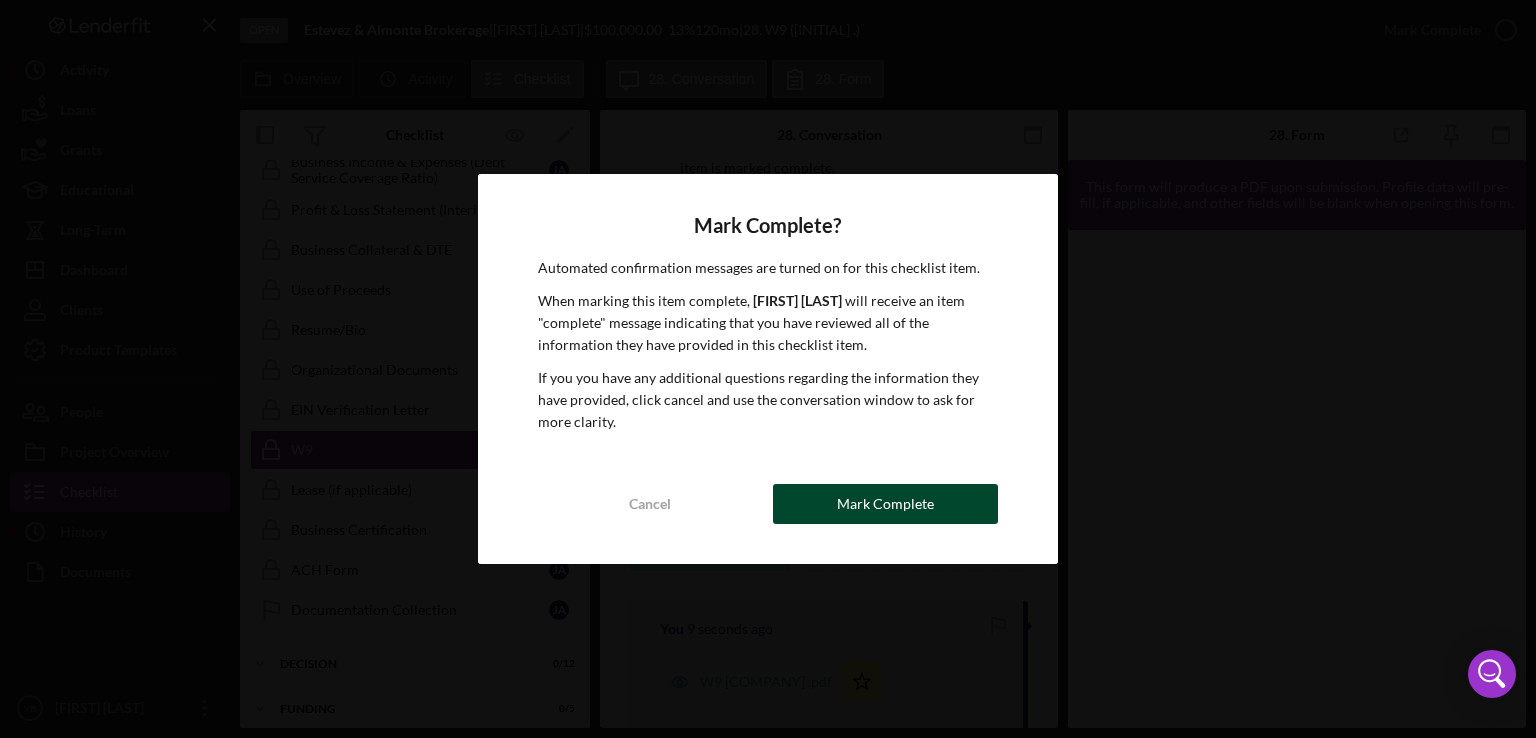 click on "Mark Complete" at bounding box center (885, 504) 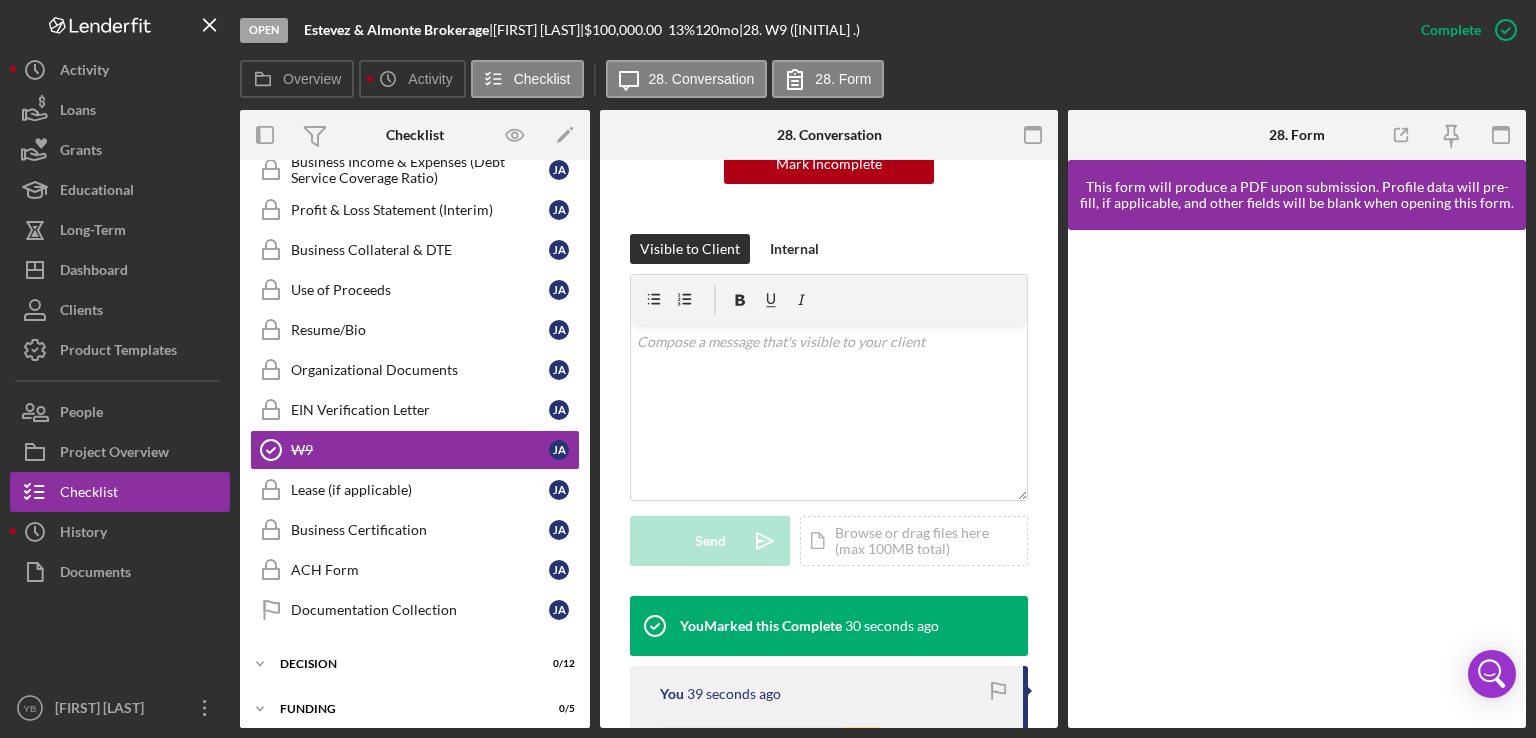 drag, startPoint x: 584, startPoint y: 441, endPoint x: 578, endPoint y: 345, distance: 96.18732 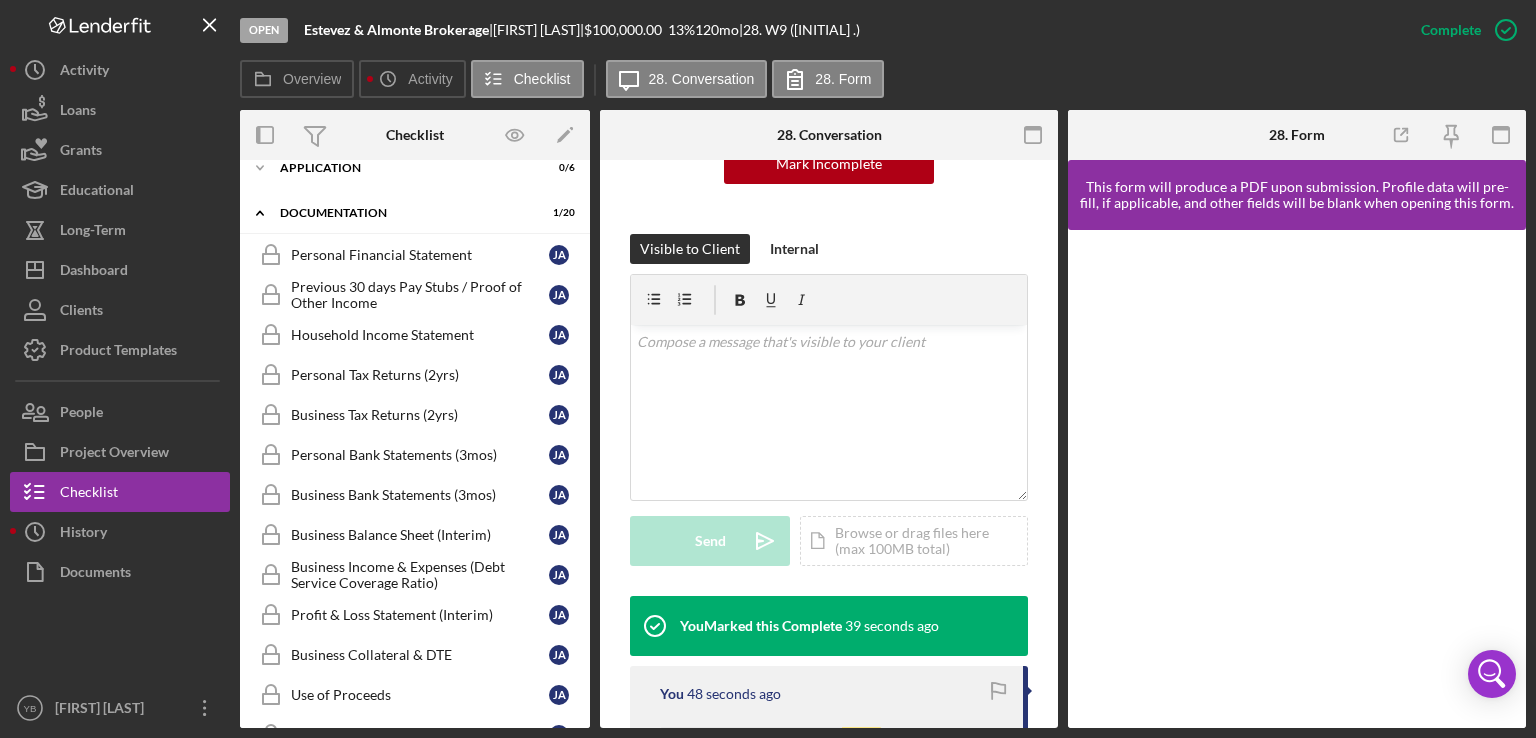 scroll, scrollTop: 0, scrollLeft: 0, axis: both 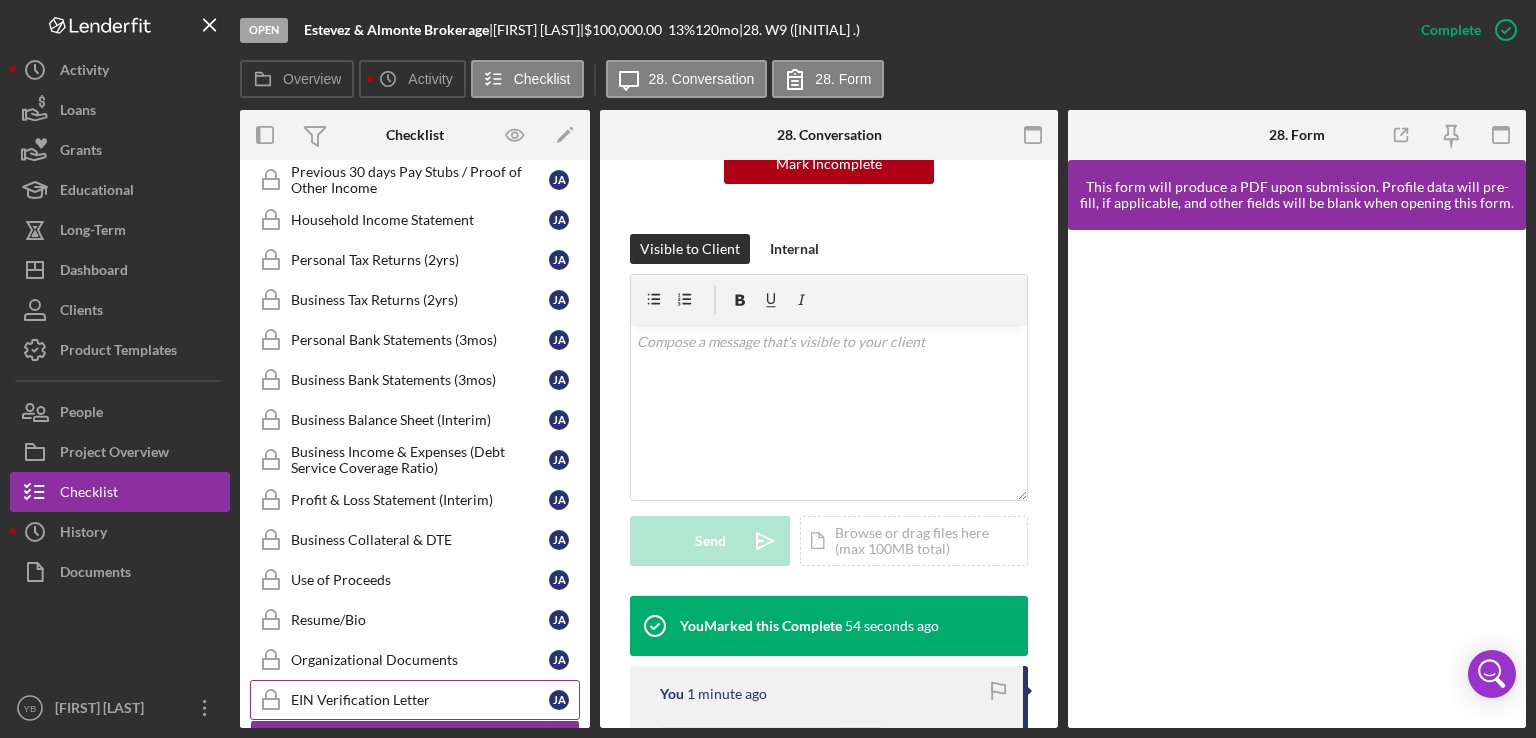 click on "EIN Verification Letter" at bounding box center (420, 700) 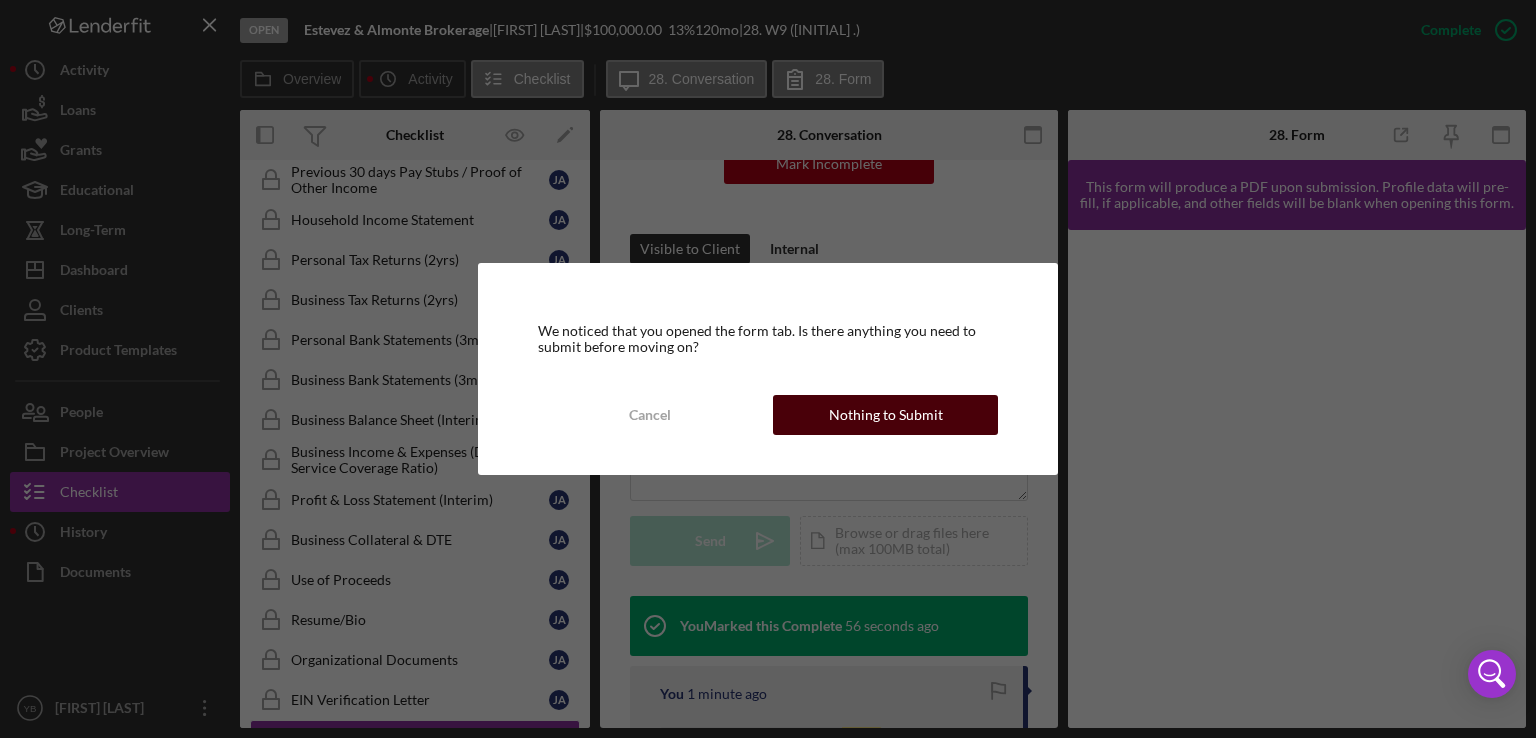 click on "Nothing to Submit" at bounding box center (886, 415) 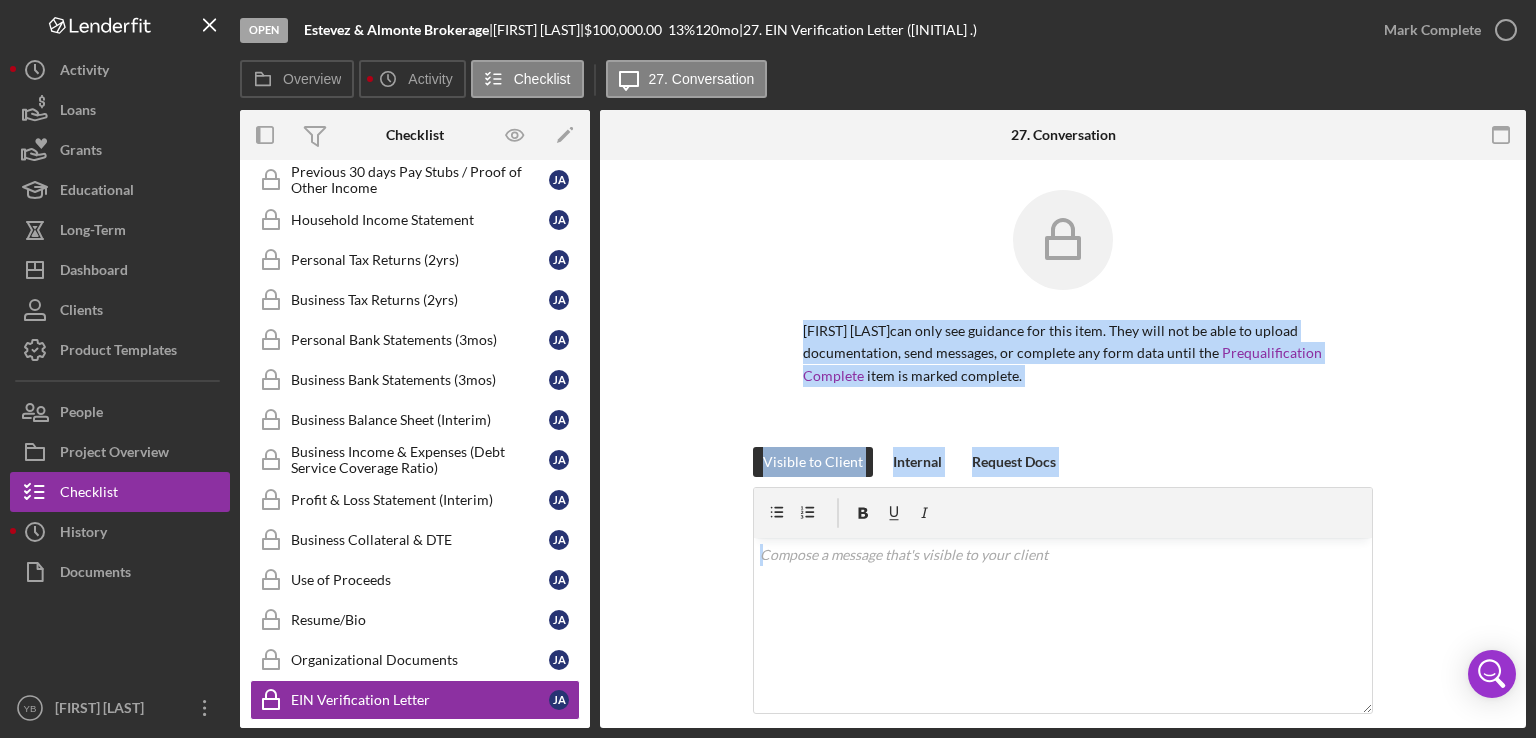 drag, startPoint x: 1530, startPoint y: 286, endPoint x: 1535, endPoint y: 593, distance: 307.0407 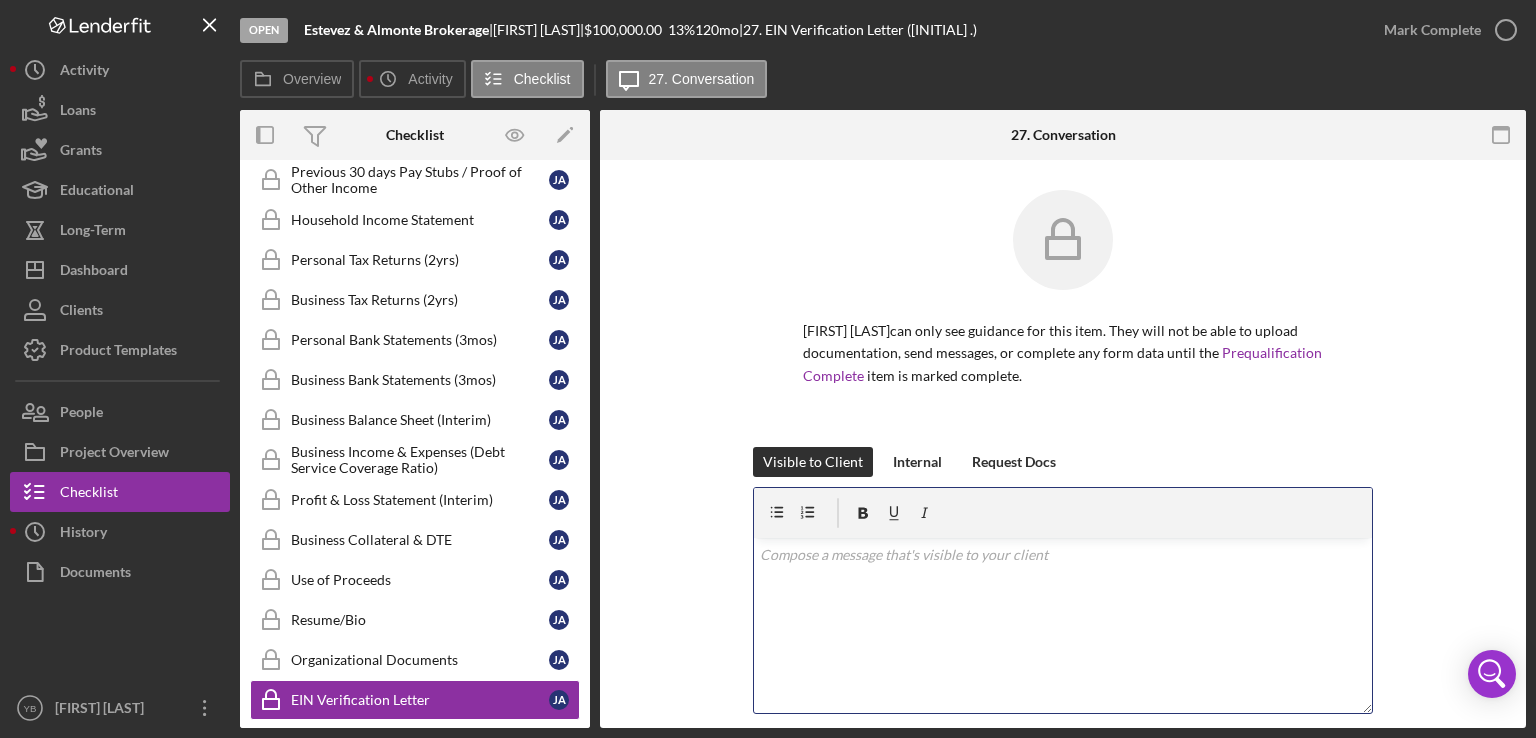 click on "v Color teal Color pink Remove color Add row above Add row below Add column before Add column after Merge cells Split cells Remove column Remove row Remove table" at bounding box center [1063, 625] 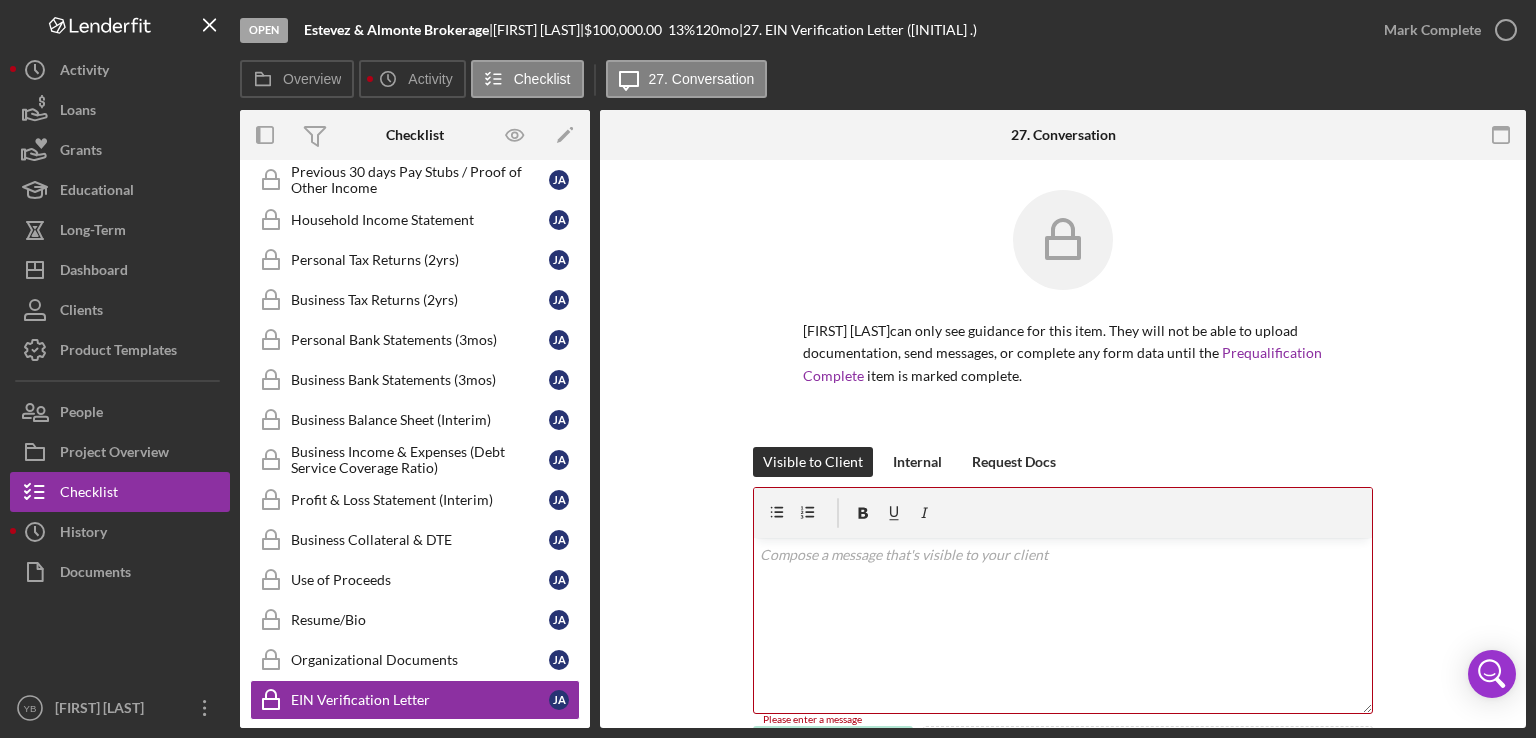 click on "Visible to Client Internal Request Docs v Color teal Color pink Remove color Add row above Add row below Add column before Add column after Merge cells Split cells Remove column Remove row Remove table Please enter a message Please enter a message Send Icon/icon-invite-send Icon/Document Browse or drag files here (max 100MB total) Tap to choose files or take a photo Cancel Send Icon/icon-invite-send" at bounding box center (1063, 626) 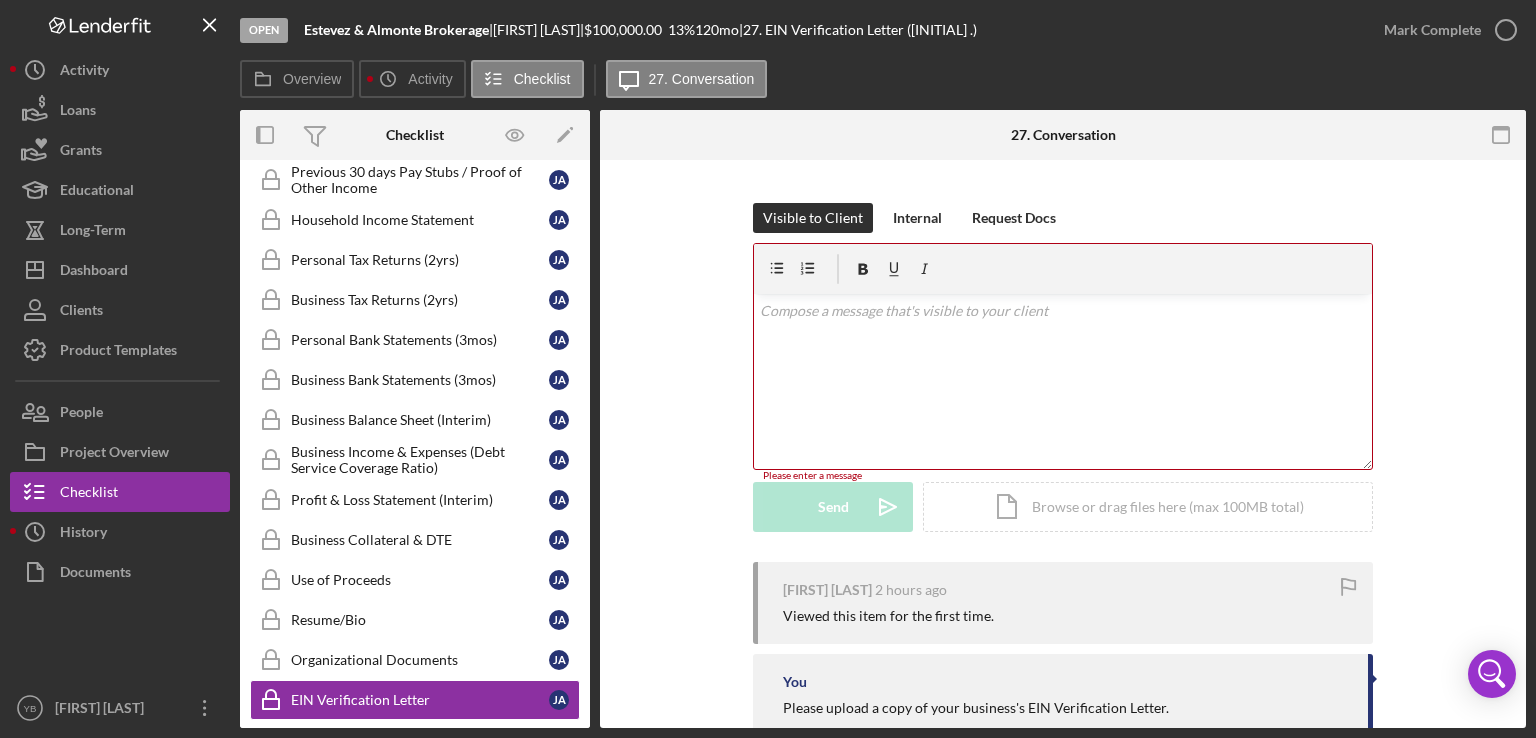 scroll, scrollTop: 372, scrollLeft: 0, axis: vertical 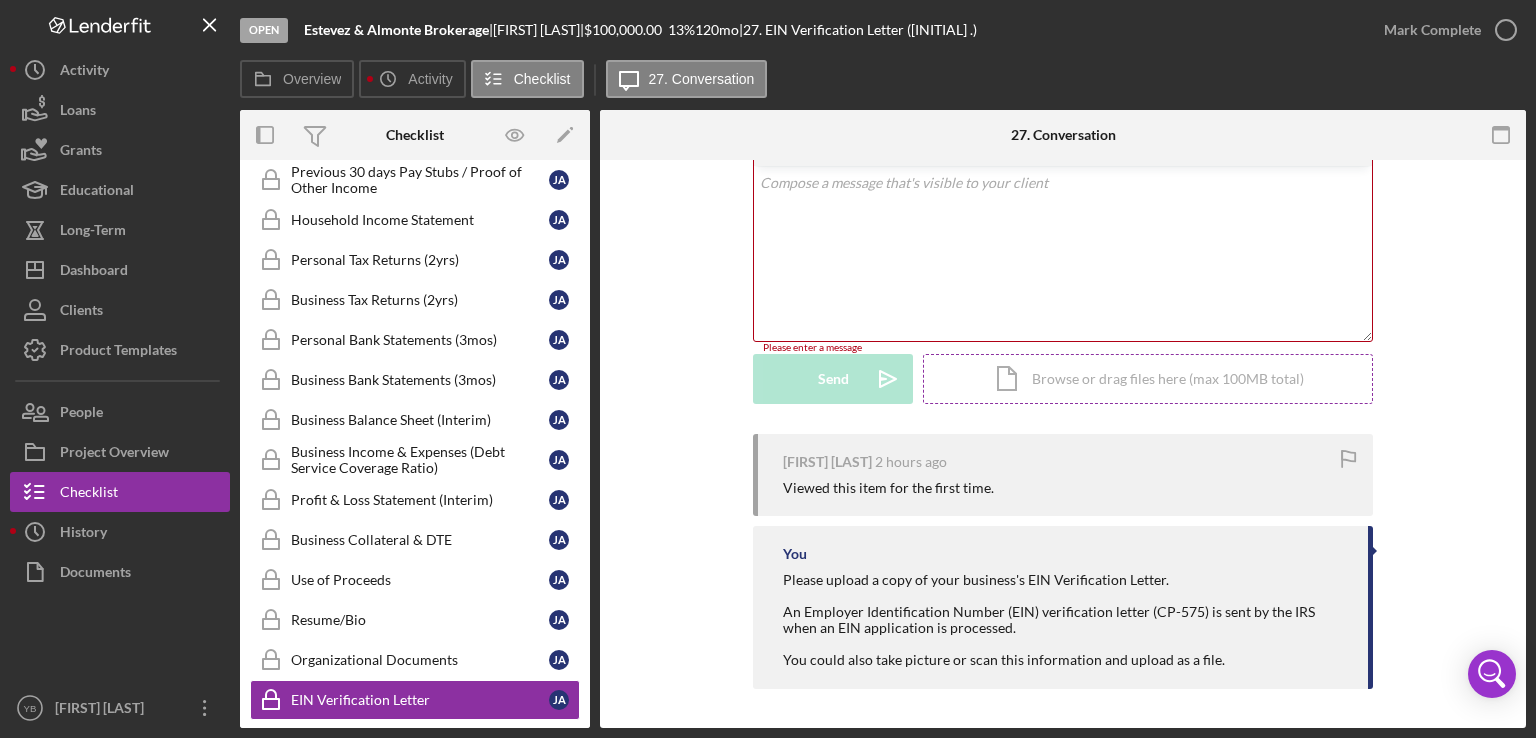 click on "Icon/Document Browse or drag files here (max 100MB total) Tap to choose files or take a photo" at bounding box center [1148, 379] 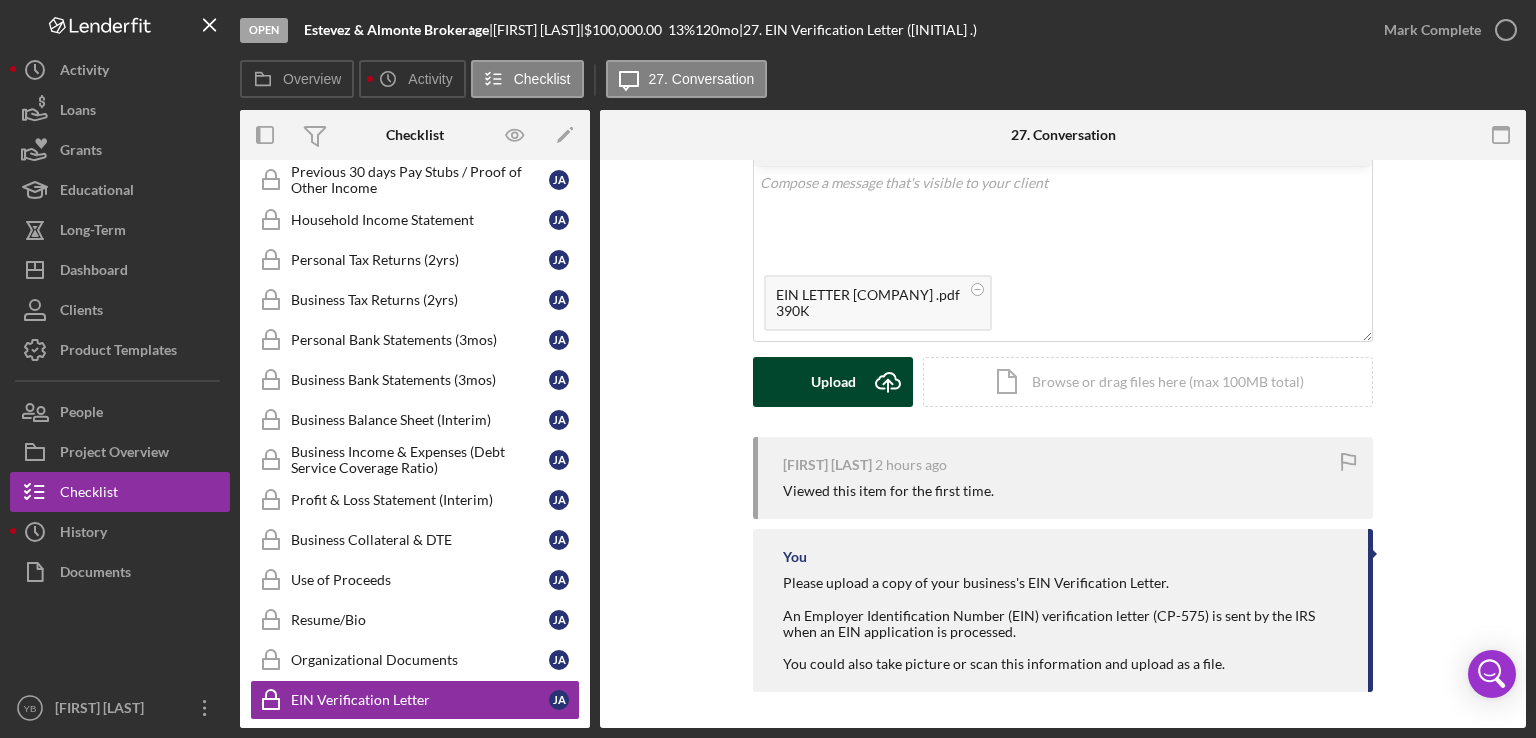 click on "Upload" at bounding box center (833, 382) 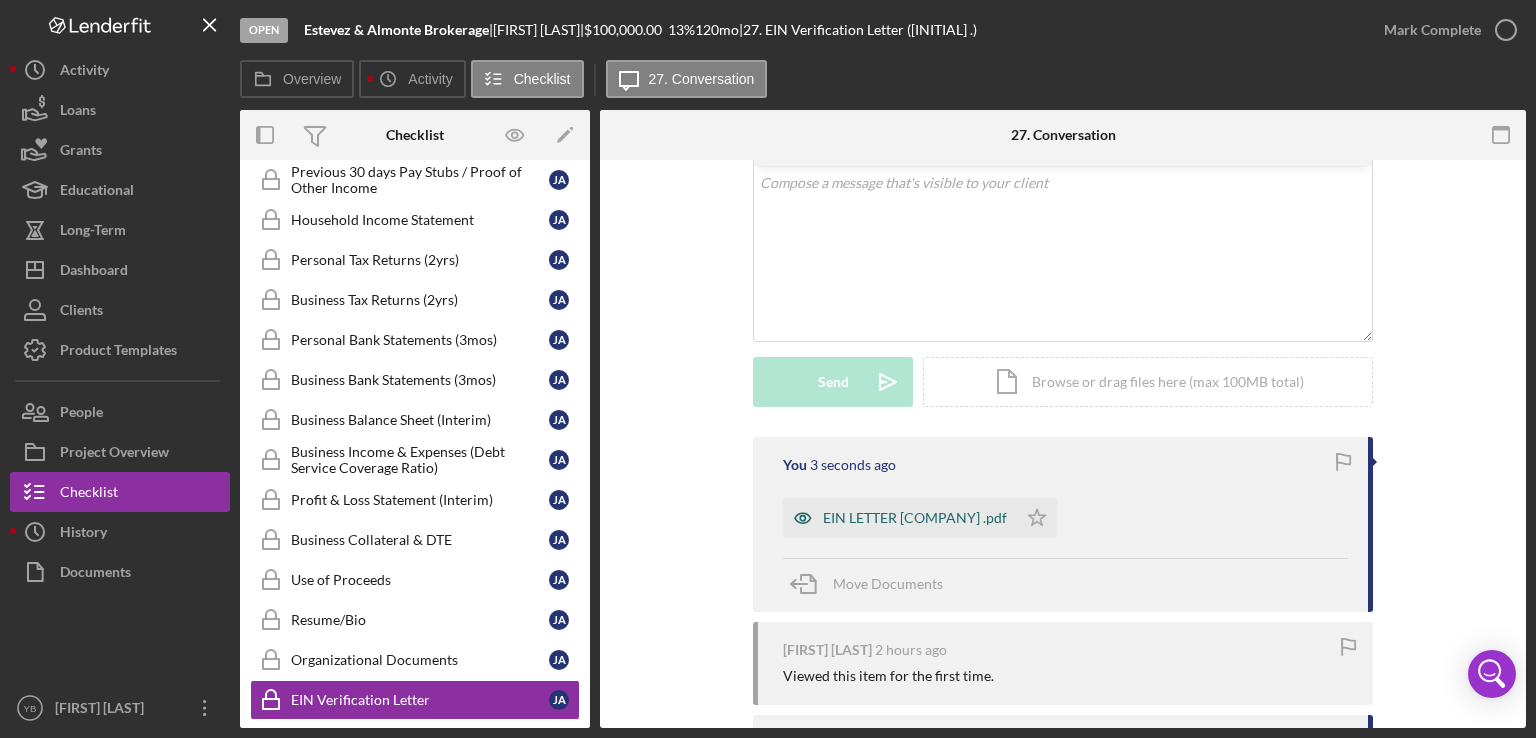 click on "EIN LETTER [COMPANY] .pdf" at bounding box center [915, 518] 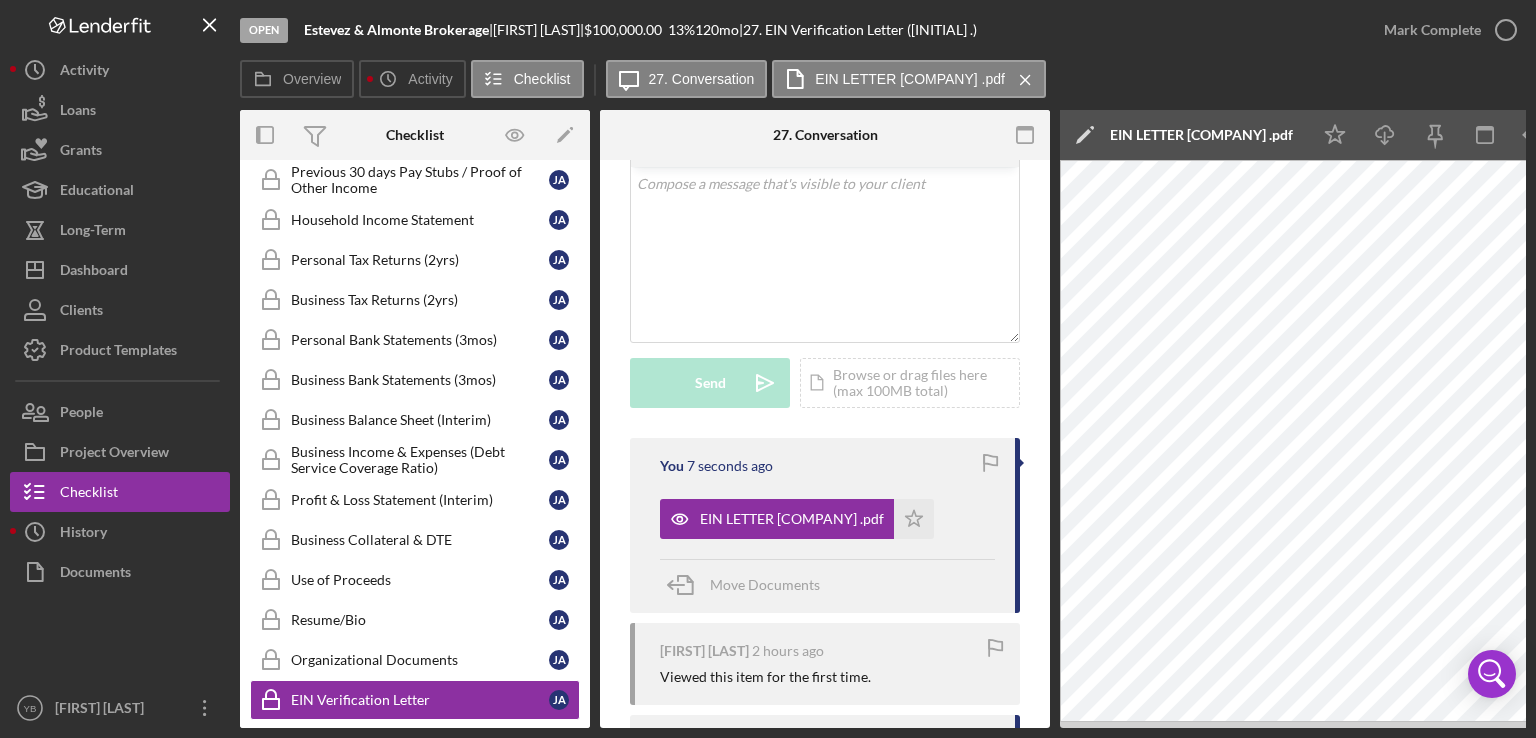 drag, startPoint x: 858, startPoint y: 721, endPoint x: 1051, endPoint y: 714, distance: 193.1269 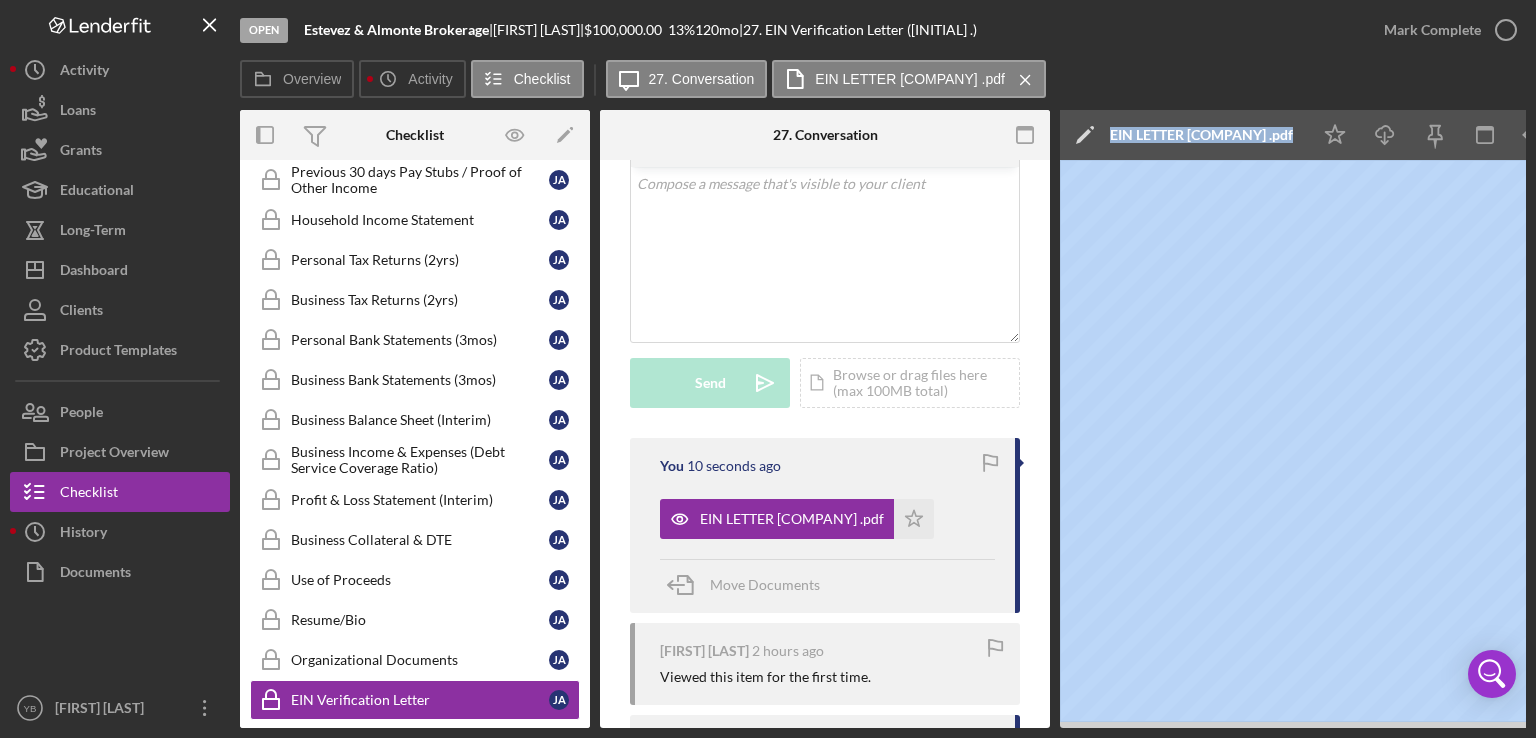 drag, startPoint x: 1051, startPoint y: 714, endPoint x: 1072, endPoint y: 726, distance: 24.186773 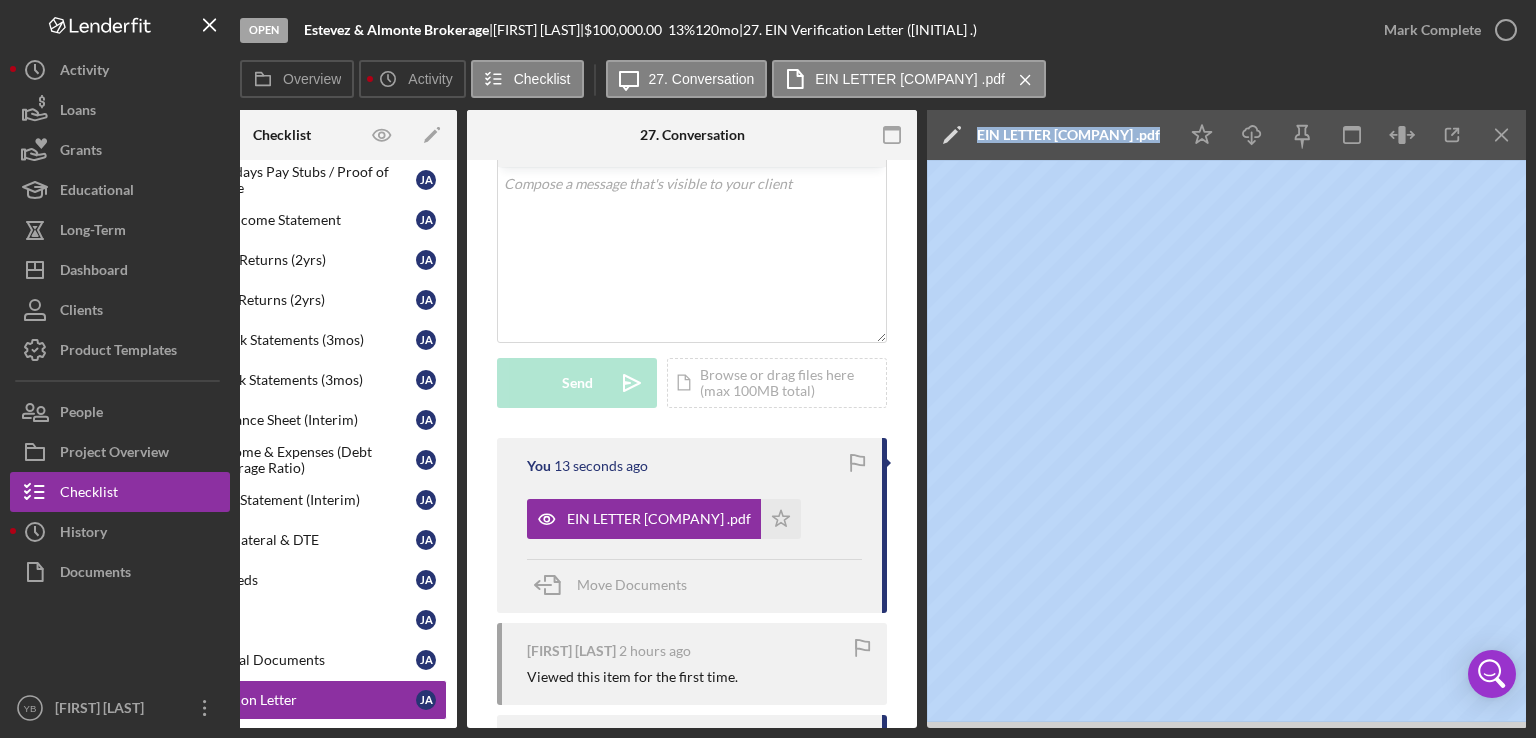 scroll, scrollTop: 0, scrollLeft: 0, axis: both 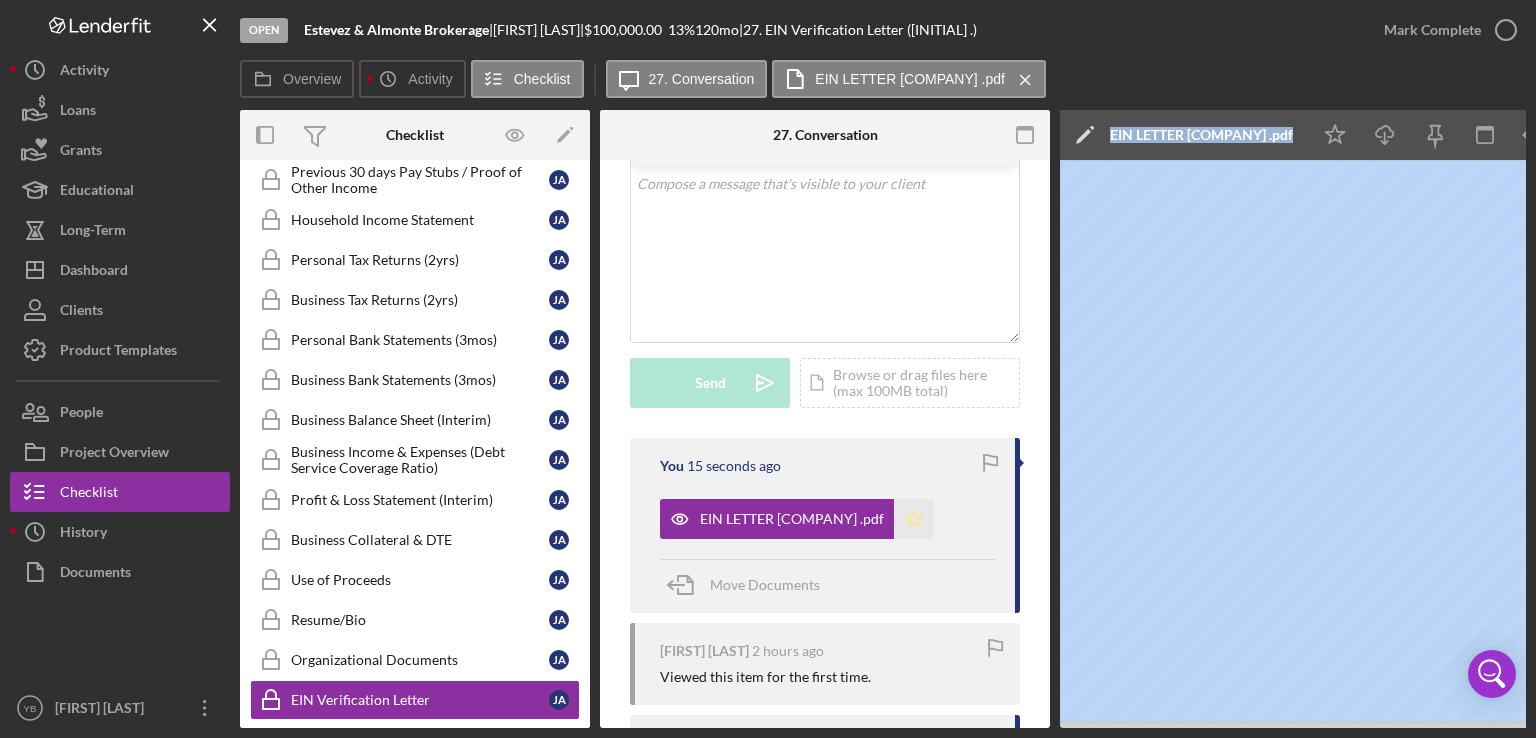 click on "Icon/Star" 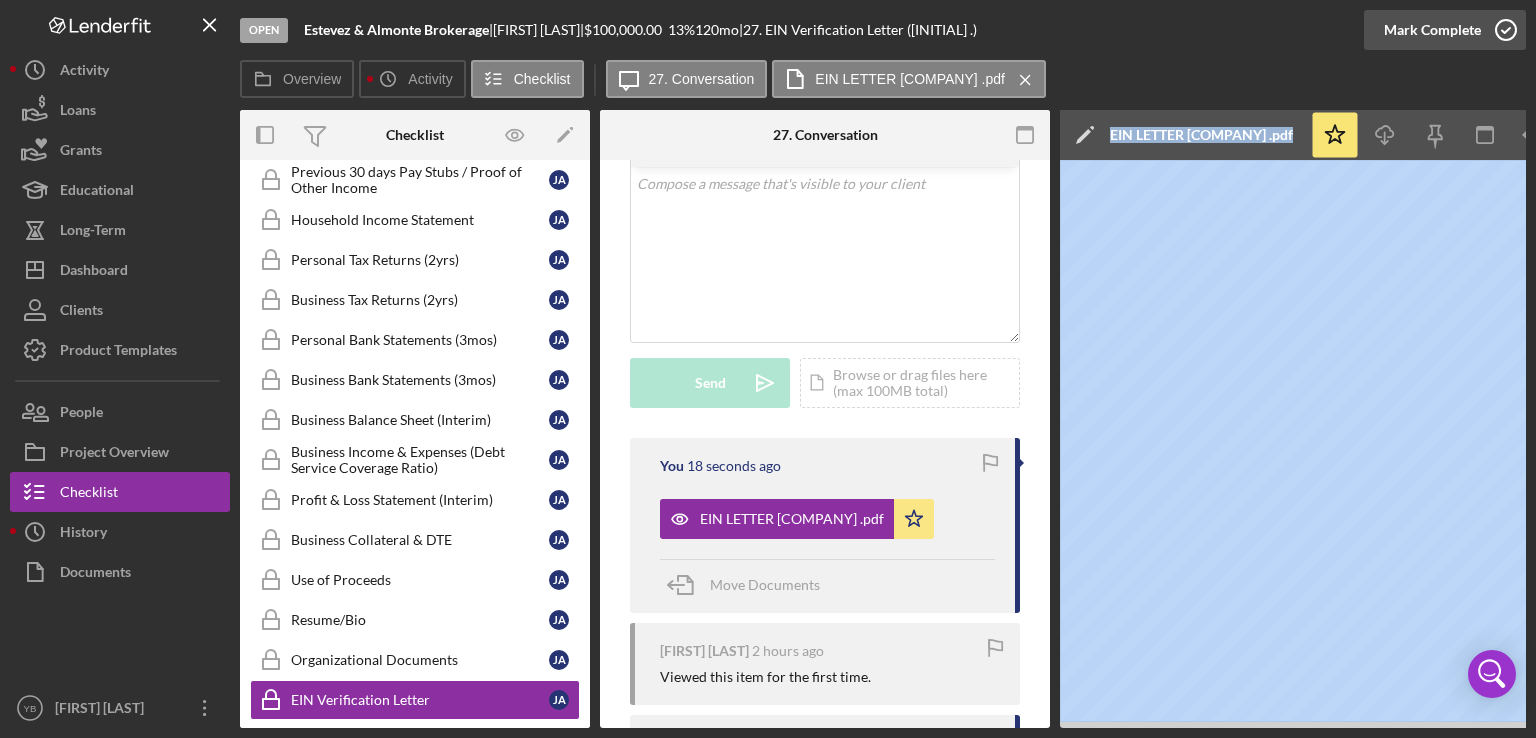 click on "Mark Complete" at bounding box center (1432, 30) 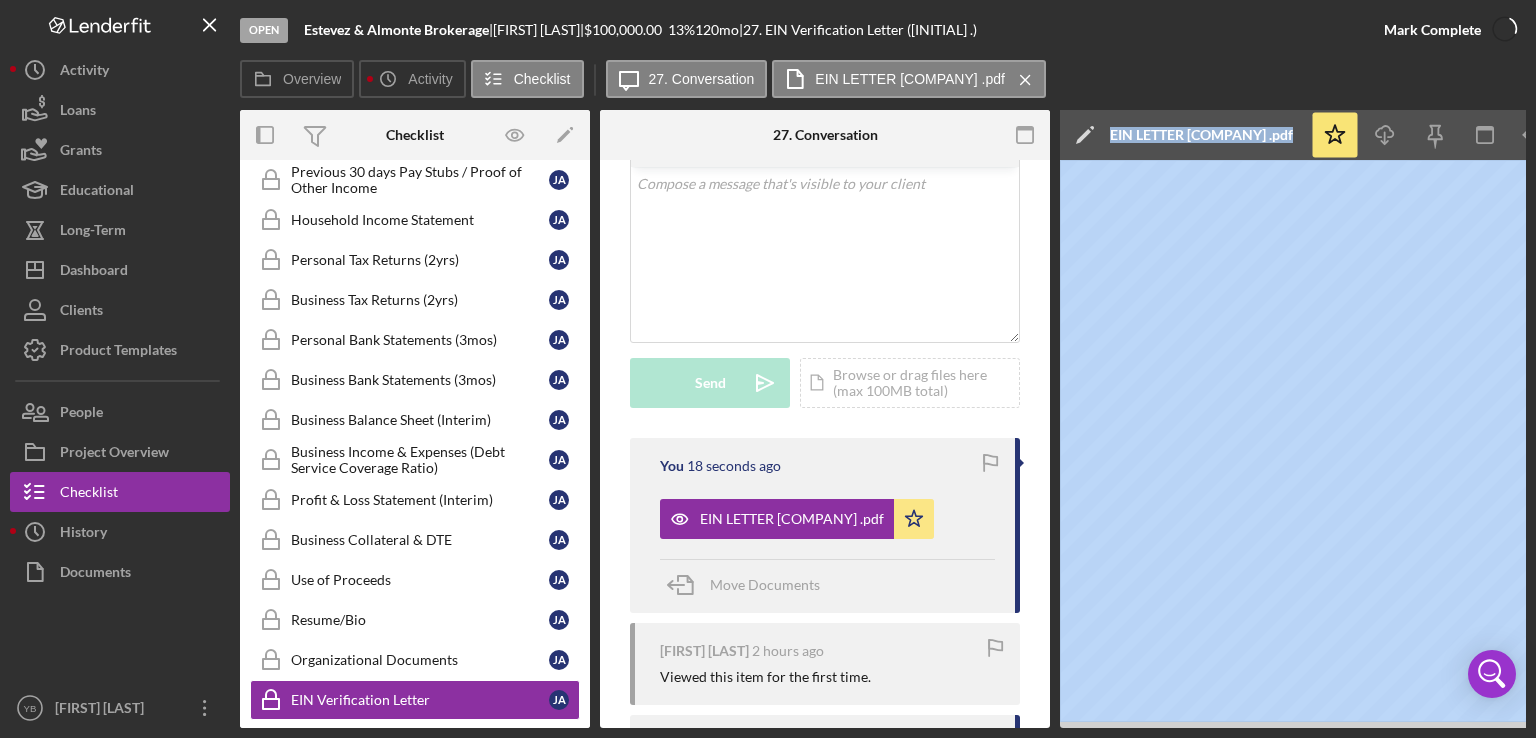 scroll, scrollTop: 434, scrollLeft: 0, axis: vertical 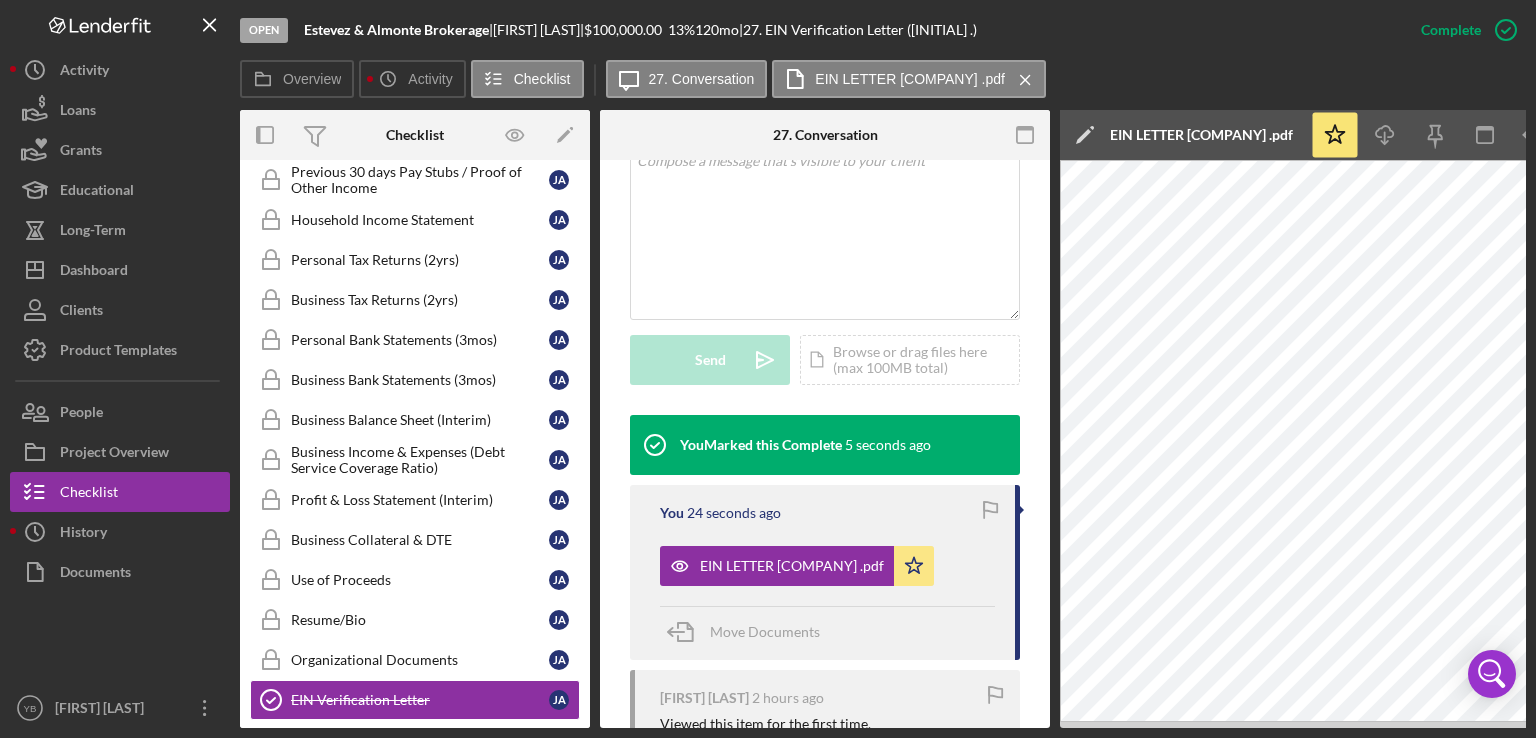 drag, startPoint x: 591, startPoint y: 464, endPoint x: 591, endPoint y: 492, distance: 28 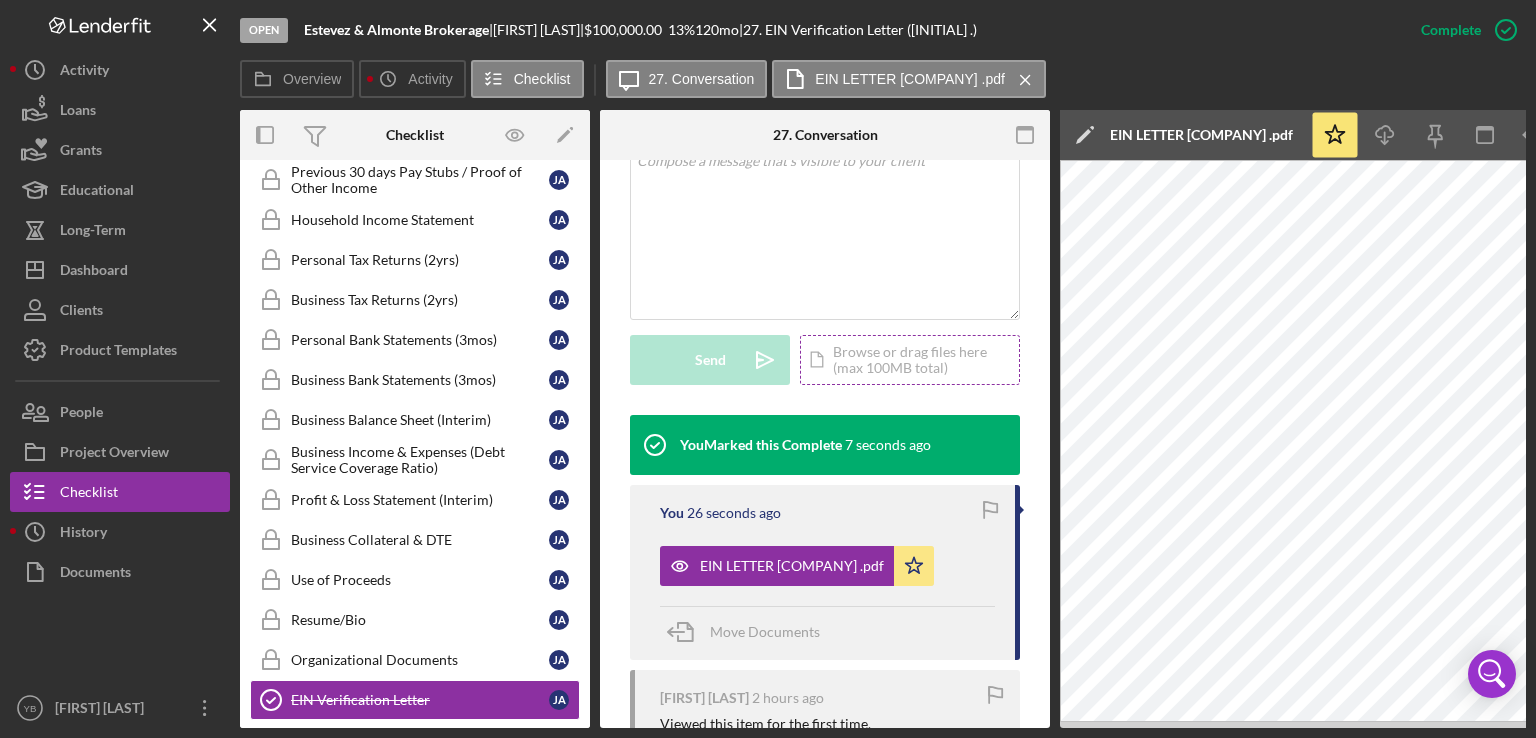 click on "Icon/Document Browse or drag files here (max 100MB total) Tap to choose files or take a photo" at bounding box center [910, 360] 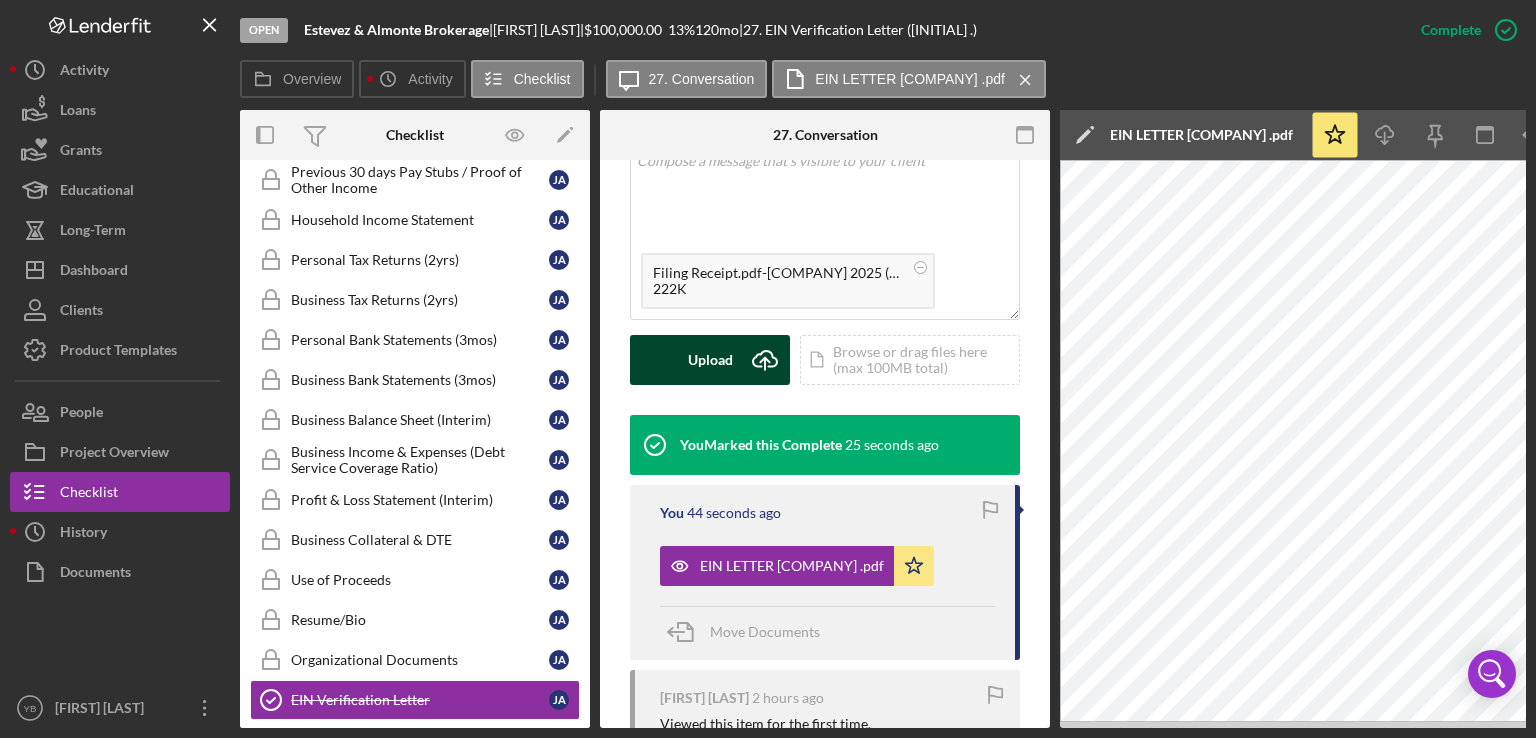click on "Upload" at bounding box center (710, 360) 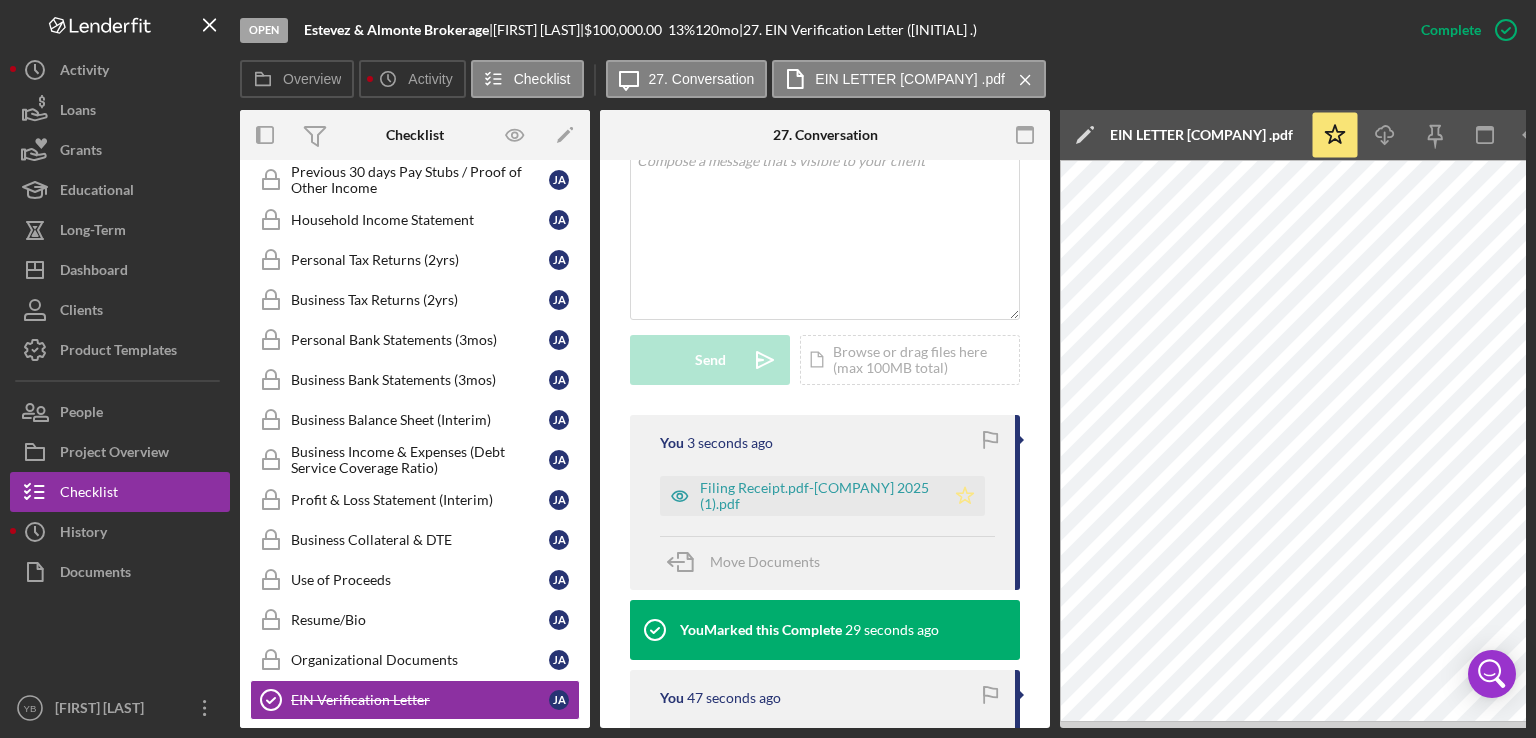 click 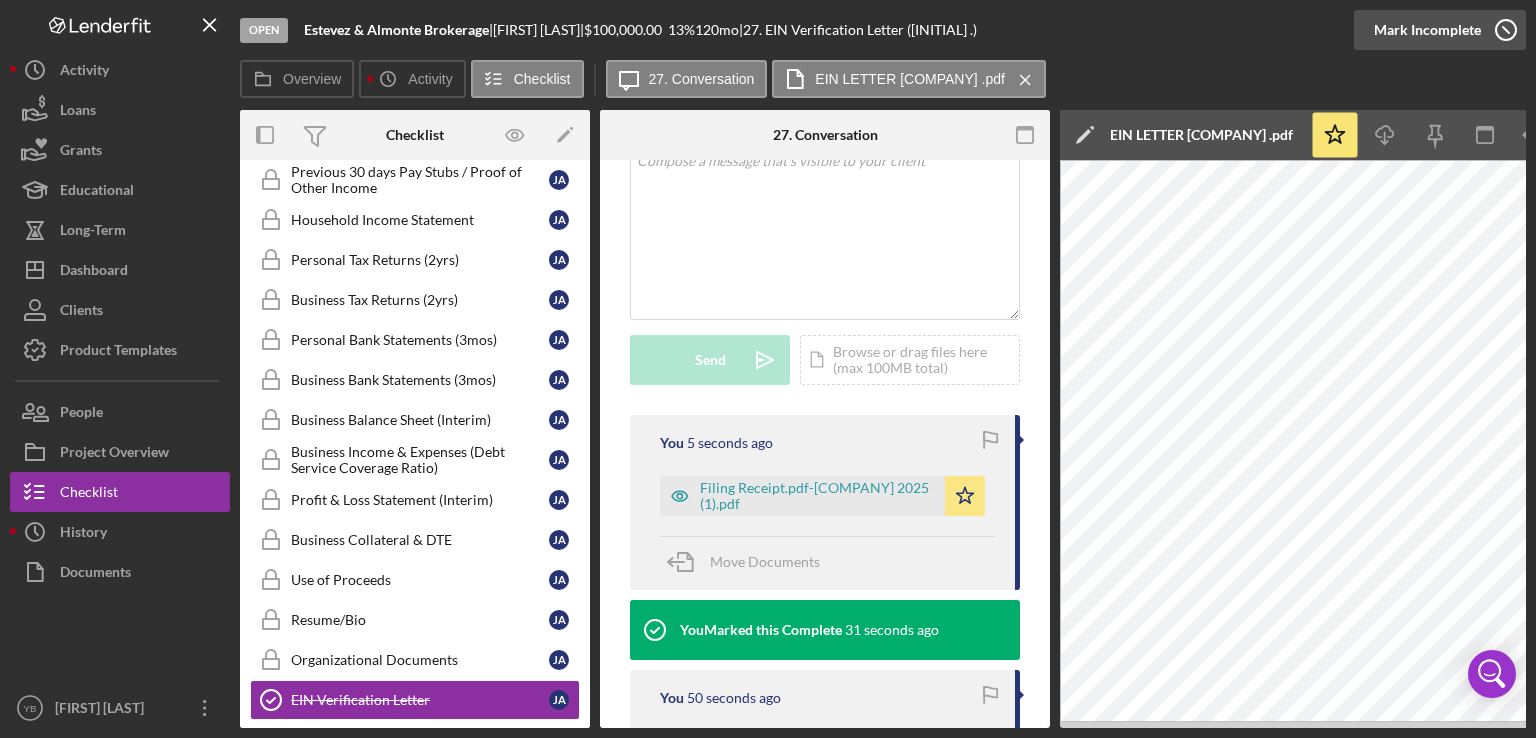 click on "Mark Incomplete" at bounding box center (1427, 30) 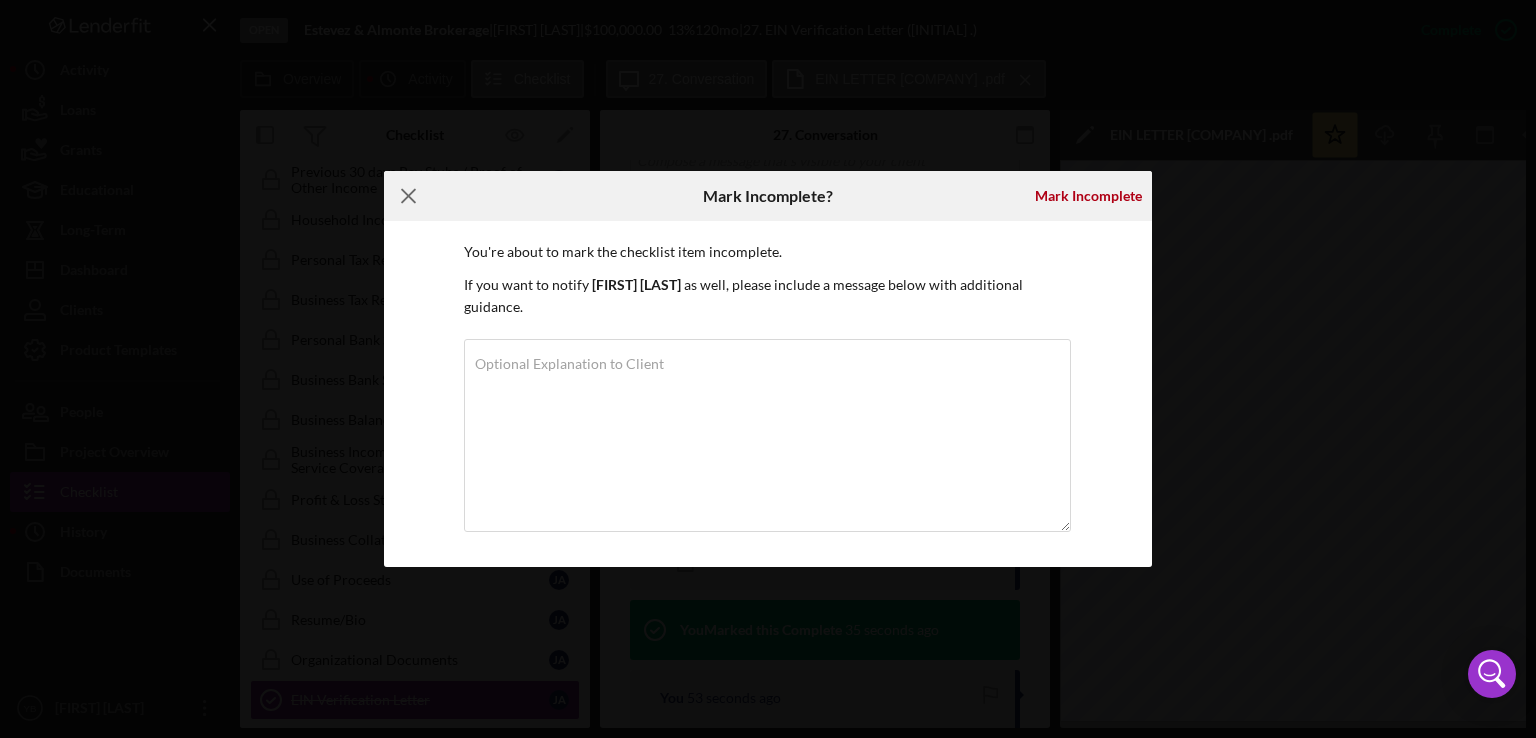 click on "Icon/Menu Close" 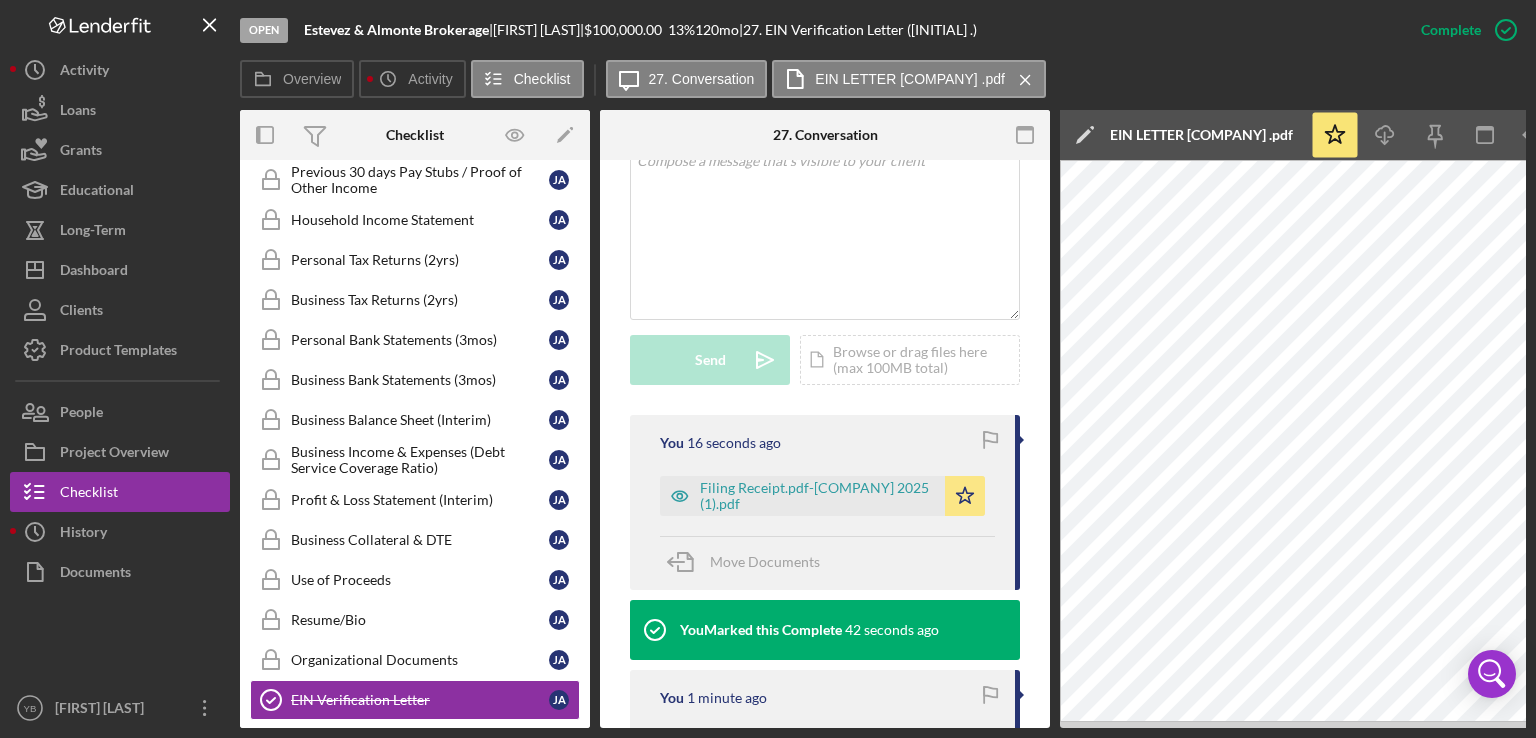 click on "Overview Overview Edit Icon/Edit Status Ongoing Risk Rating Sentiment Rating 5 Product Community Advantage Loan Created Date 7/16/2025 Started Date 7/16/2025 Closing Goal 8/30/2025 Amount $100,000.00 Rate 13.000% Term 120 months Contact Icon/User Photo YB [INITIAL]   [LAST] Account Executive Stage Open Weekly Status Update Yes Inactivity Alerts Yes Key Ratios Edit Icon/Edit DSCR Collateral Coverage DTI LTV Global DSCR Global Collateral Coverage Global DTI NOI Recommendation Edit Icon/Edit Payment Type Rate Term Amount Down Payment Closing Fee Include closing fee in amount financed? No Origination Fee Include origination fee in amount financed? No Amount Financed Closing Date First Payment Date Maturity Date Resolution Edit Icon/Edit Resolved On Resolution New Activity 7/16/2025 at 11:45am  [INITIAL] . updated the Personal Information form assigned to [INITIAL] . Icon/Navigate Checklist Icon/Edit Icon/Expander Inquiry 6 / 9 Icon/Expander Application 0 / 6 Icon/Expander Documentation 2 / 20 Personal Financial Statement  J" at bounding box center [883, 419] 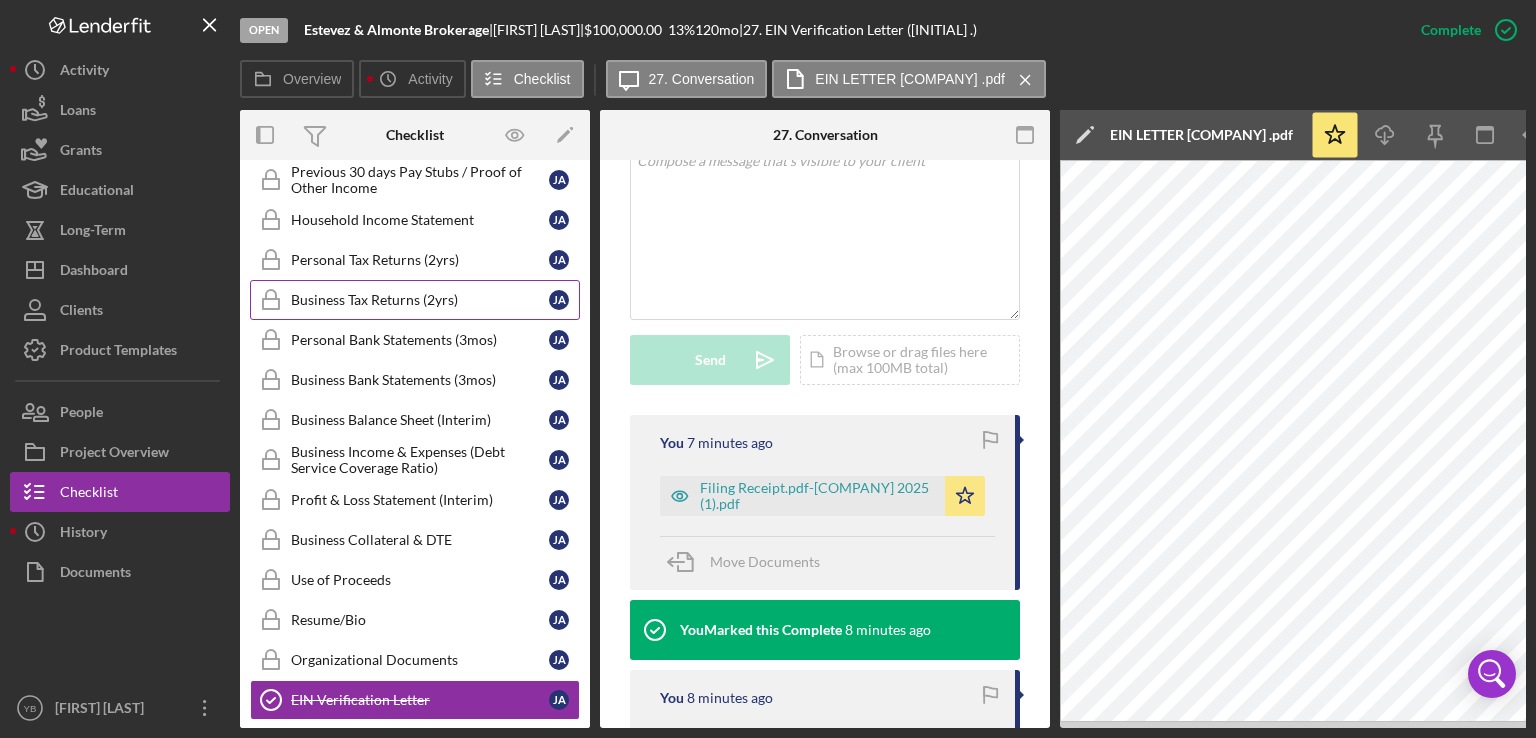 click on "Business Tax Returns (2yrs)" at bounding box center (420, 300) 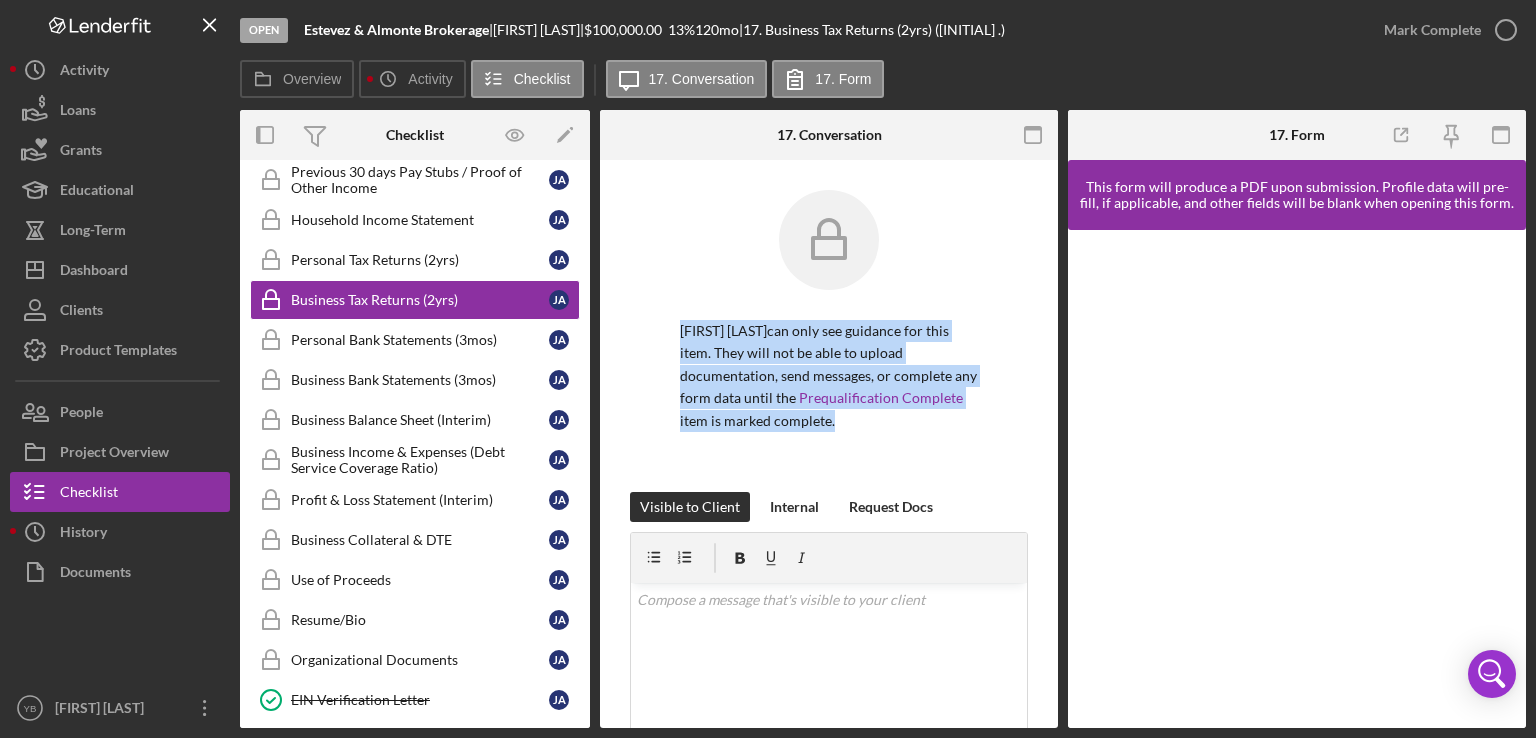 drag, startPoint x: 1058, startPoint y: 285, endPoint x: 1054, endPoint y: 461, distance: 176.04546 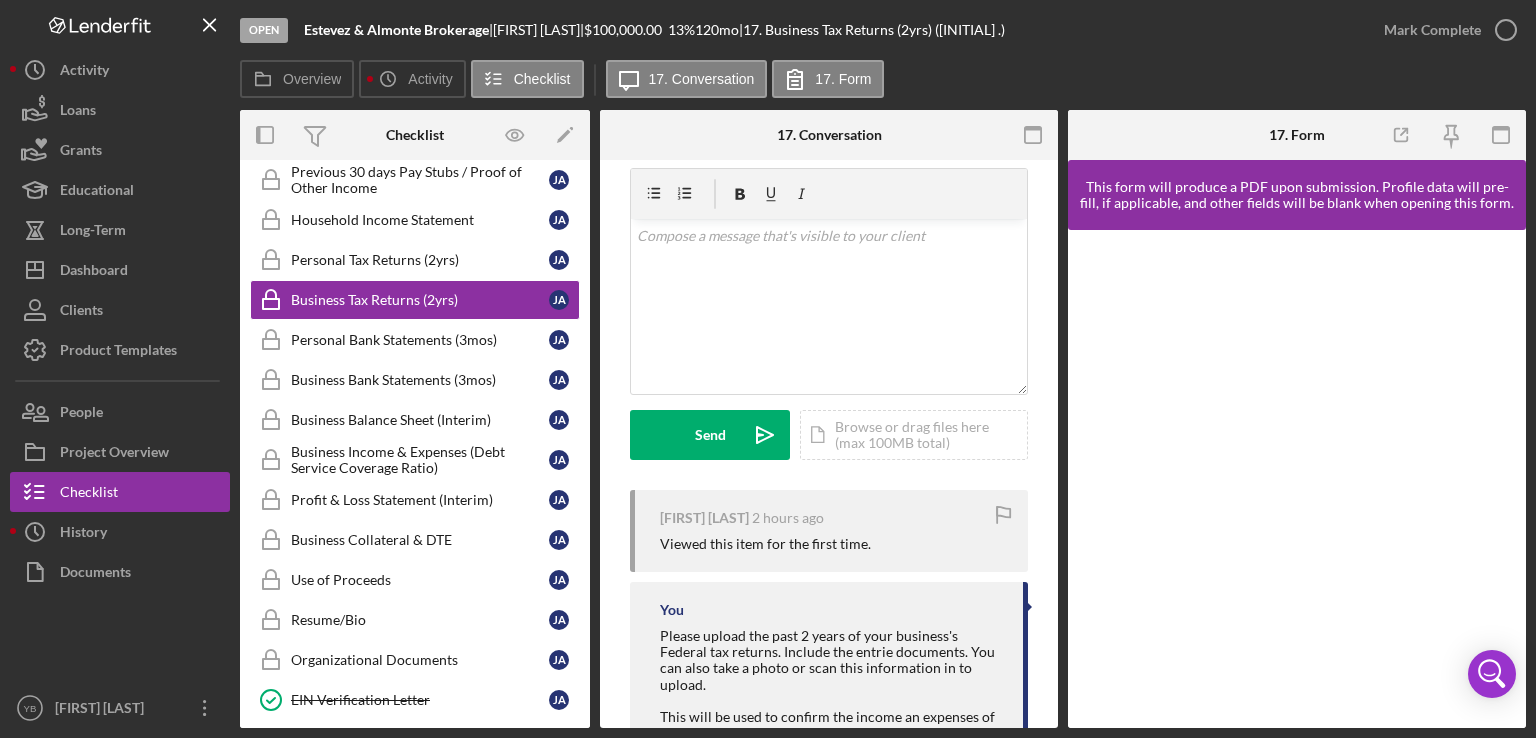 scroll, scrollTop: 369, scrollLeft: 0, axis: vertical 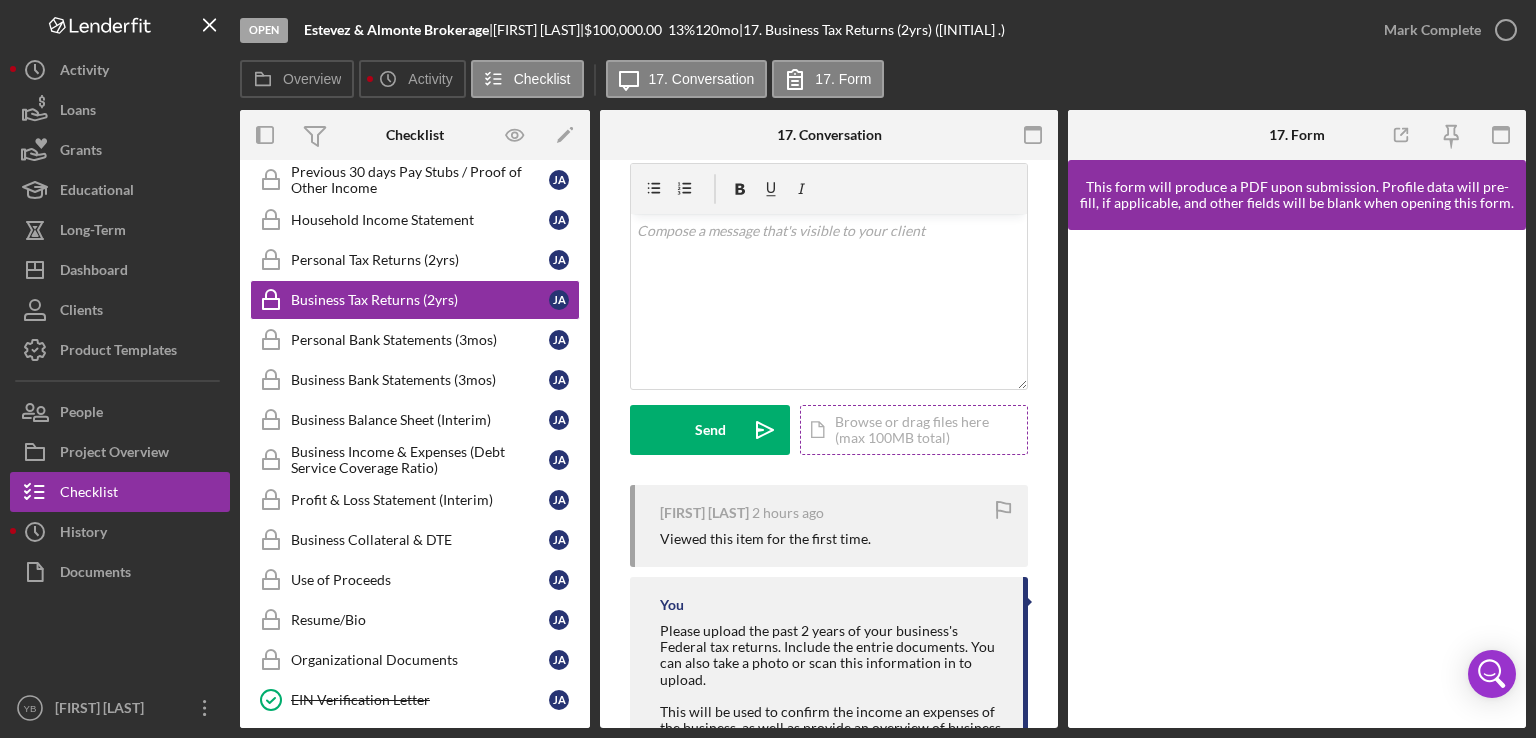 click on "Icon/Document Browse or drag files here (max 100MB total) Tap to choose files or take a photo" at bounding box center (914, 430) 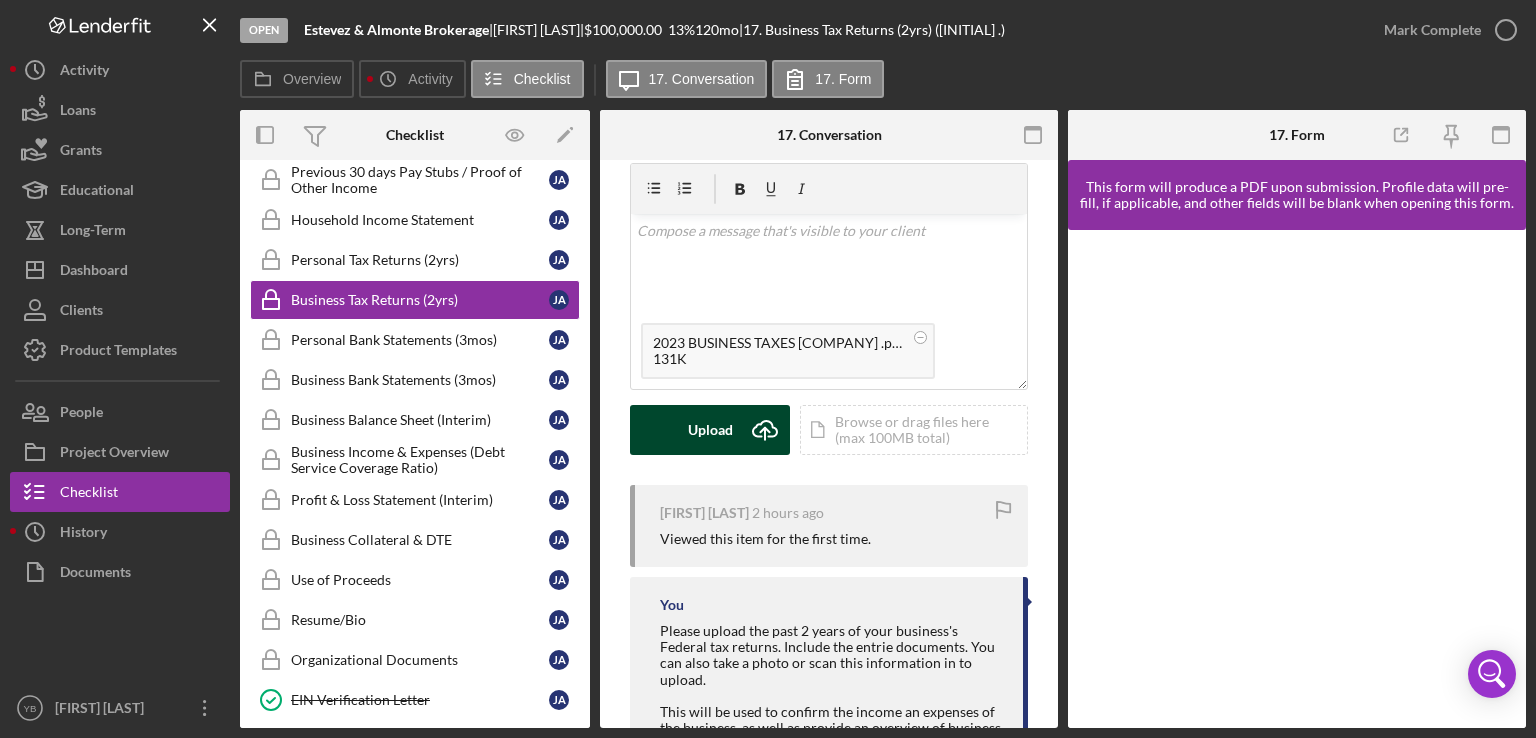 click on "Upload Icon/Upload" at bounding box center (710, 430) 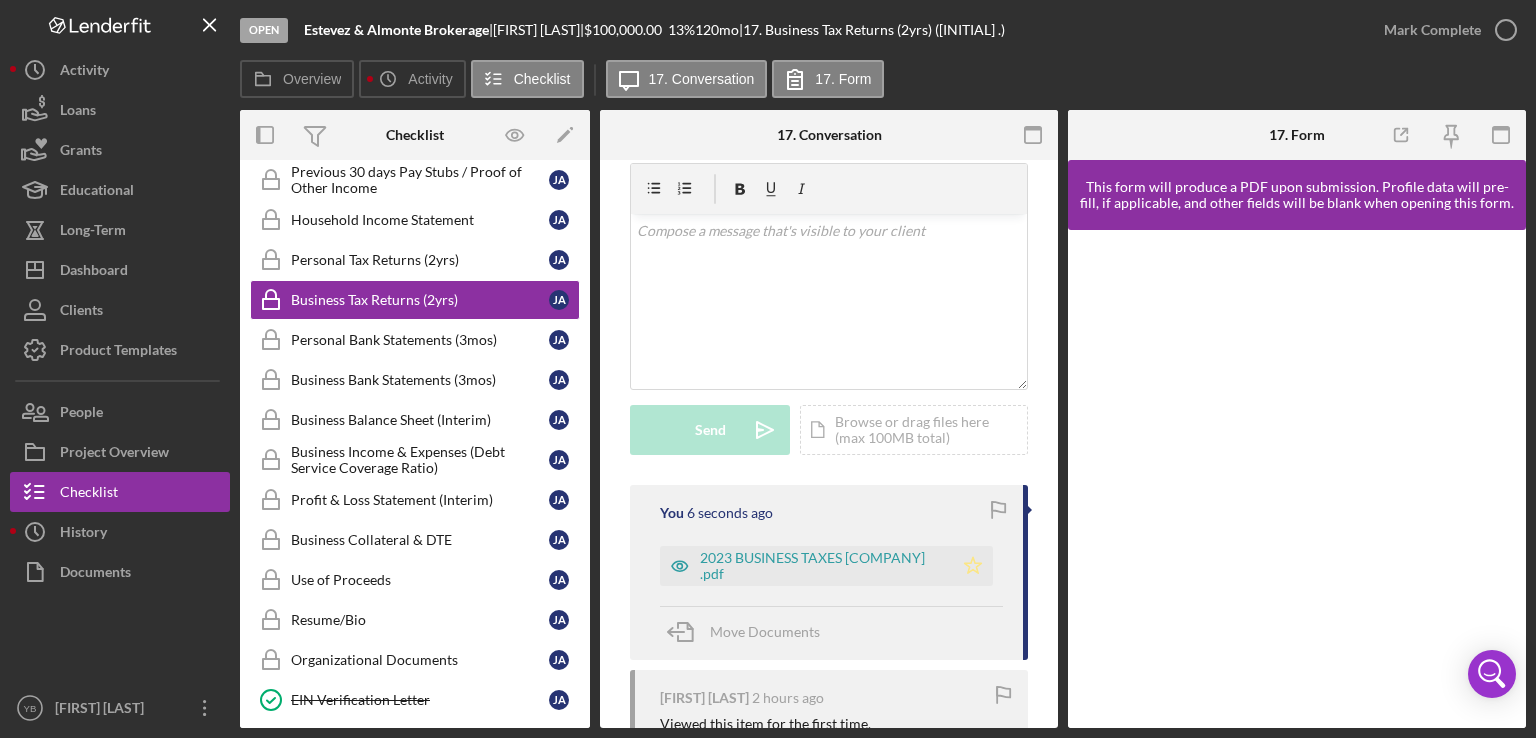 click on "Icon/Star" 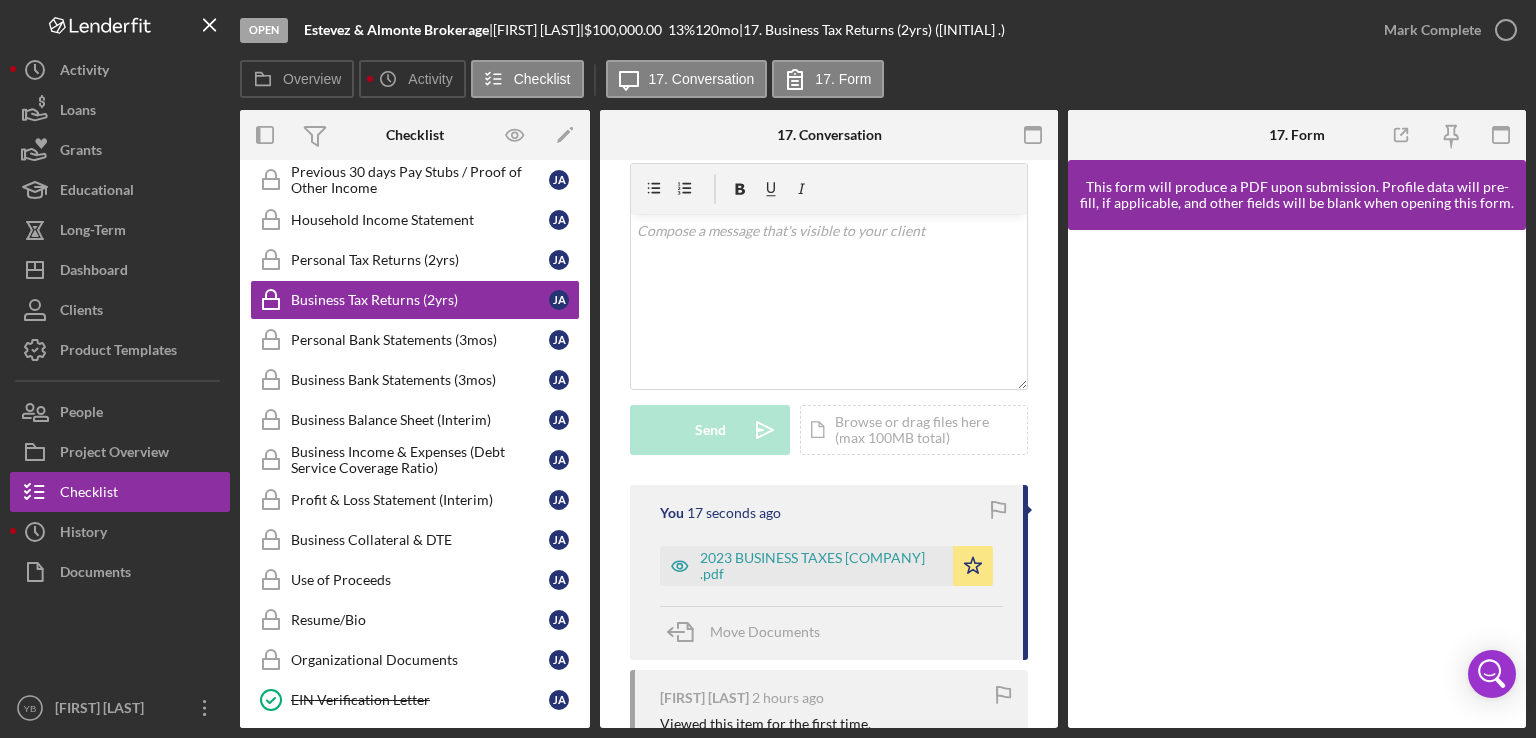 scroll, scrollTop: 0, scrollLeft: 0, axis: both 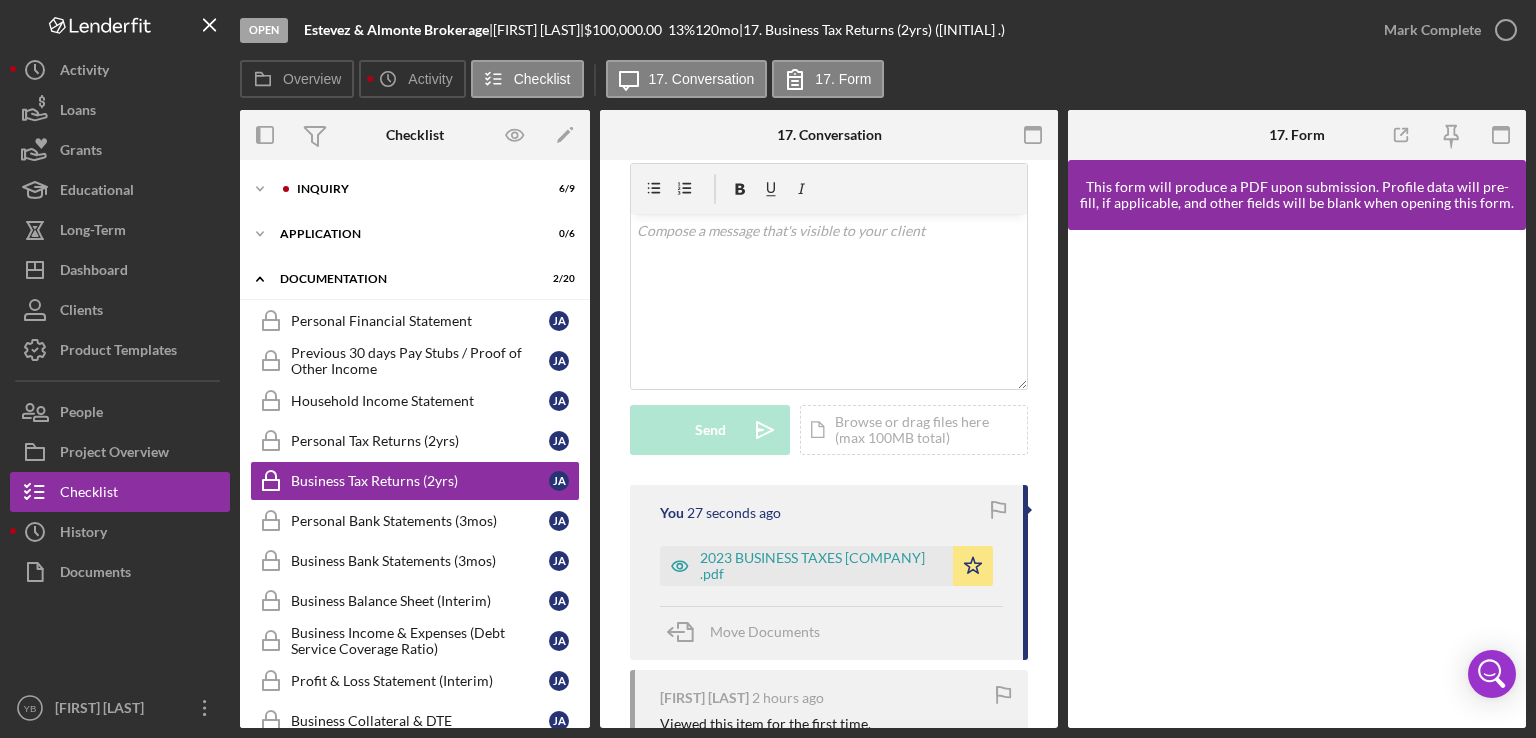 drag, startPoint x: 591, startPoint y: 249, endPoint x: 588, endPoint y: 429, distance: 180.025 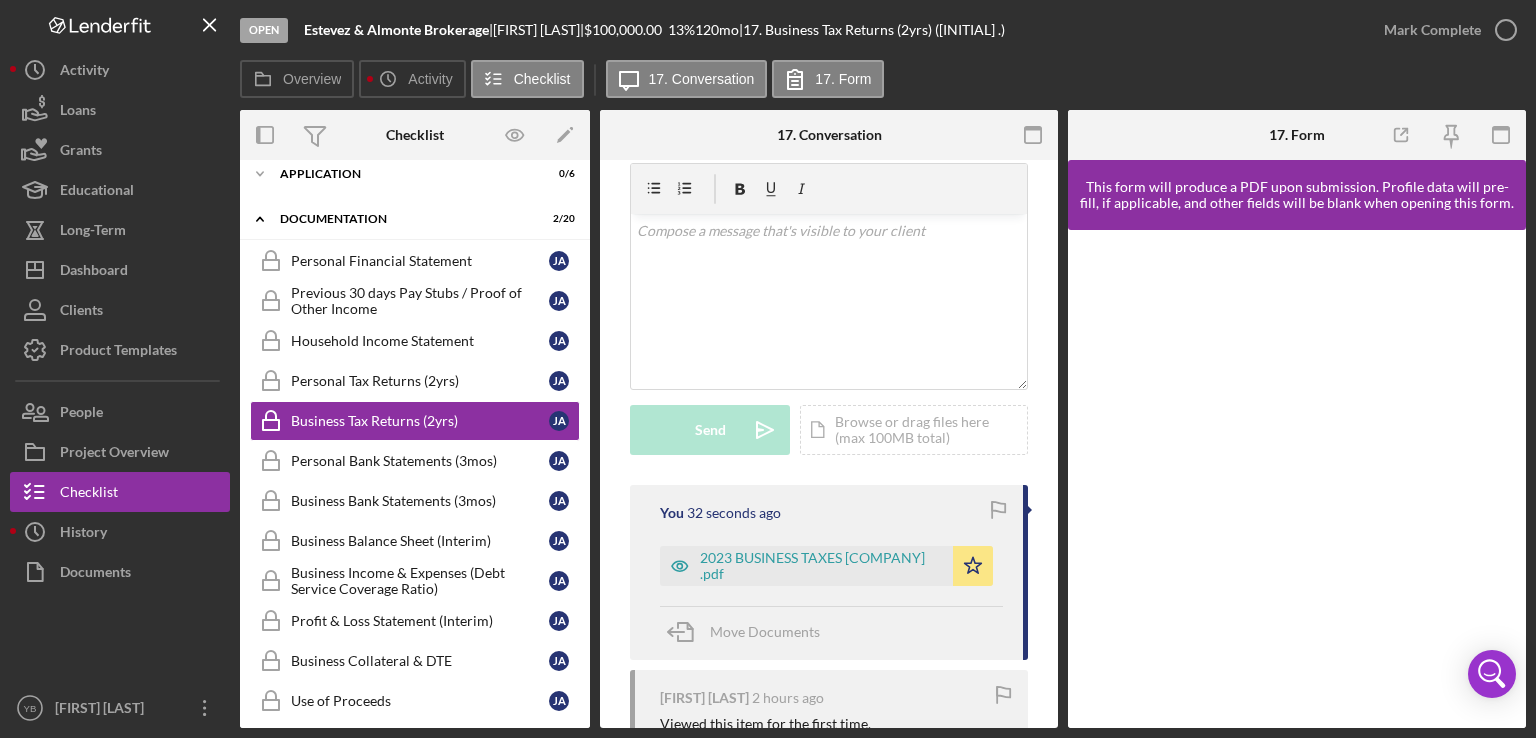 scroll, scrollTop: 0, scrollLeft: 0, axis: both 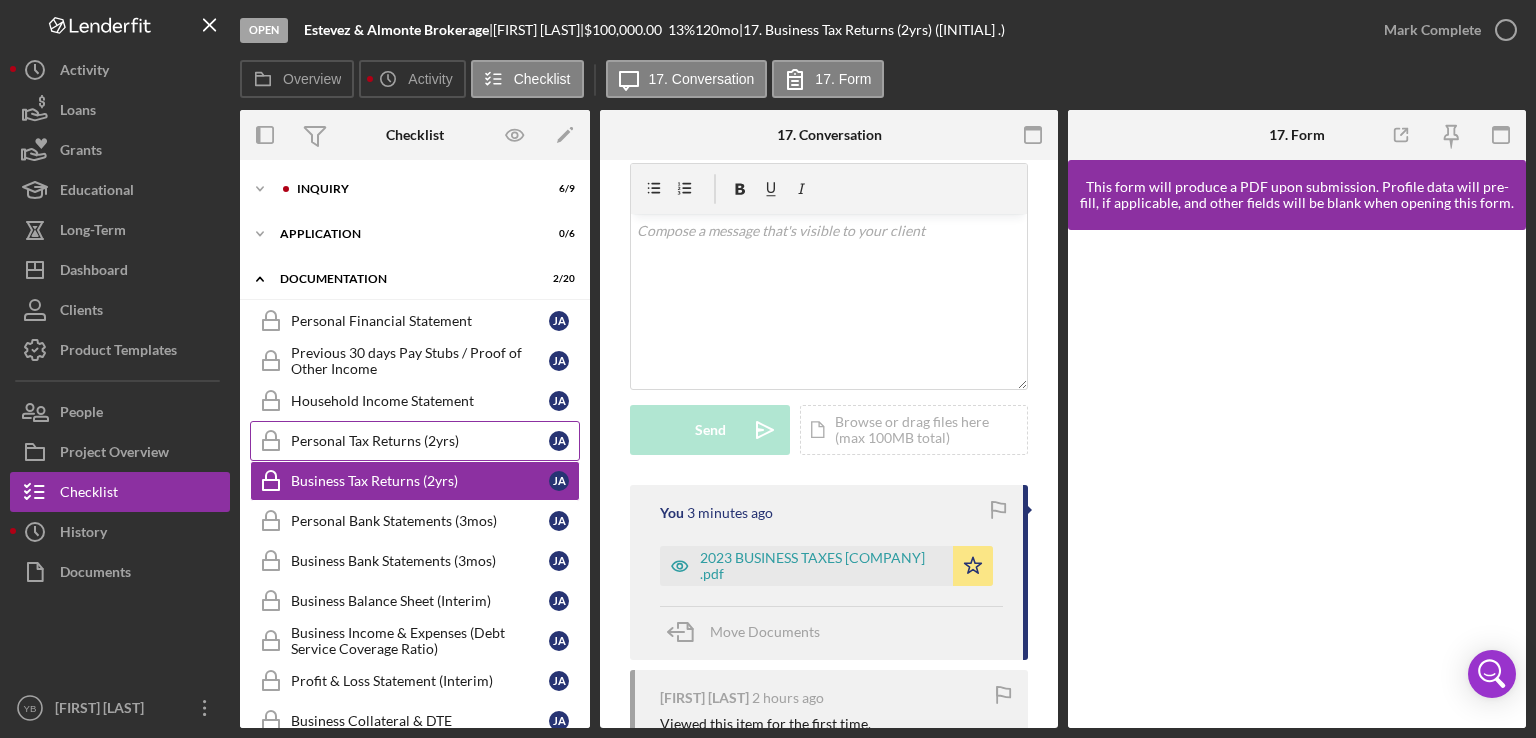 click on "Personal Tax Returns (2yrs)" at bounding box center (420, 441) 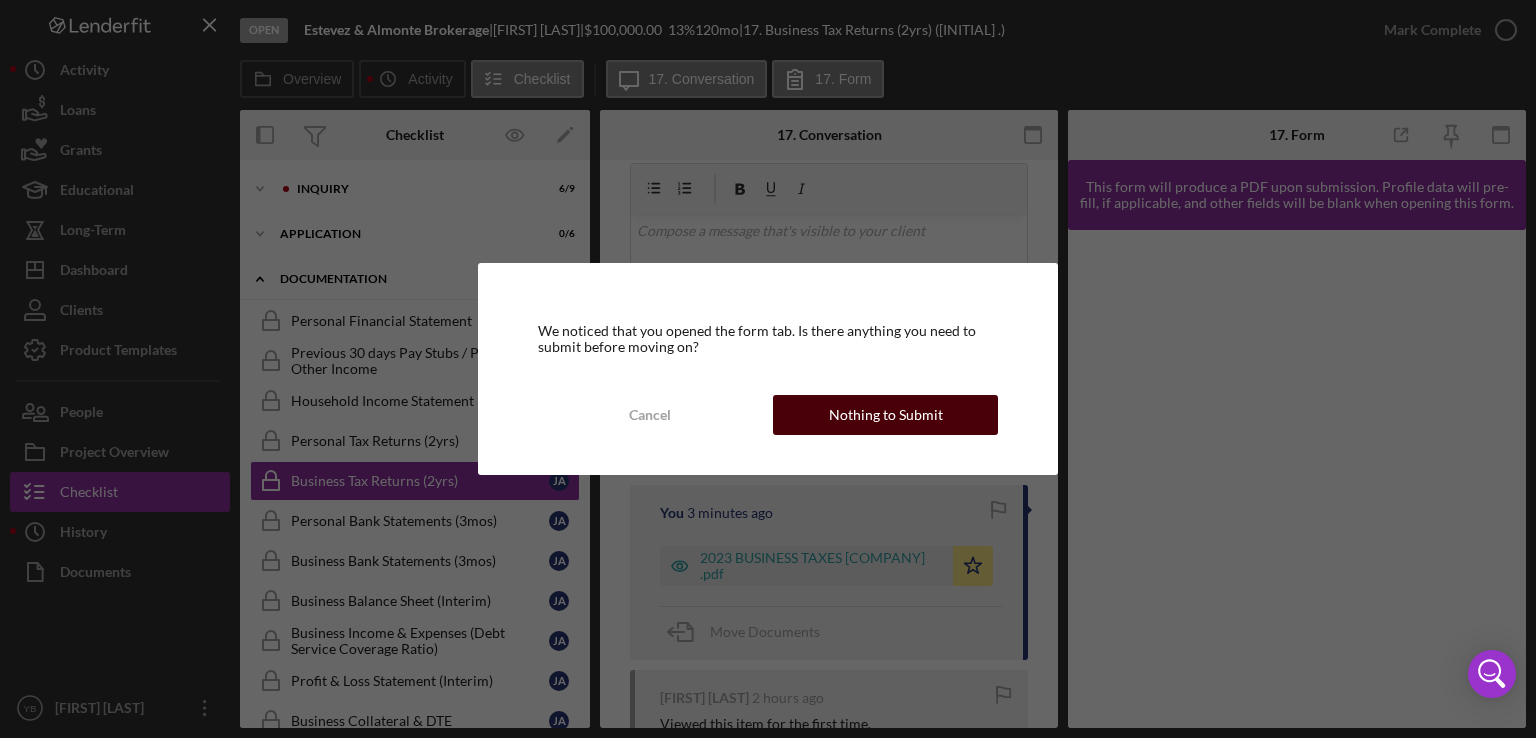 click on "Nothing to Submit" at bounding box center [886, 415] 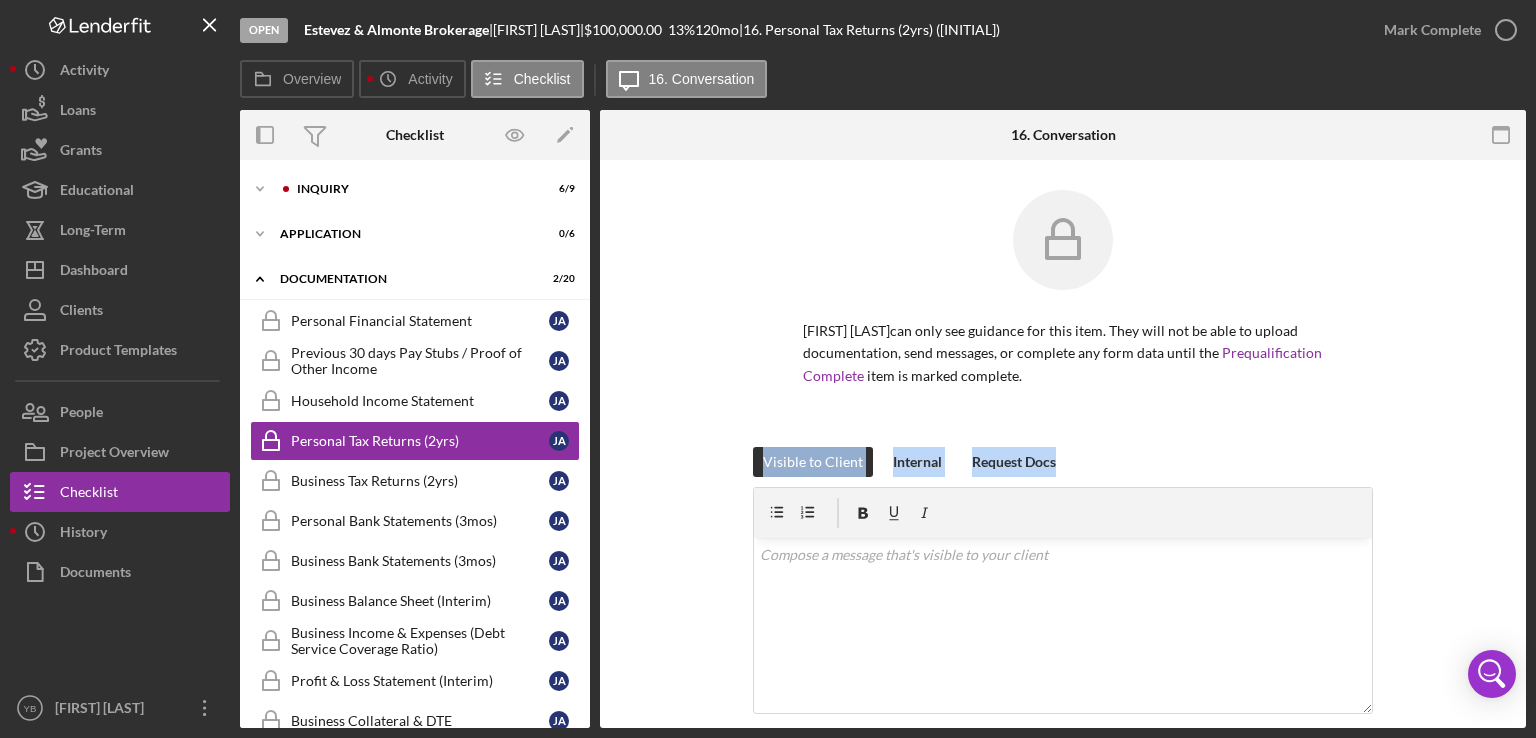 drag, startPoint x: 1528, startPoint y: 413, endPoint x: 1484, endPoint y: 465, distance: 68.117546 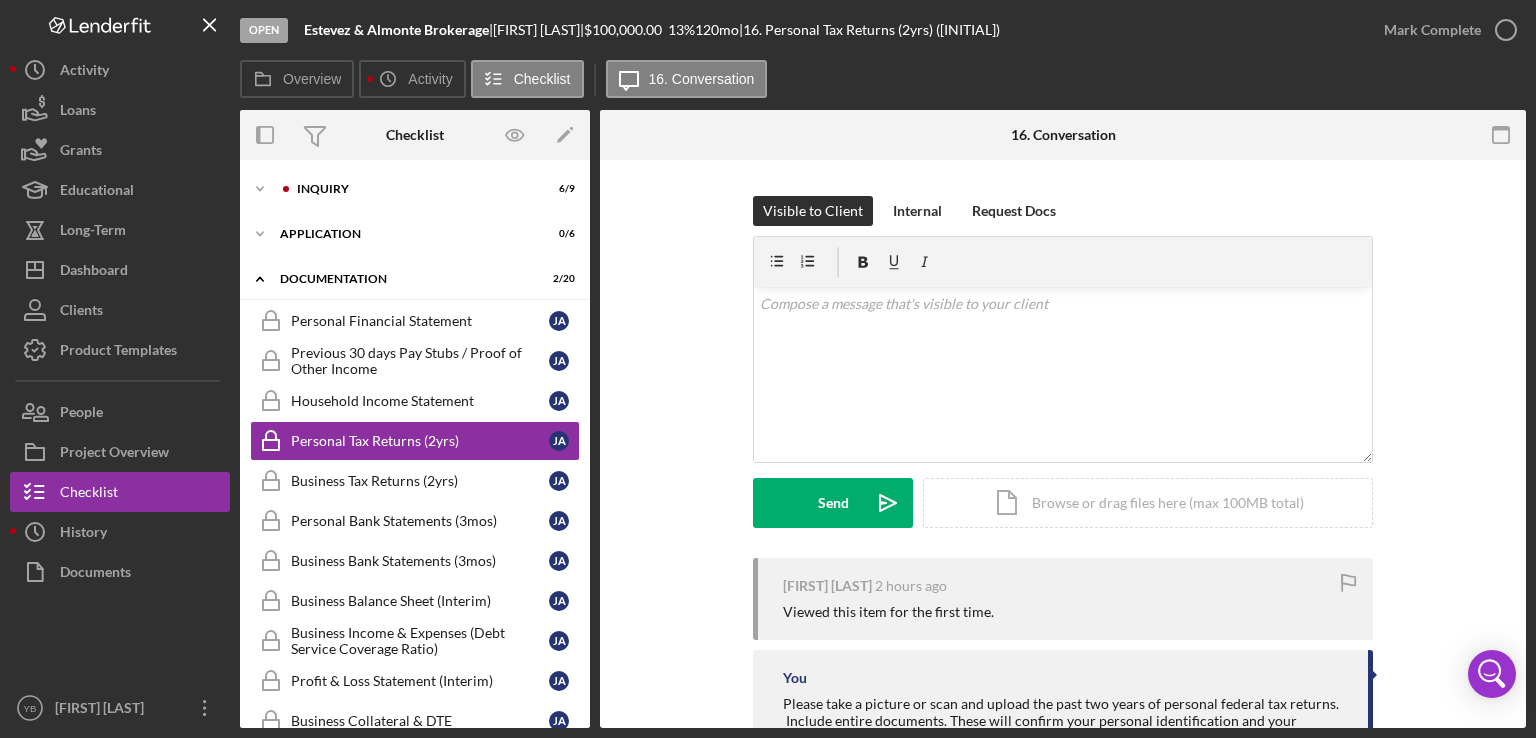 scroll, scrollTop: 327, scrollLeft: 0, axis: vertical 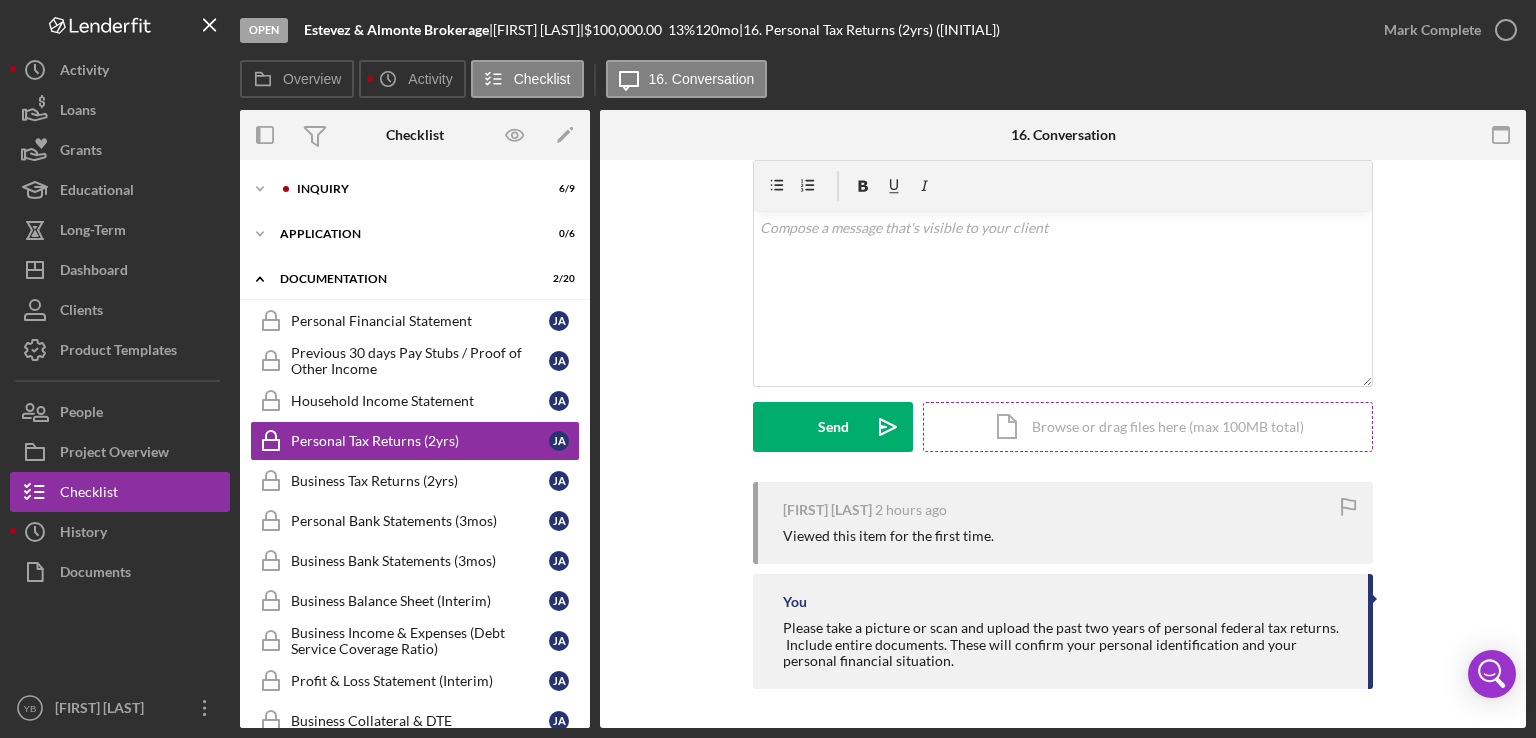 click on "Icon/Document Browse or drag files here (max 100MB total) Tap to choose files or take a photo" at bounding box center [1148, 427] 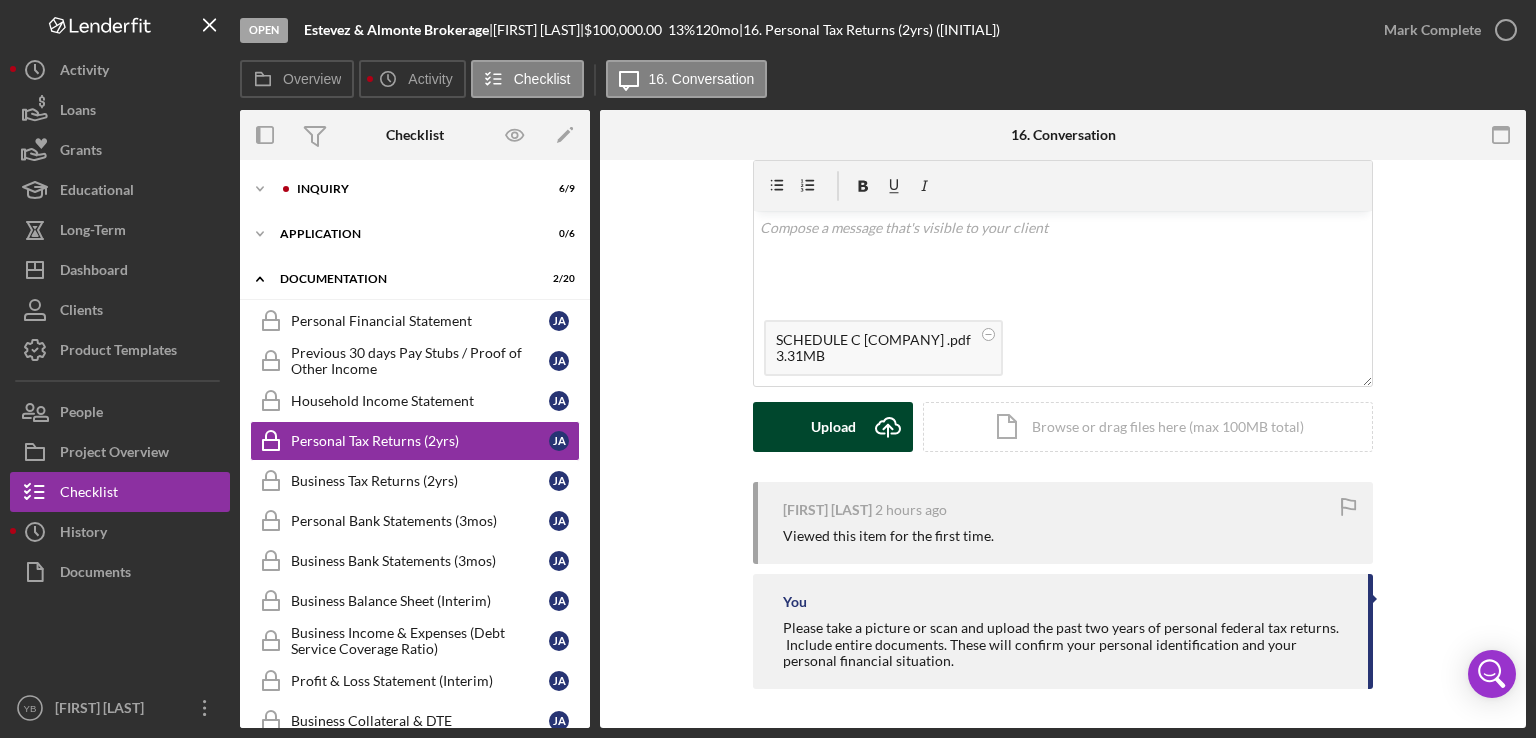 click on "Upload" at bounding box center [833, 427] 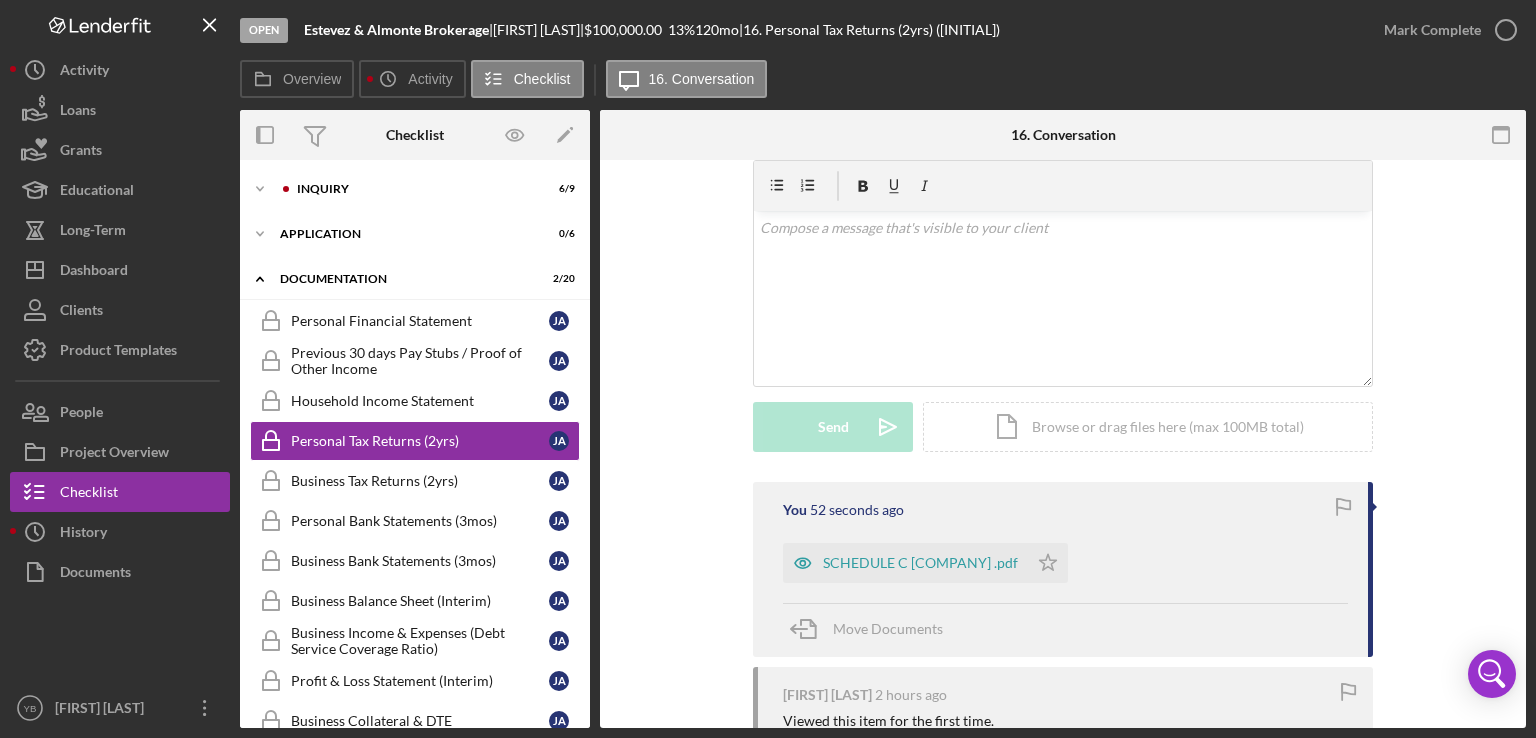 drag, startPoint x: 1535, startPoint y: 394, endPoint x: 1524, endPoint y: 477, distance: 83.725746 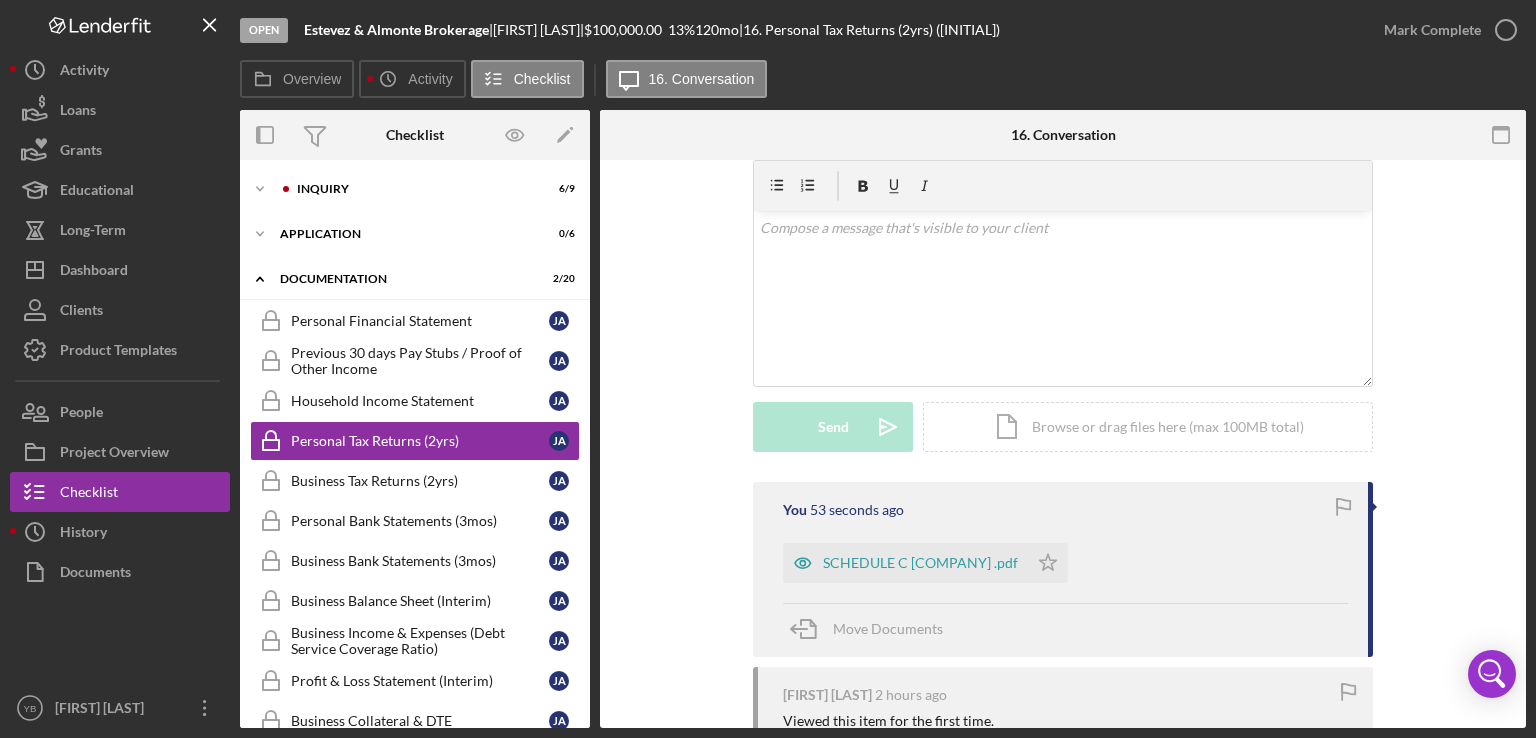 scroll, scrollTop: 440, scrollLeft: 0, axis: vertical 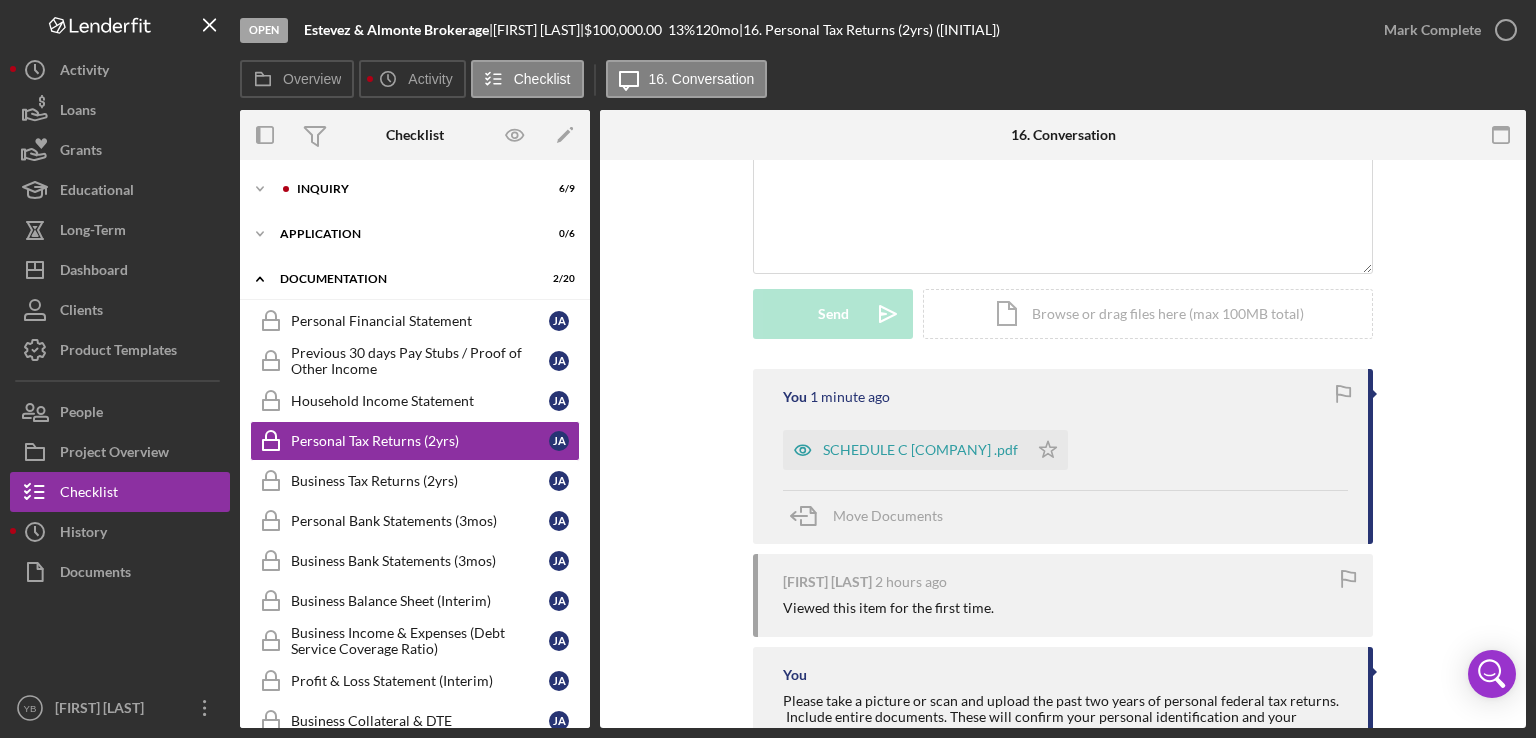 drag, startPoint x: 1531, startPoint y: 465, endPoint x: 1467, endPoint y: 515, distance: 81.21576 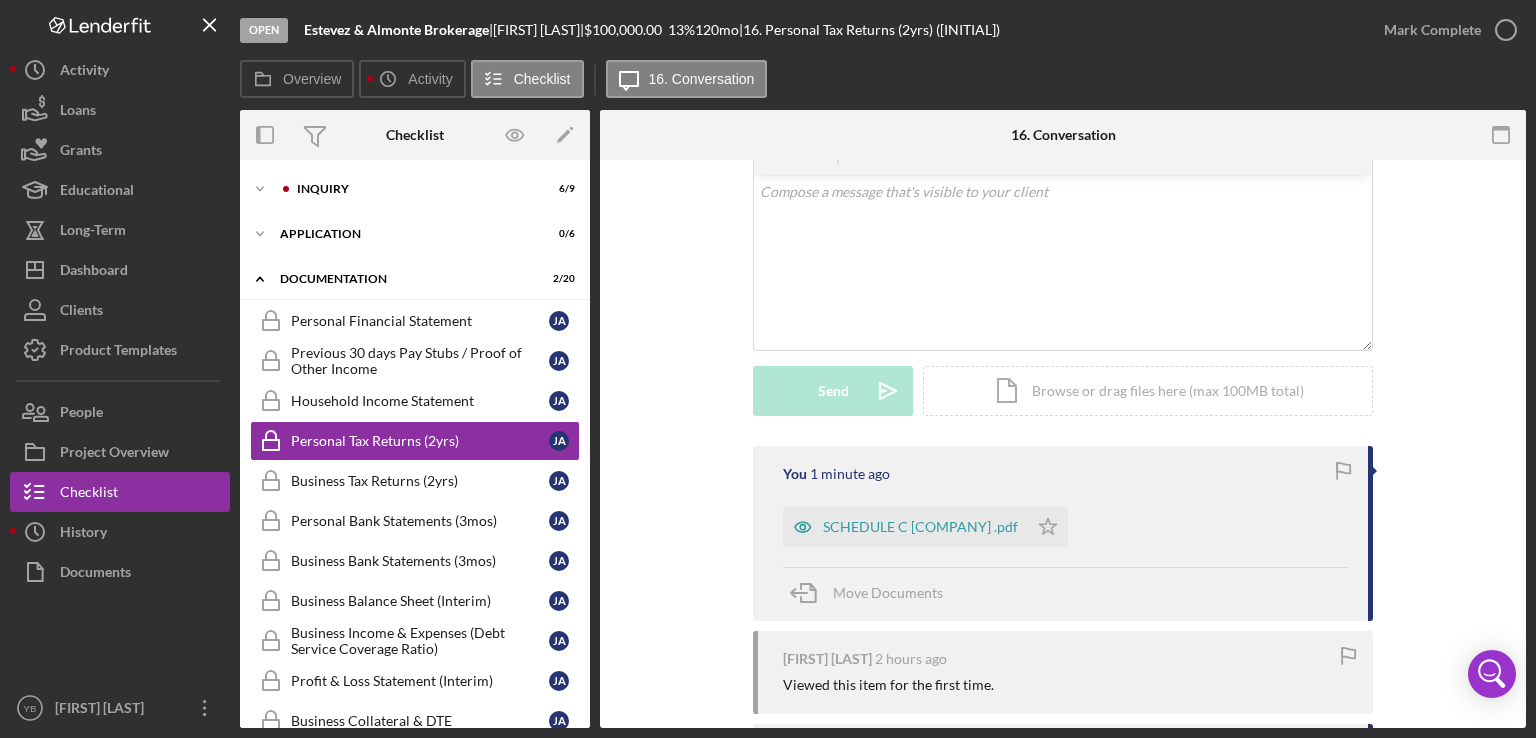 scroll, scrollTop: 359, scrollLeft: 0, axis: vertical 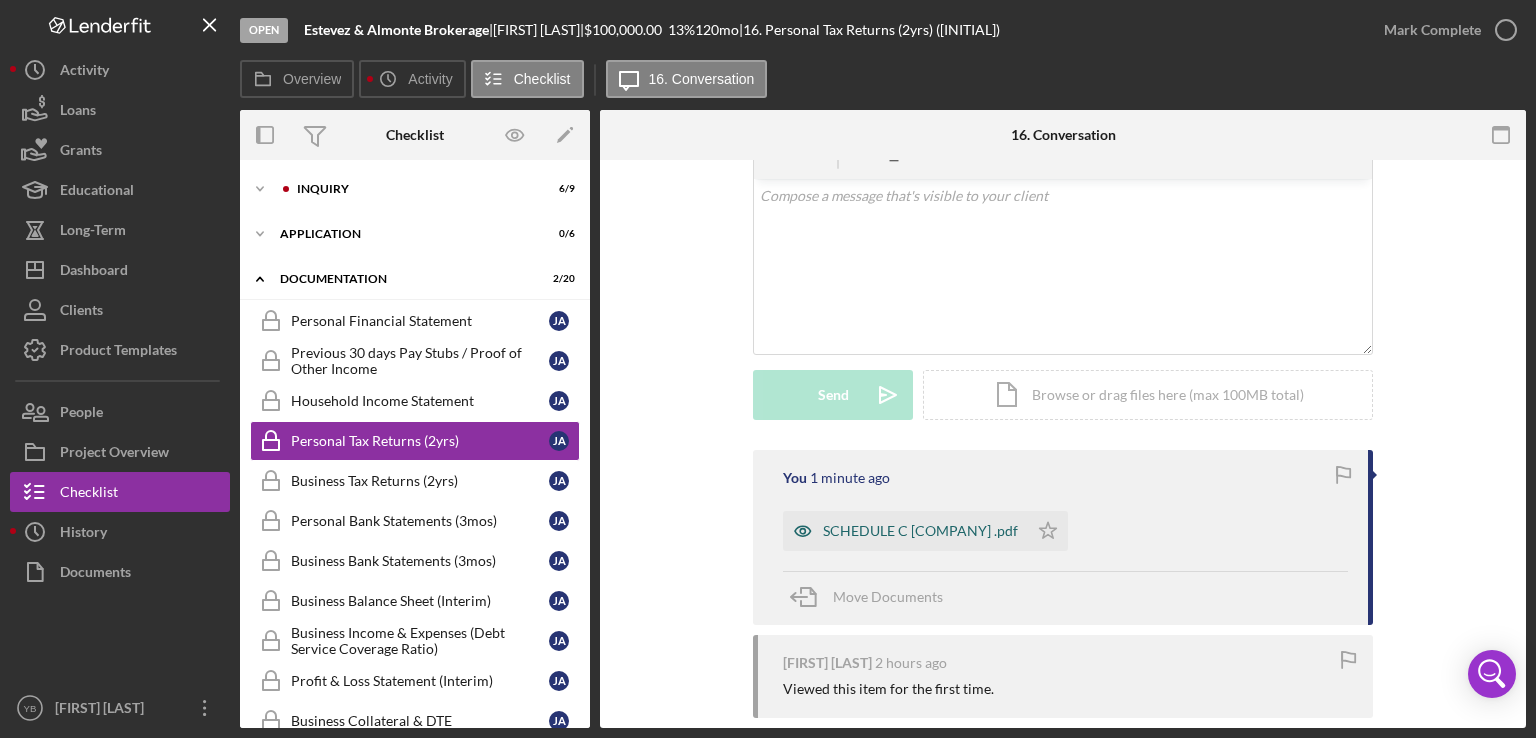 click on "SCHEDULE C [COMPANY] .pdf" at bounding box center [920, 531] 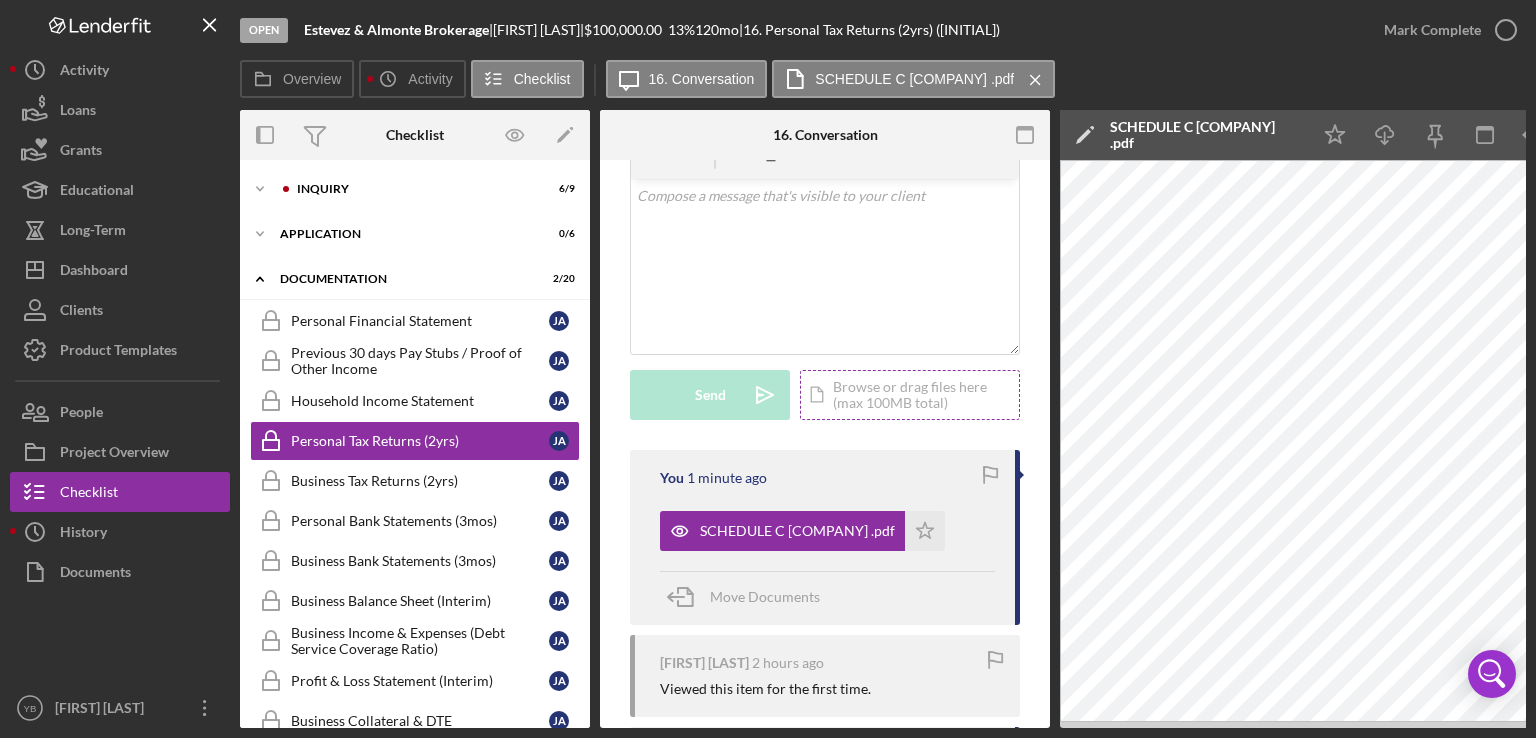 click on "Icon/Document Browse or drag files here (max 100MB total) Tap to choose files or take a photo" at bounding box center [910, 395] 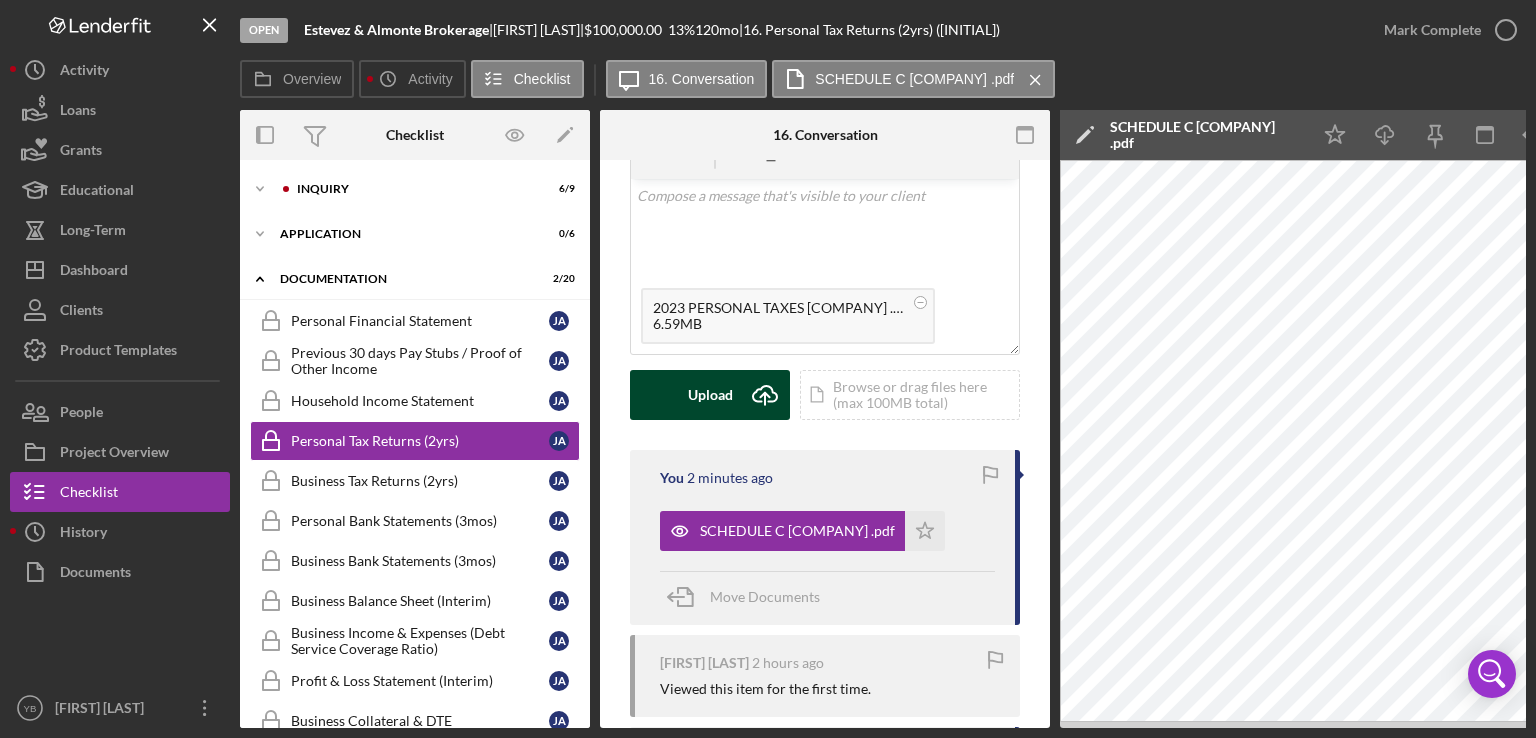 click on "Upload" at bounding box center (710, 395) 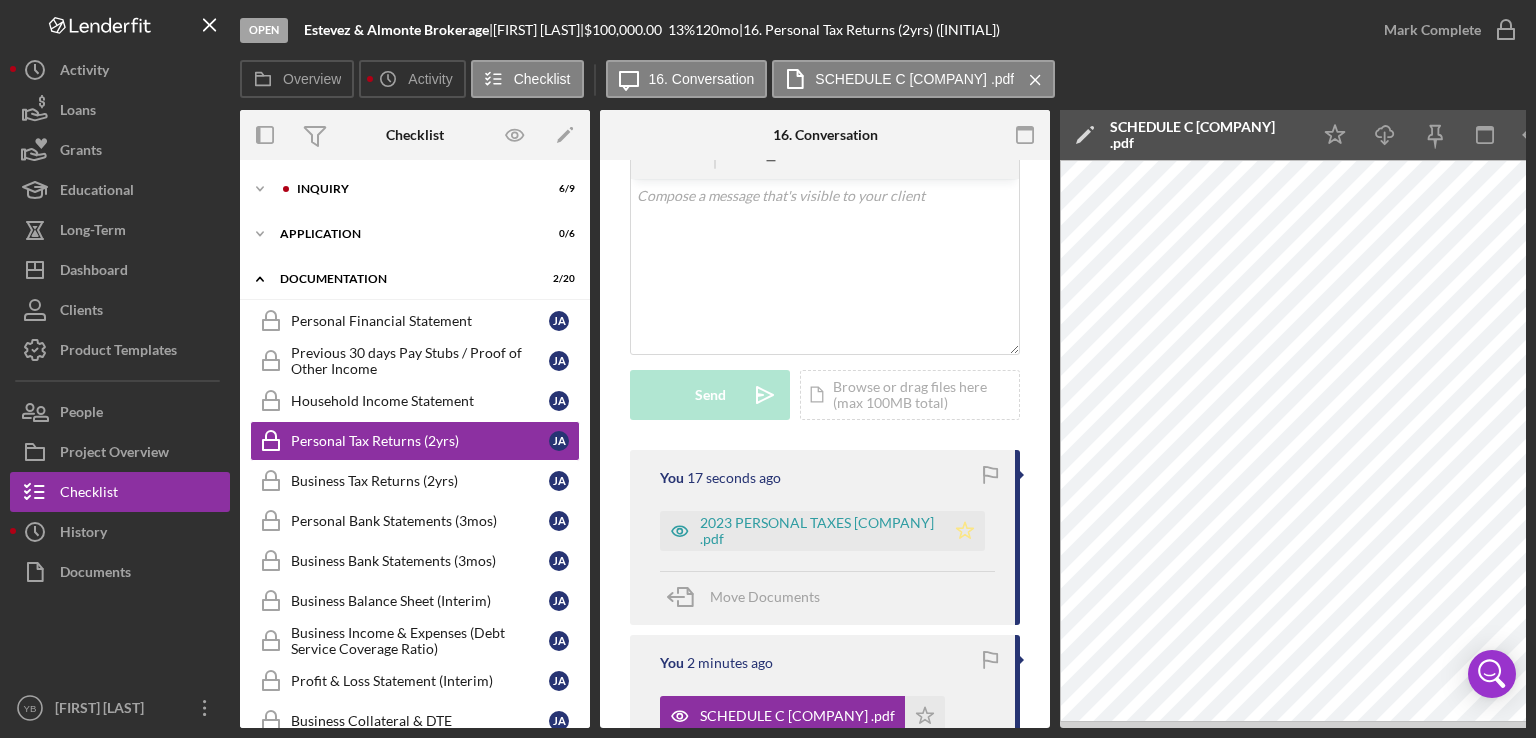 click 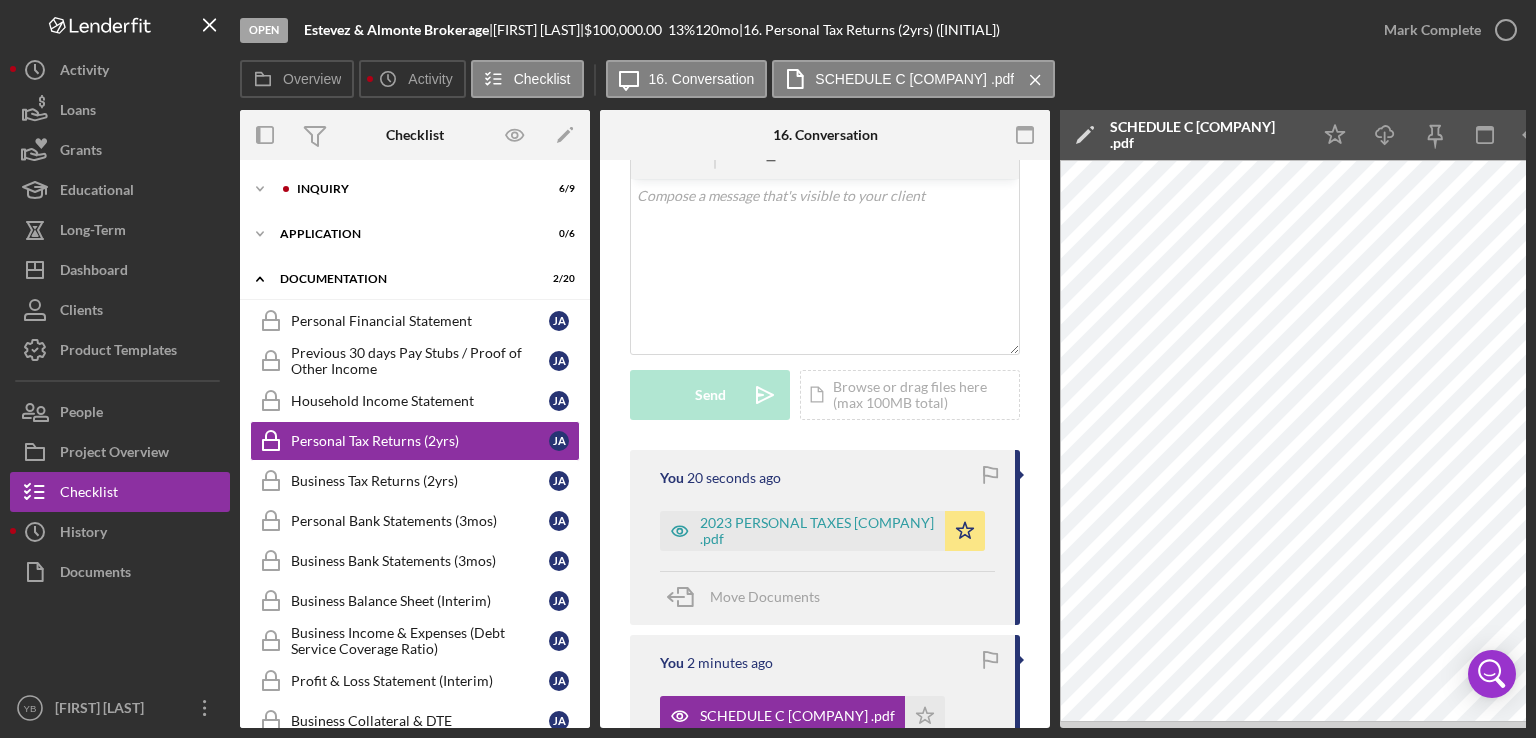 click on "Overview Overview Edit Icon/Edit Status Ongoing Risk Rating Sentiment Rating 5 Product Community Advantage Loan Created Date 7/16/2025 Started Date 7/16/2025 Closing Goal 8/30/2025 Amount $100,000.00 Rate 13.000% Term 120 months Contact Icon/User Photo YB [INITIAL]   [LAST] Account Executive Stage Open Weekly Status Update Yes Inactivity Alerts Yes Key Ratios Edit Icon/Edit DSCR Collateral Coverage DTI LTV Global DSCR Global Collateral Coverage Global DTI NOI Recommendation Edit Icon/Edit Payment Type Rate Term Amount Down Payment Closing Fee Include closing fee in amount financed? No Origination Fee Include origination fee in amount financed? No Amount Financed Closing Date First Payment Date Maturity Date Resolution Edit Icon/Edit Resolved On Resolution New Activity 7/16/2025 at 11:45am  [INITIAL] . updated the Personal Information form assigned to [INITIAL] . Icon/Navigate Checklist Icon/Edit Icon/Expander Inquiry 6 / 9 Icon/Expander Application 0 / 6 Icon/Expander Documentation 2 / 20 Personal Financial Statement  J" at bounding box center [883, 419] 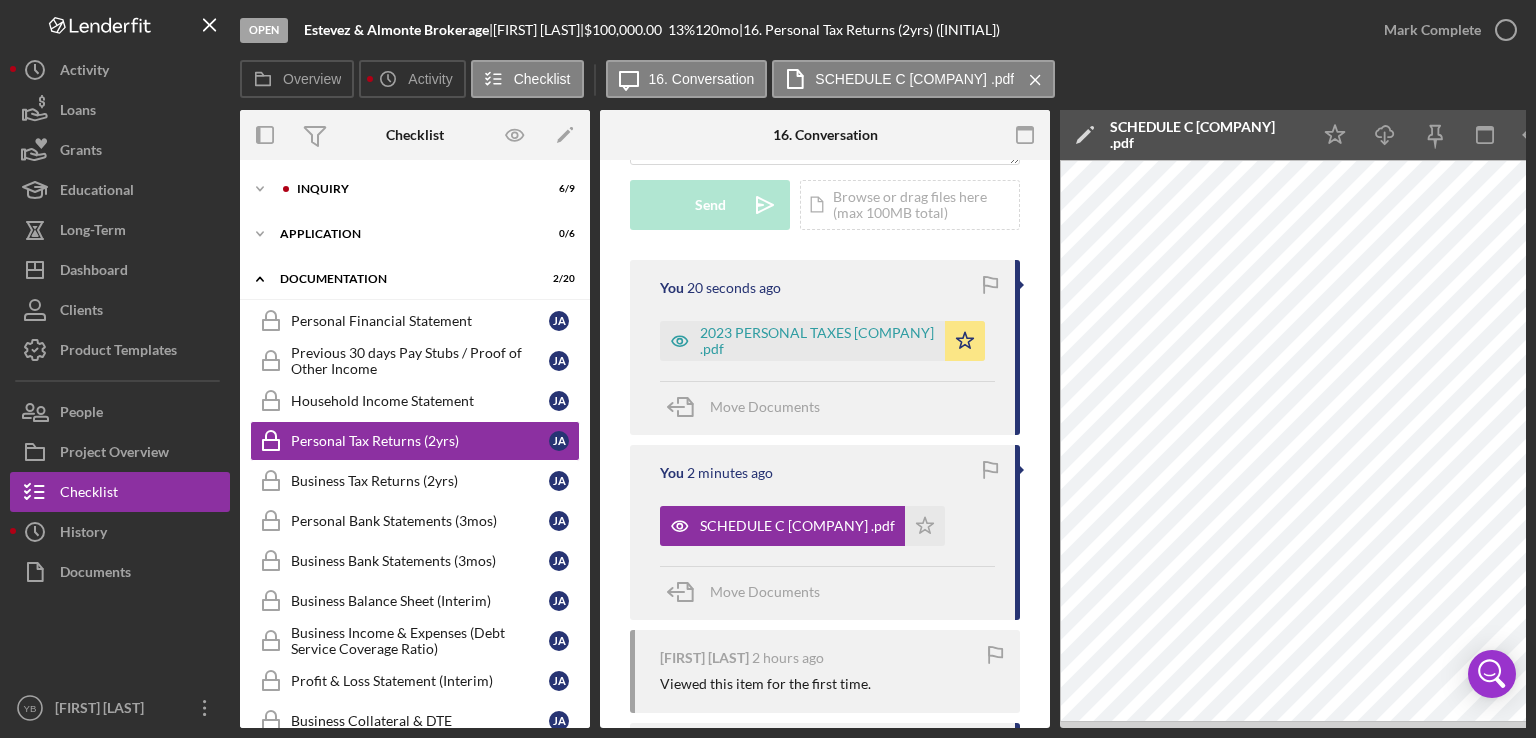 scroll, scrollTop: 601, scrollLeft: 0, axis: vertical 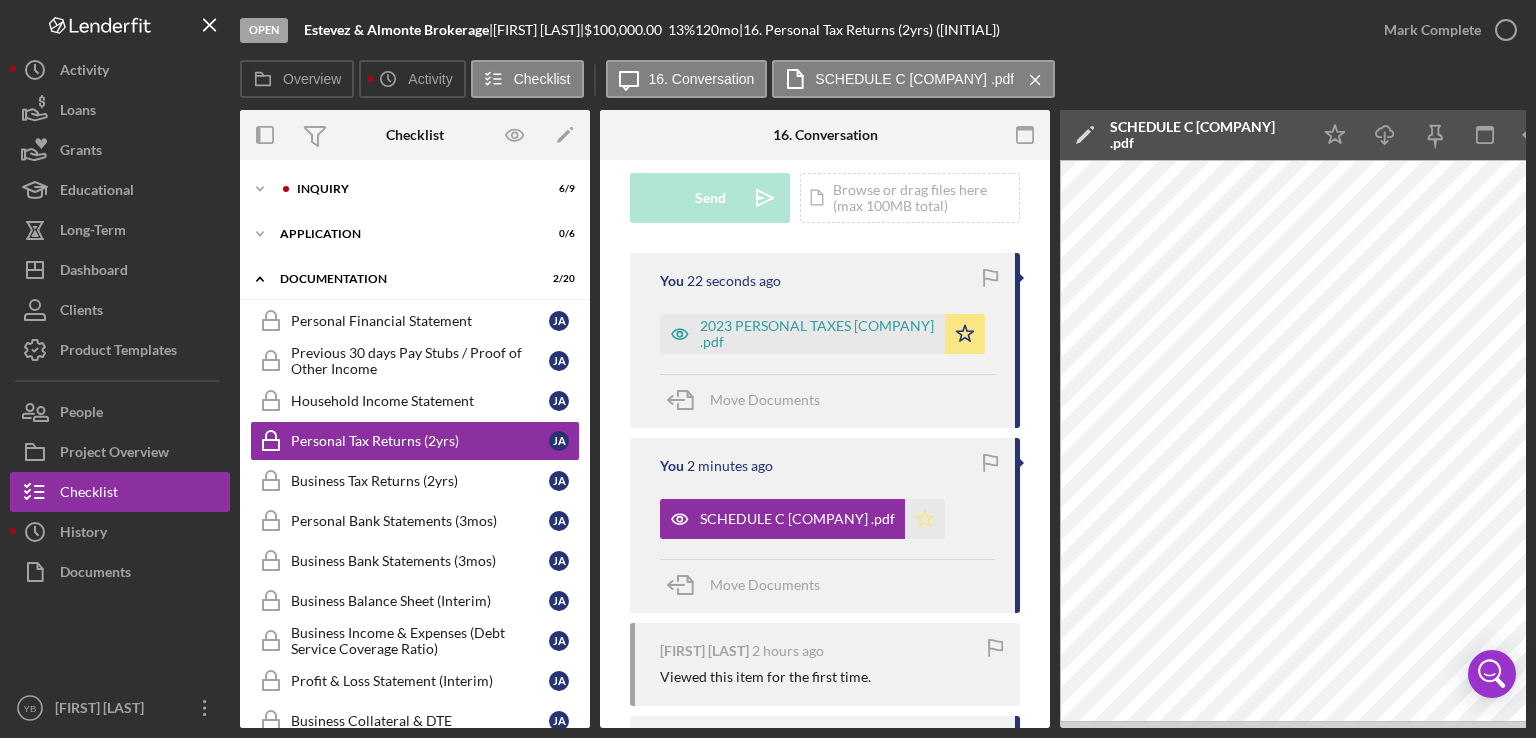 click 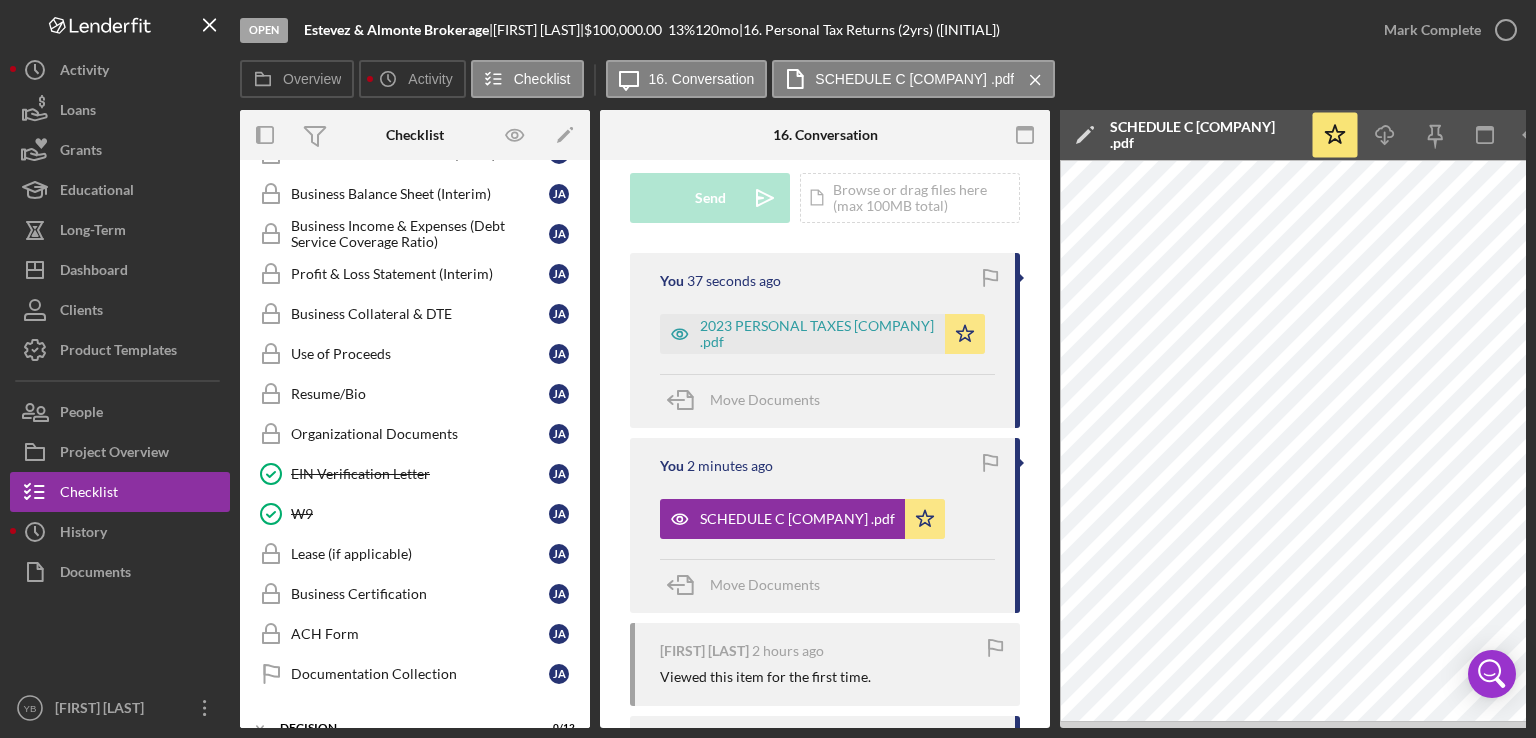 scroll, scrollTop: 408, scrollLeft: 0, axis: vertical 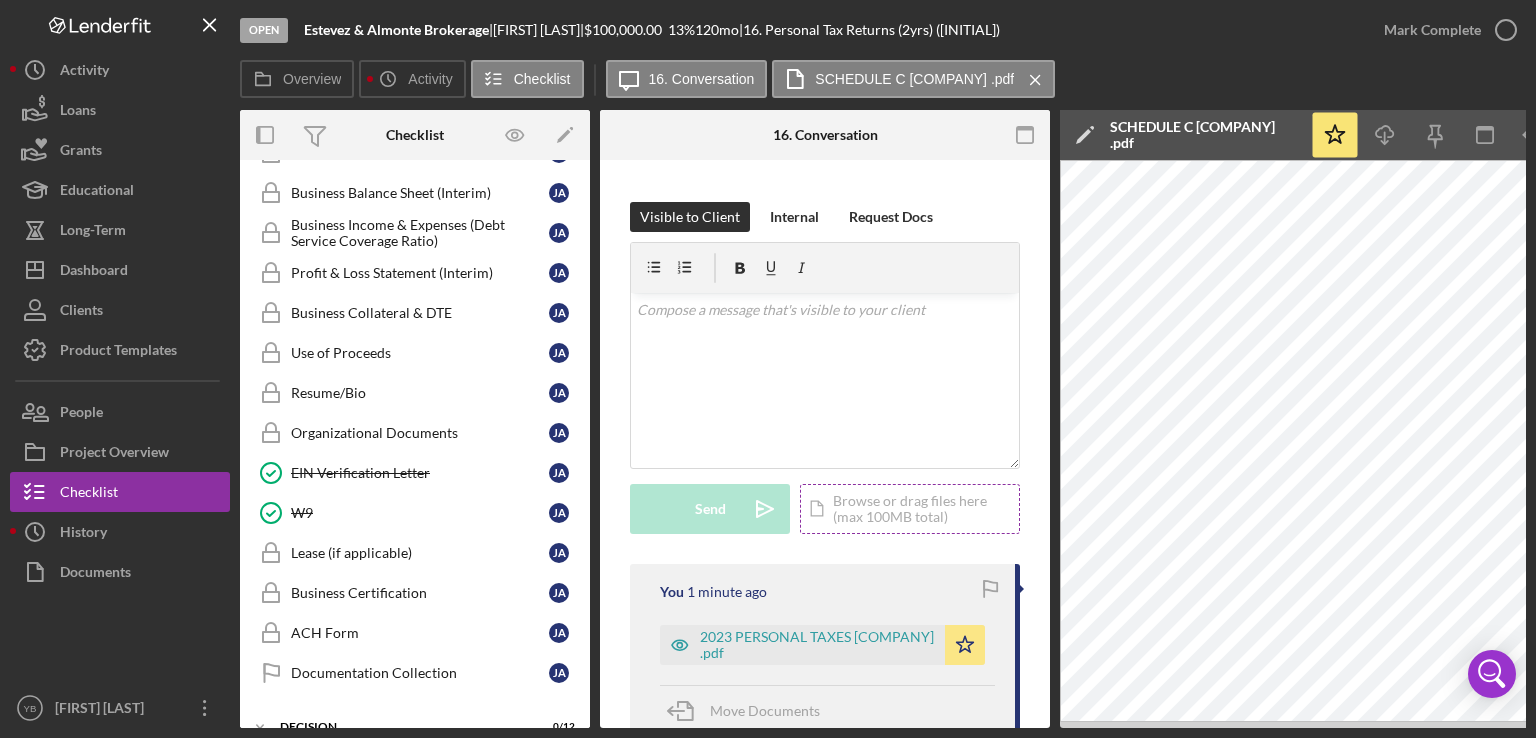 click on "Icon/Document Browse or drag files here (max 100MB total) Tap to choose files or take a photo" at bounding box center (910, 509) 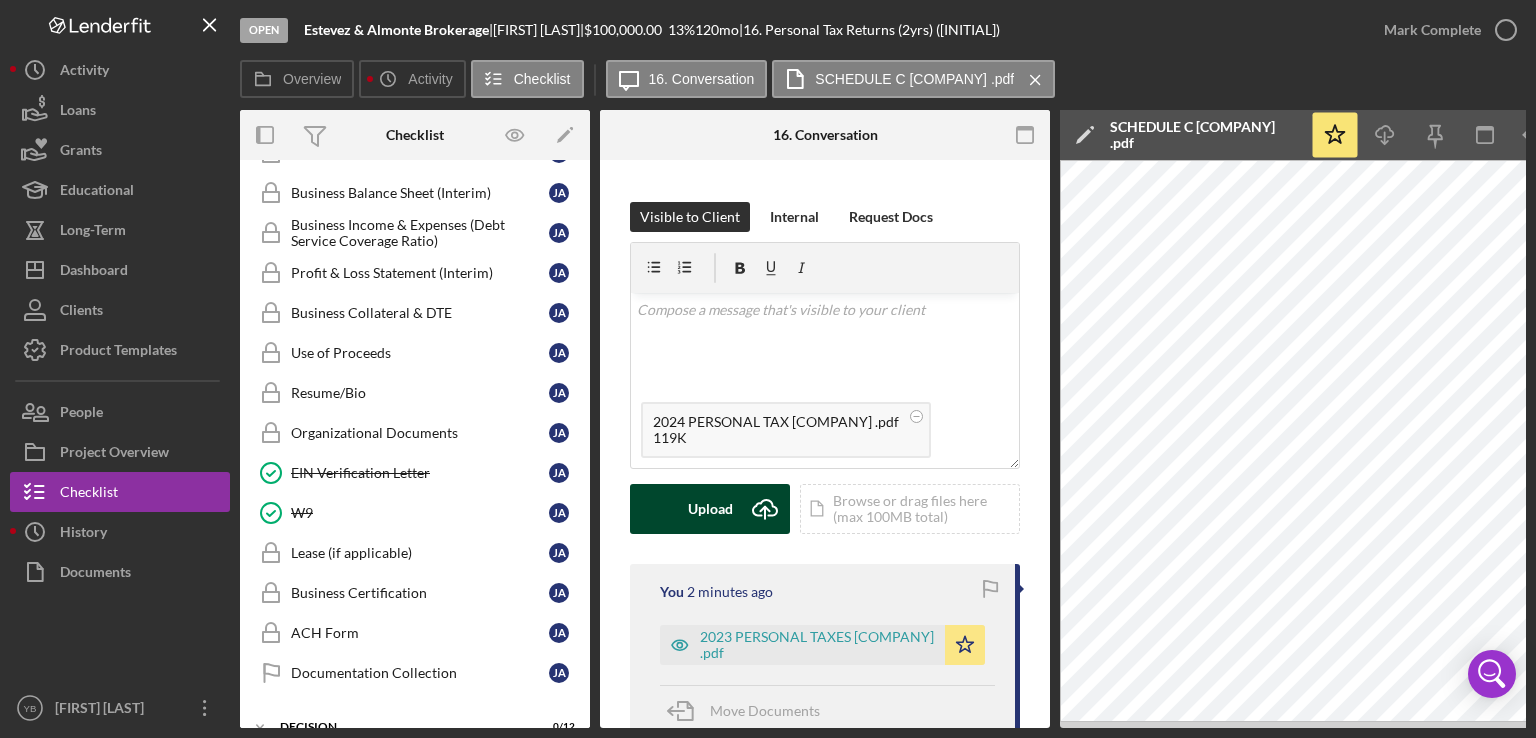 click on "Upload" at bounding box center [710, 509] 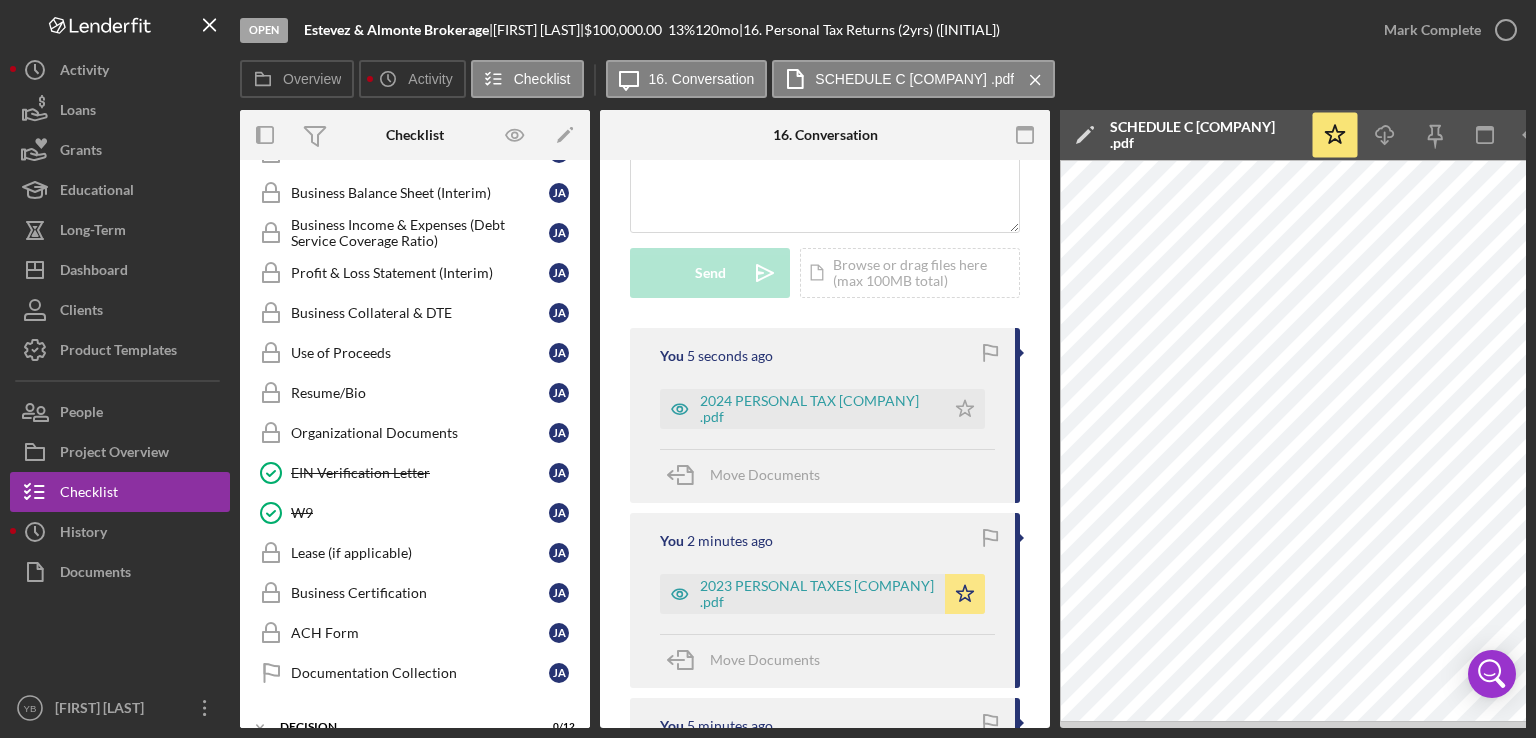 scroll, scrollTop: 528, scrollLeft: 0, axis: vertical 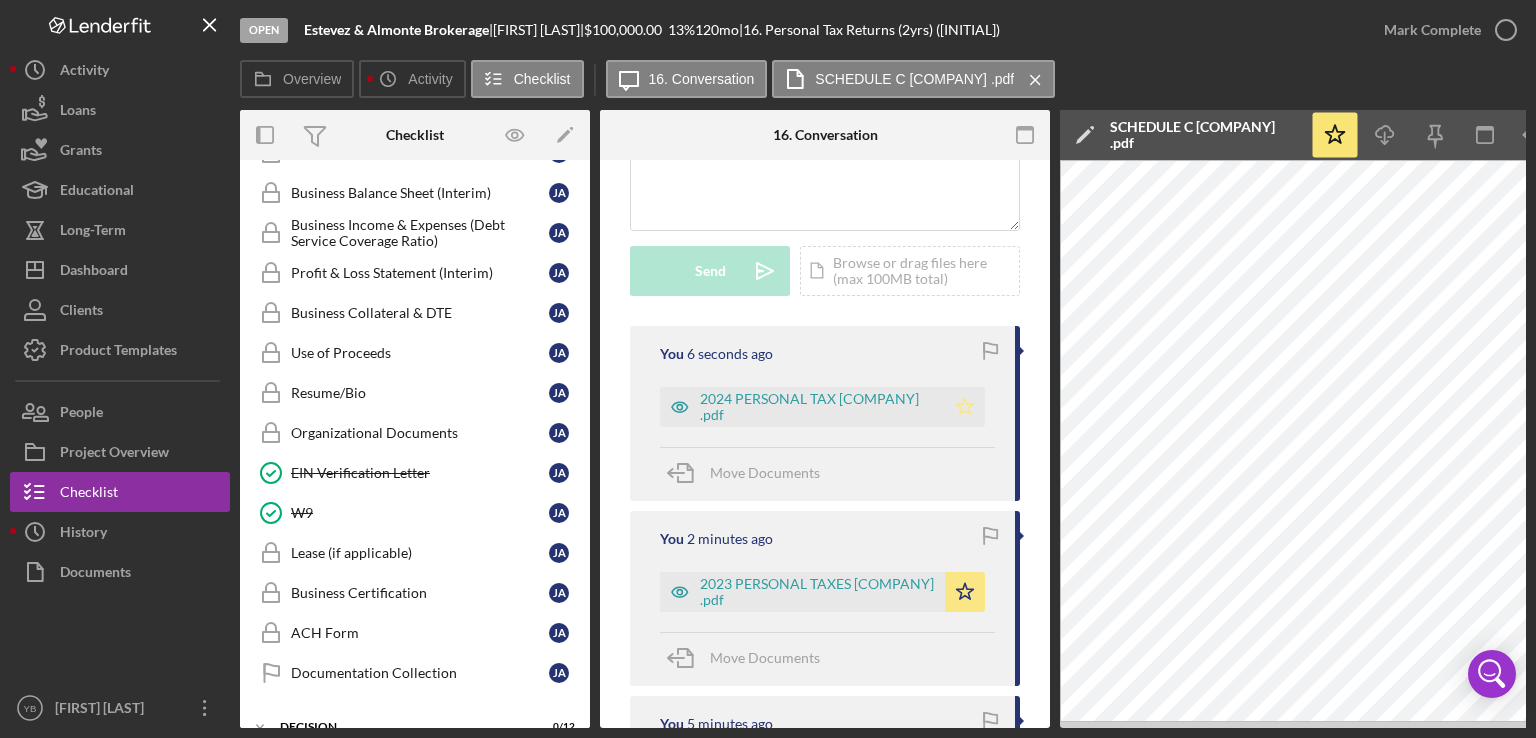 click 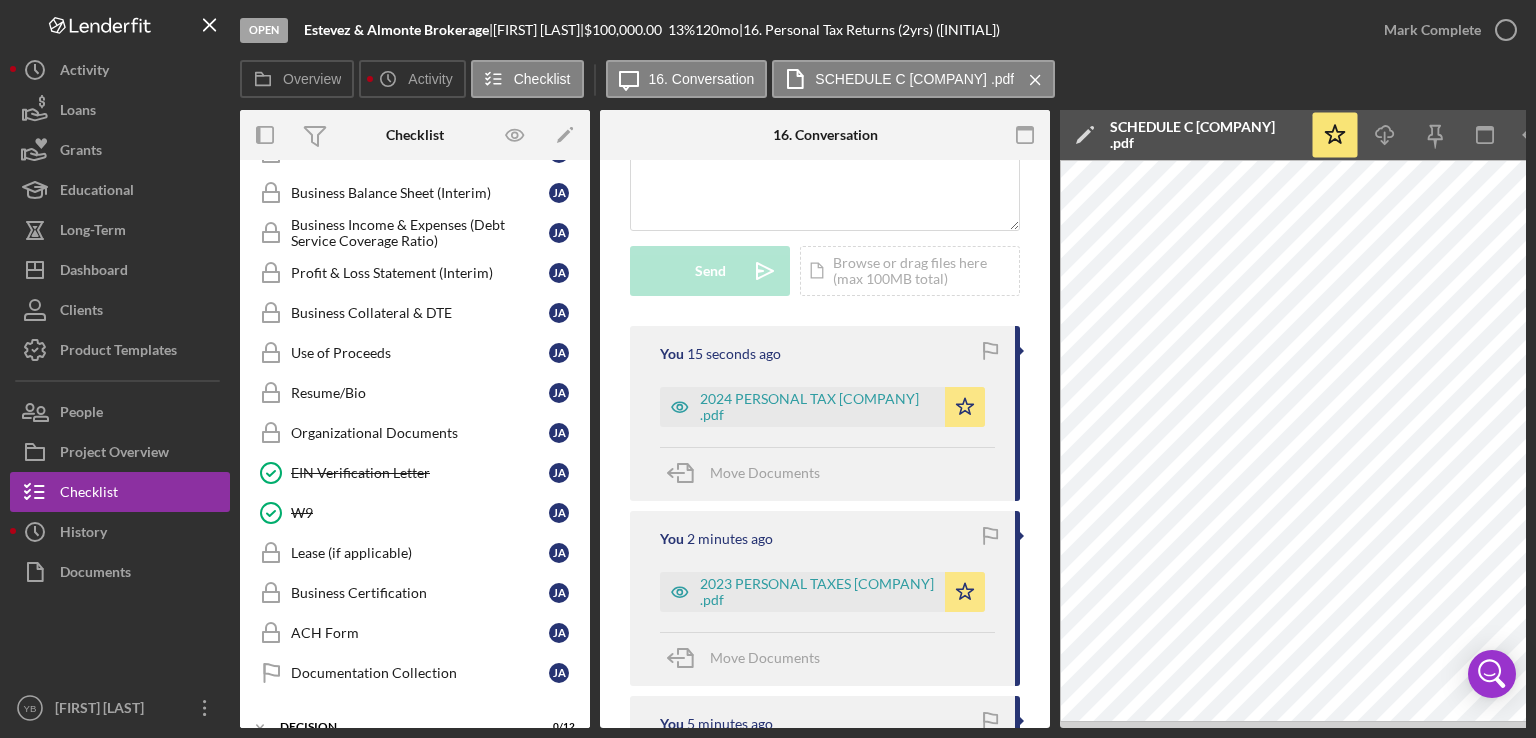 drag, startPoint x: 592, startPoint y: 411, endPoint x: 584, endPoint y: 374, distance: 37.85499 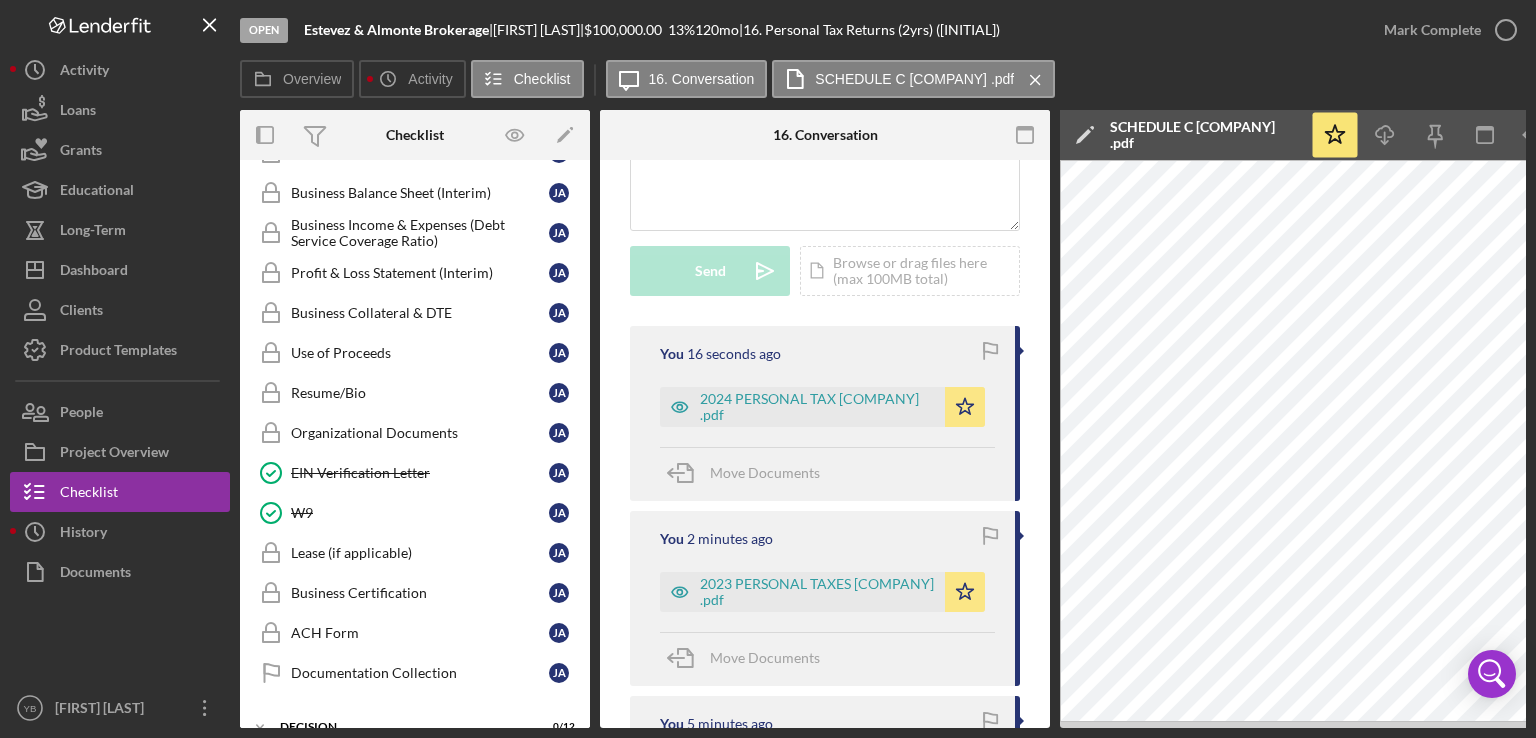 drag, startPoint x: 584, startPoint y: 374, endPoint x: 587, endPoint y: 360, distance: 14.3178215 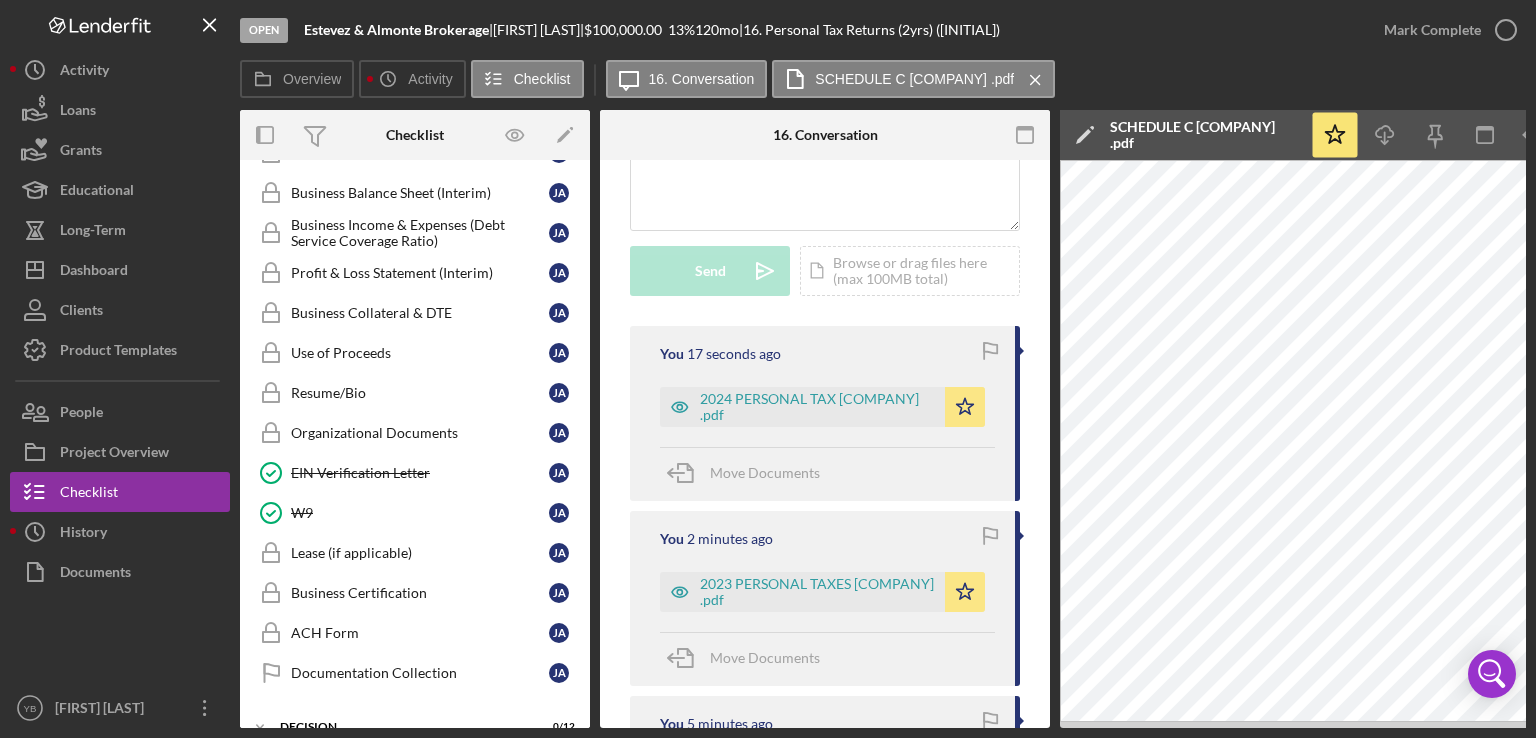 scroll, scrollTop: 0, scrollLeft: 0, axis: both 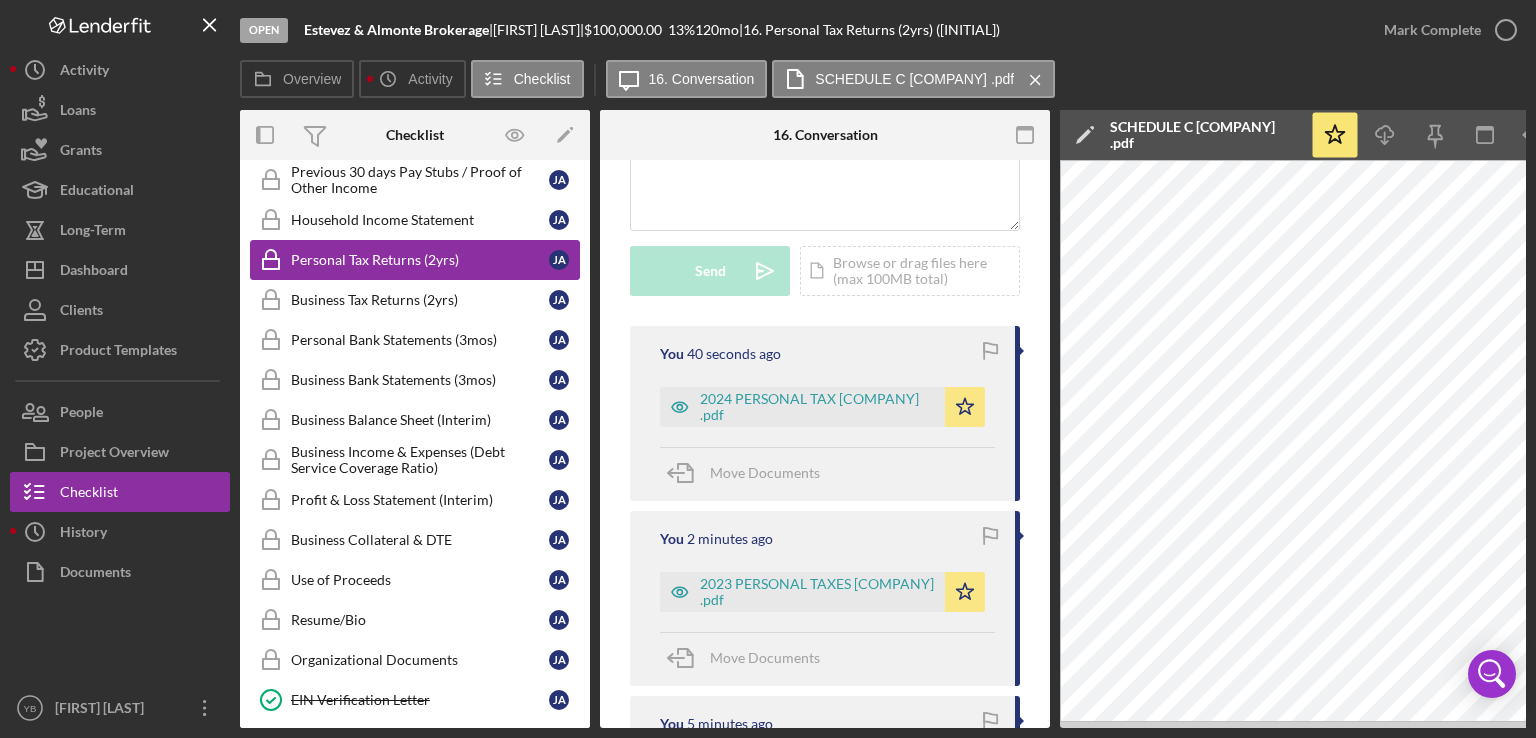 click on "Personal Tax Returns (2yrs)" at bounding box center [420, 260] 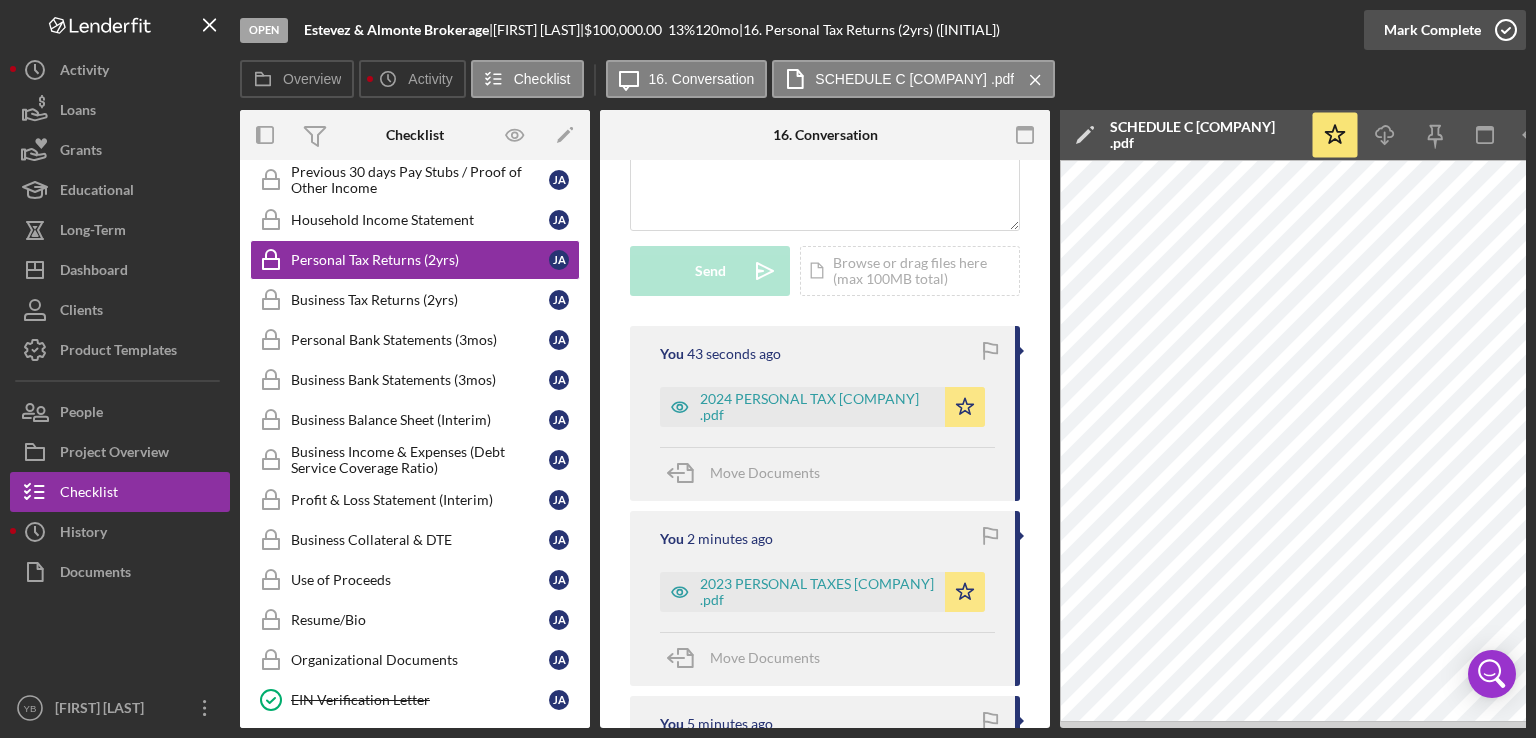 click 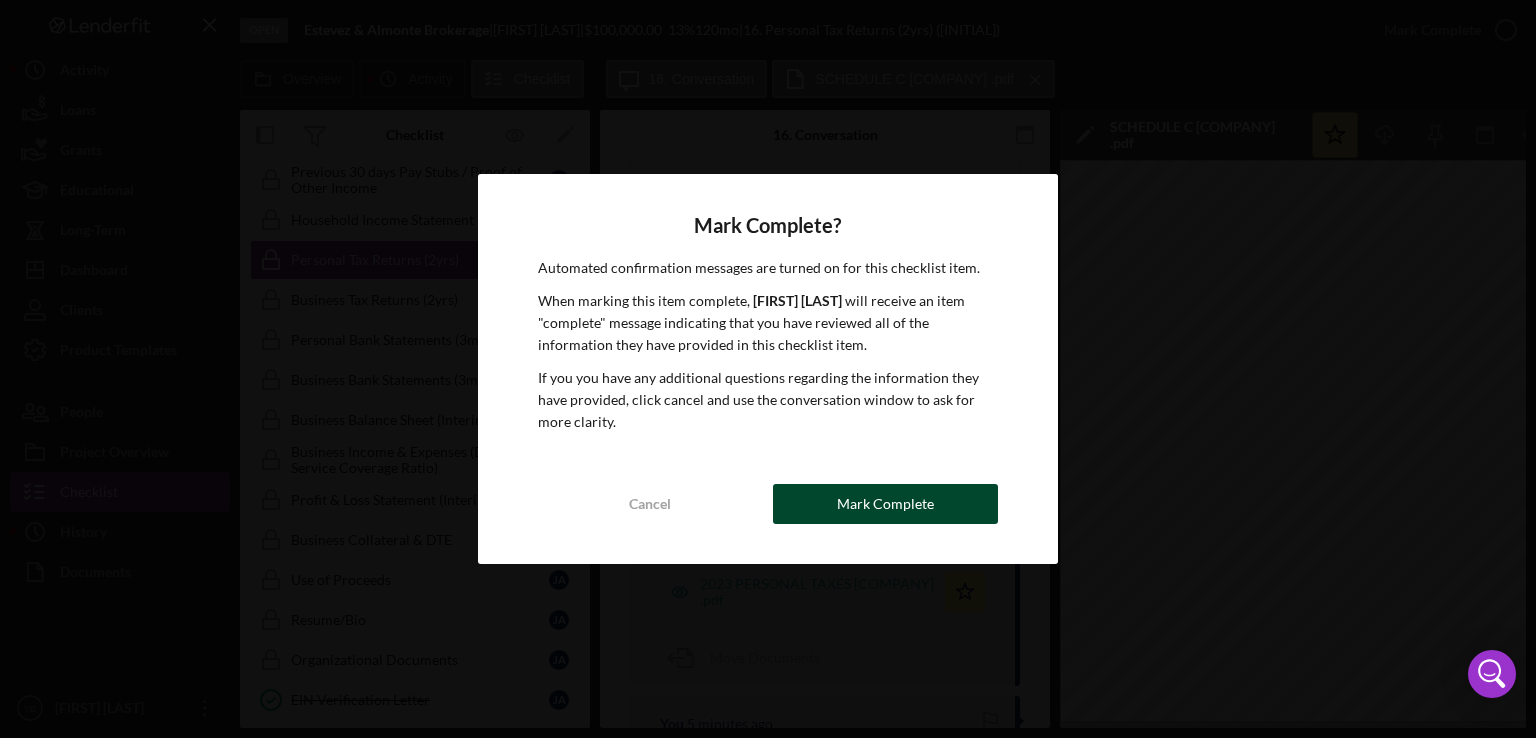 click on "Mark Complete" at bounding box center [885, 504] 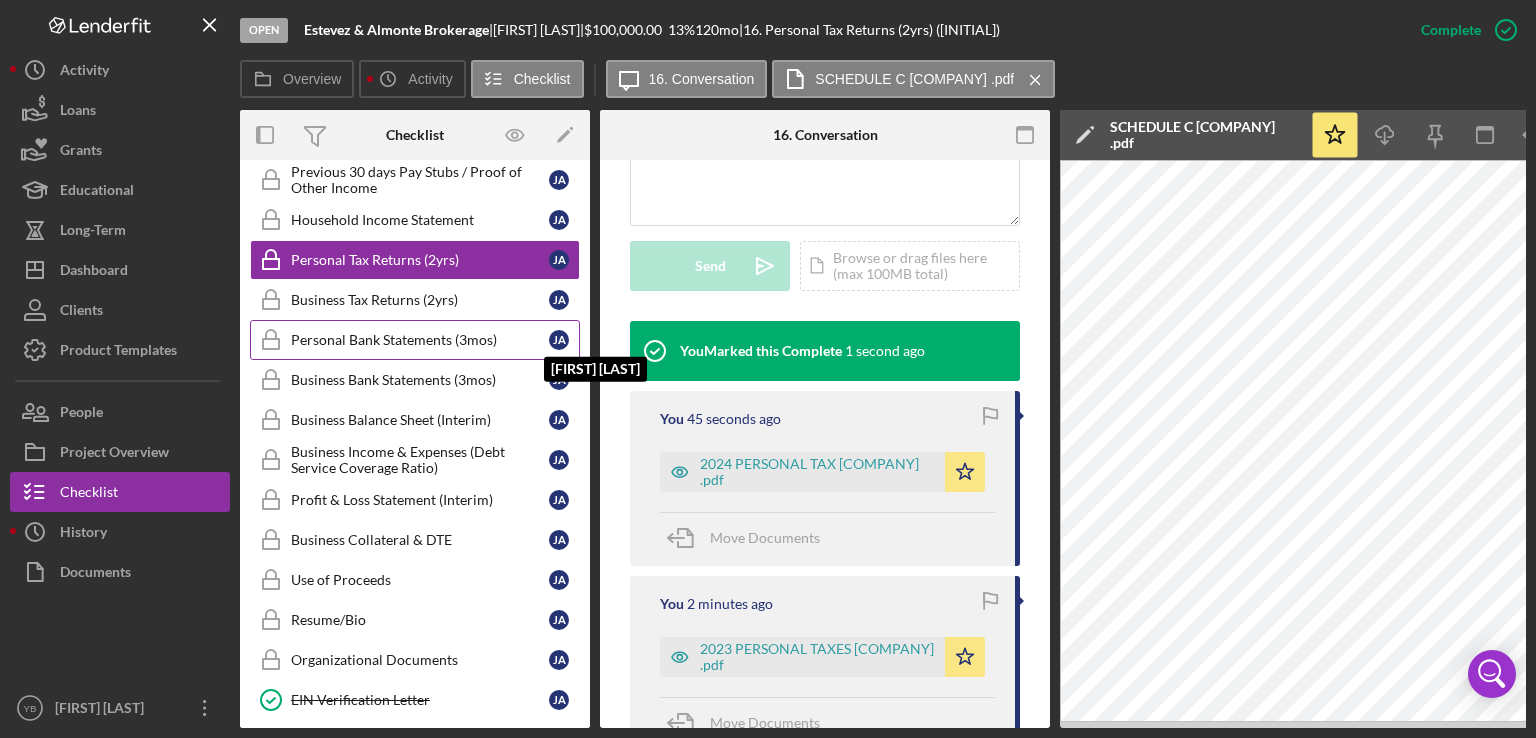 scroll, scrollTop: 546, scrollLeft: 0, axis: vertical 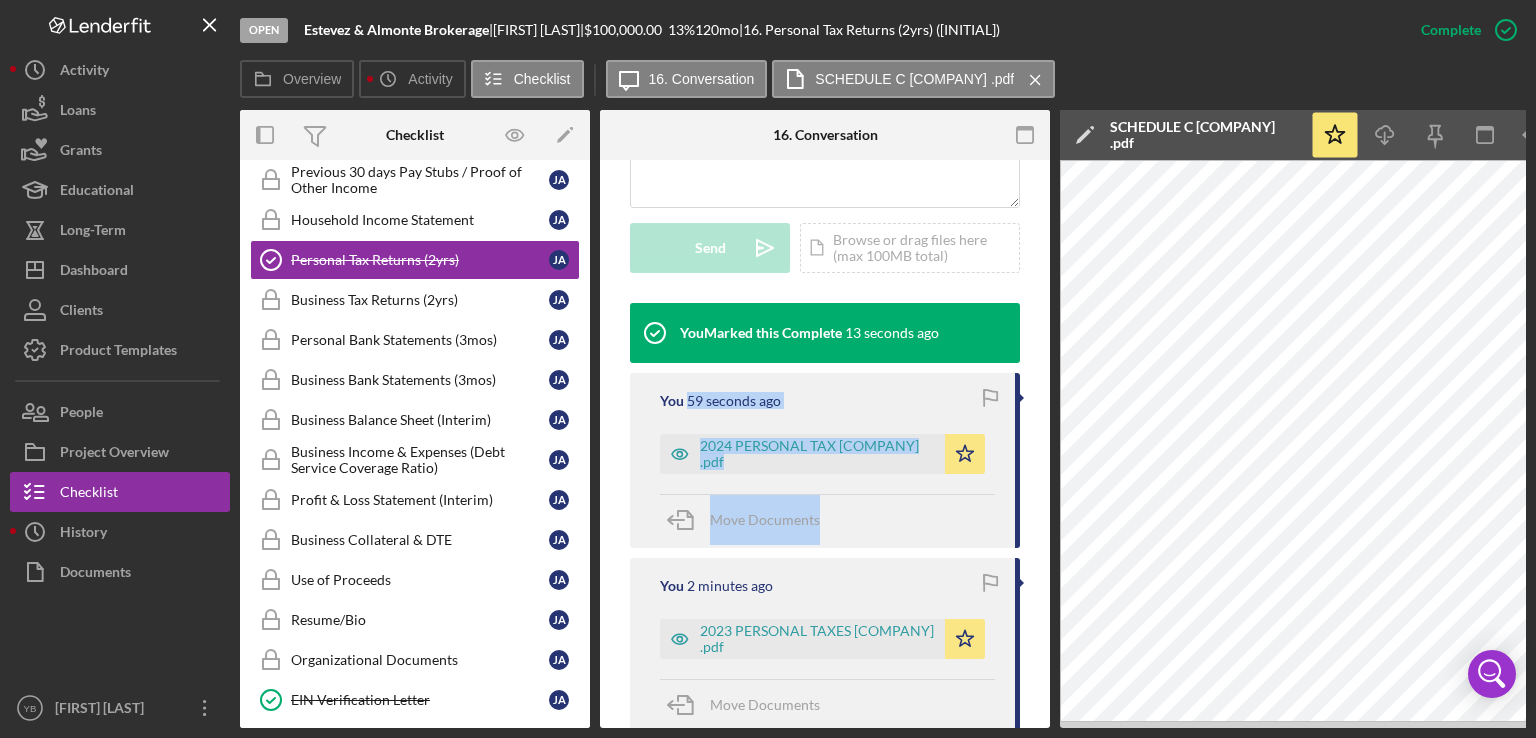 drag, startPoint x: 1052, startPoint y: 418, endPoint x: 1045, endPoint y: 537, distance: 119.2057 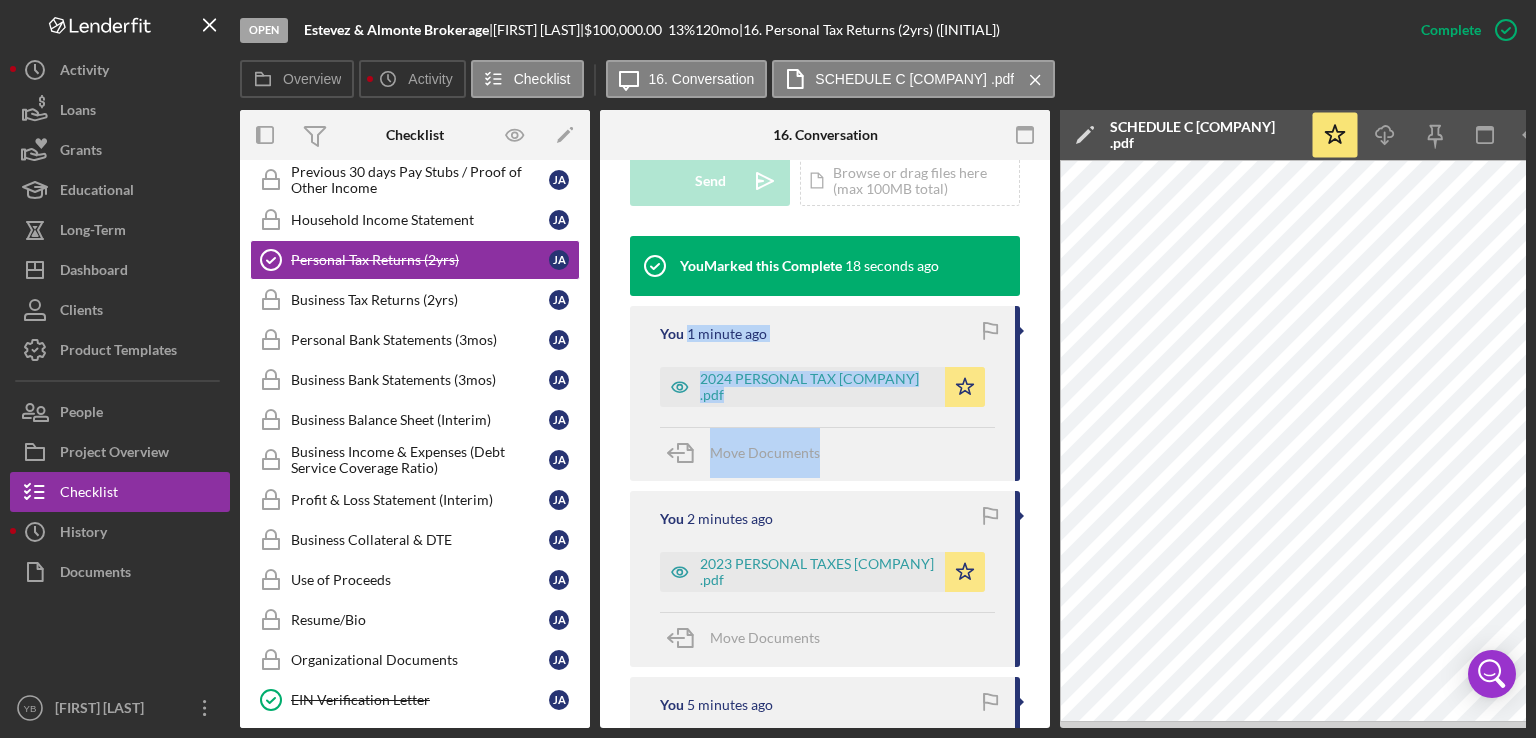 scroll, scrollTop: 609, scrollLeft: 0, axis: vertical 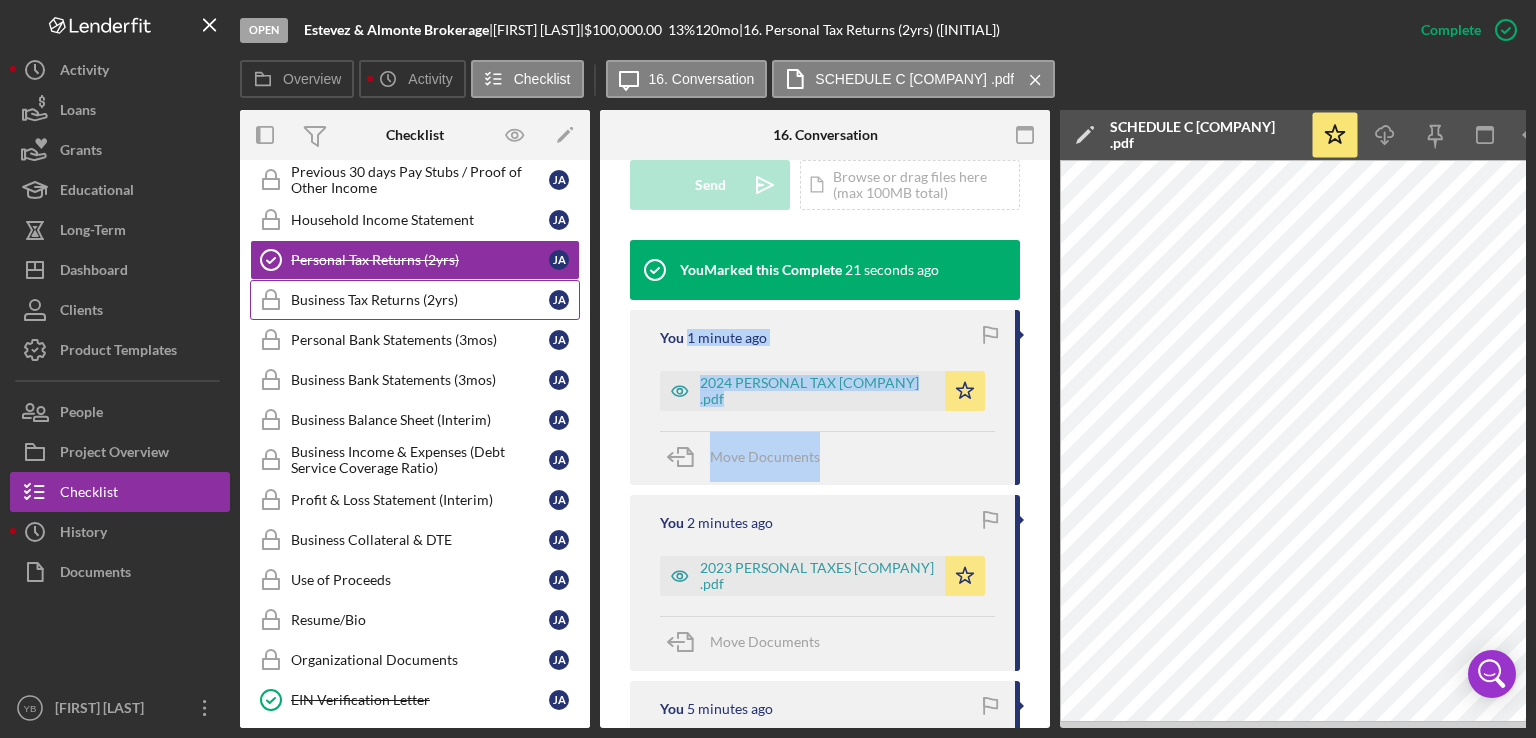click on "Business Tax Returns (2yrs)" at bounding box center [420, 300] 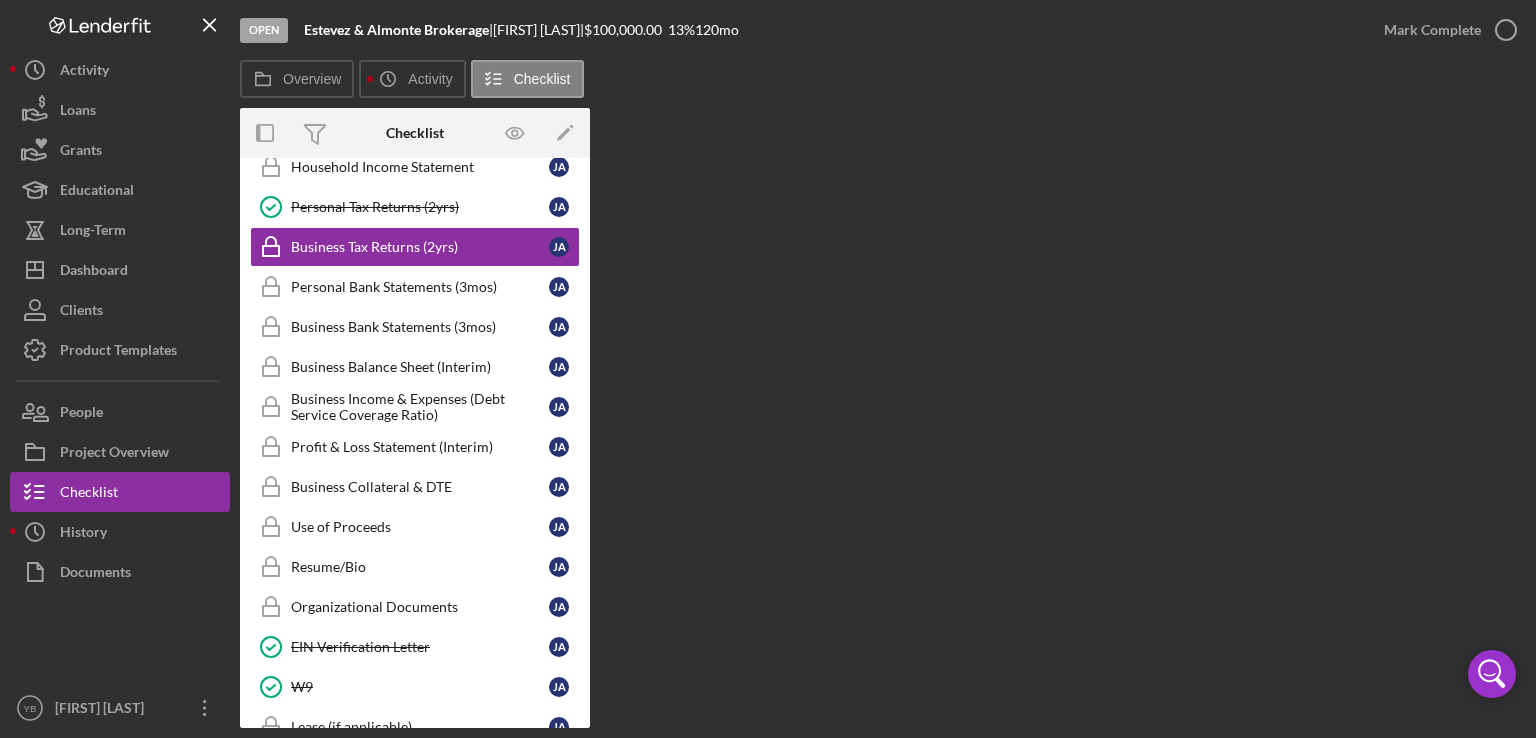 scroll, scrollTop: 0, scrollLeft: 0, axis: both 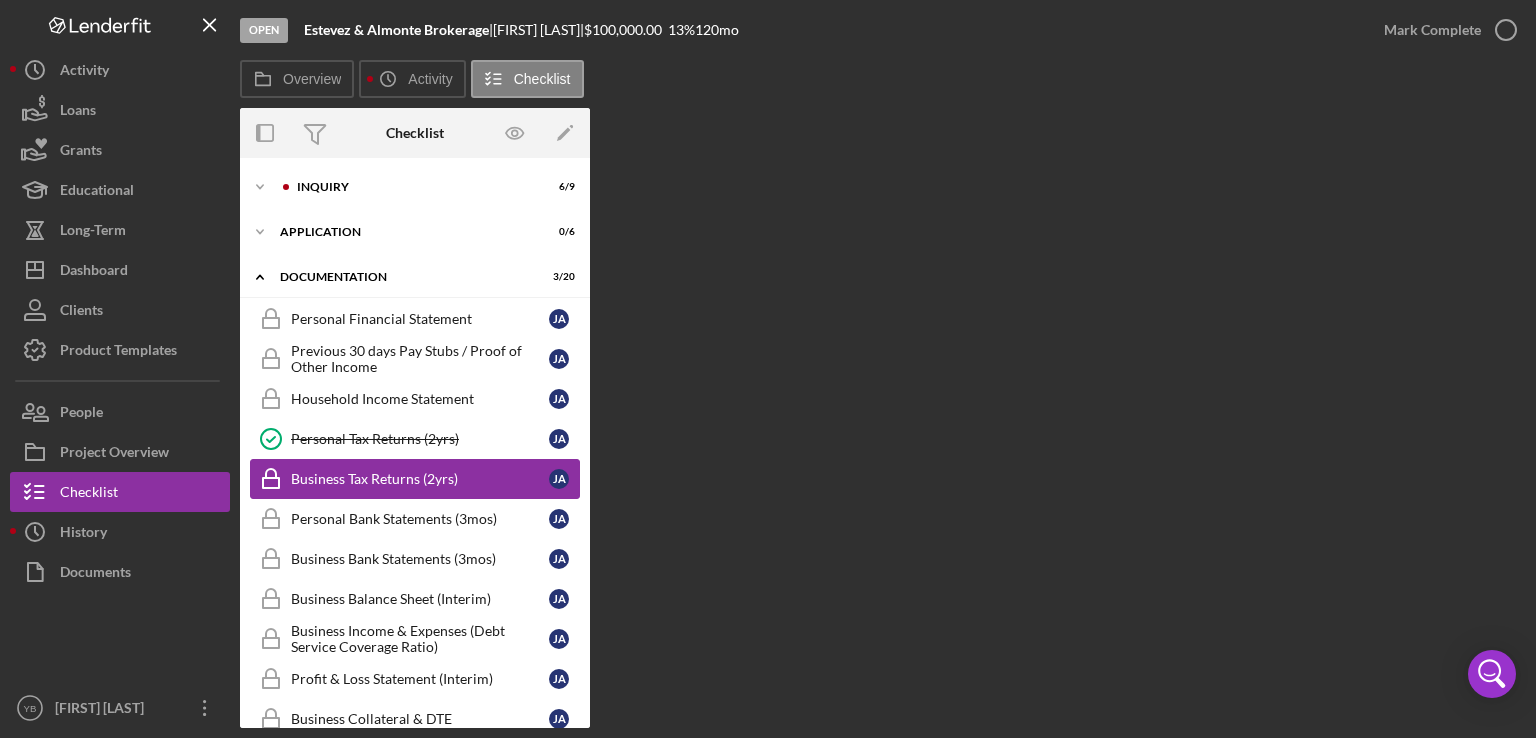 click on "Business Tax Returns (2yrs)" at bounding box center [420, 479] 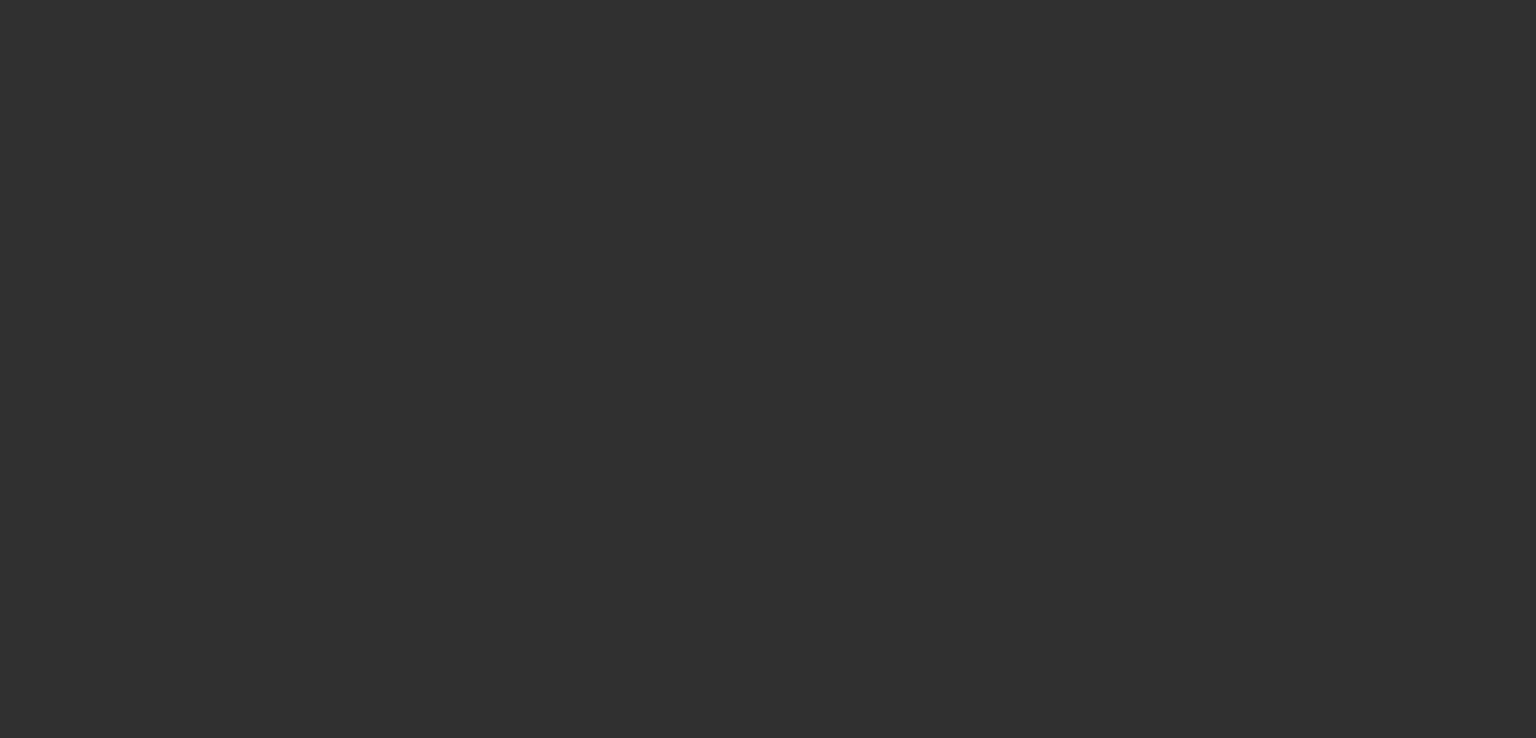 scroll, scrollTop: 0, scrollLeft: 0, axis: both 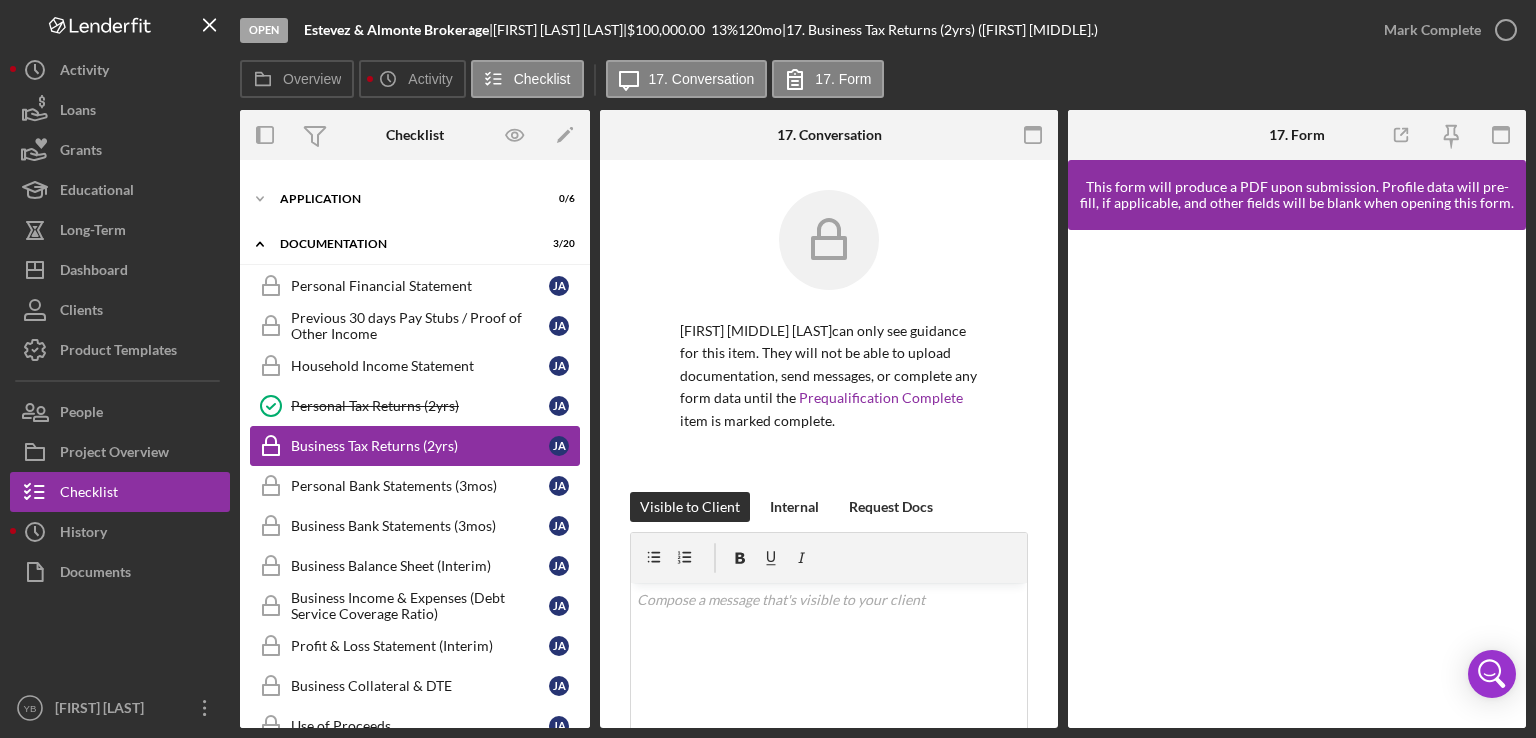 click on "Business Tax Returns (2yrs)" at bounding box center (420, 446) 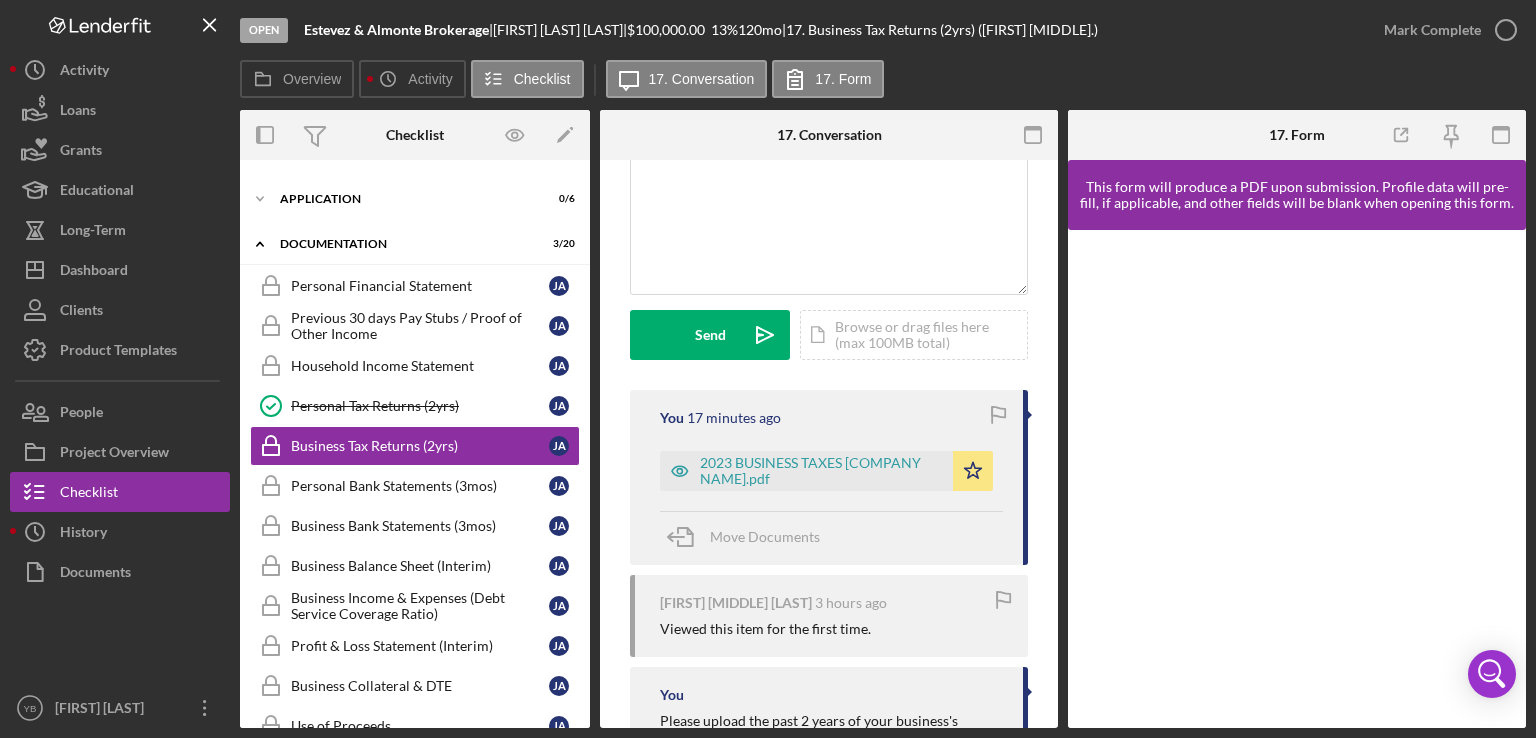 scroll, scrollTop: 460, scrollLeft: 0, axis: vertical 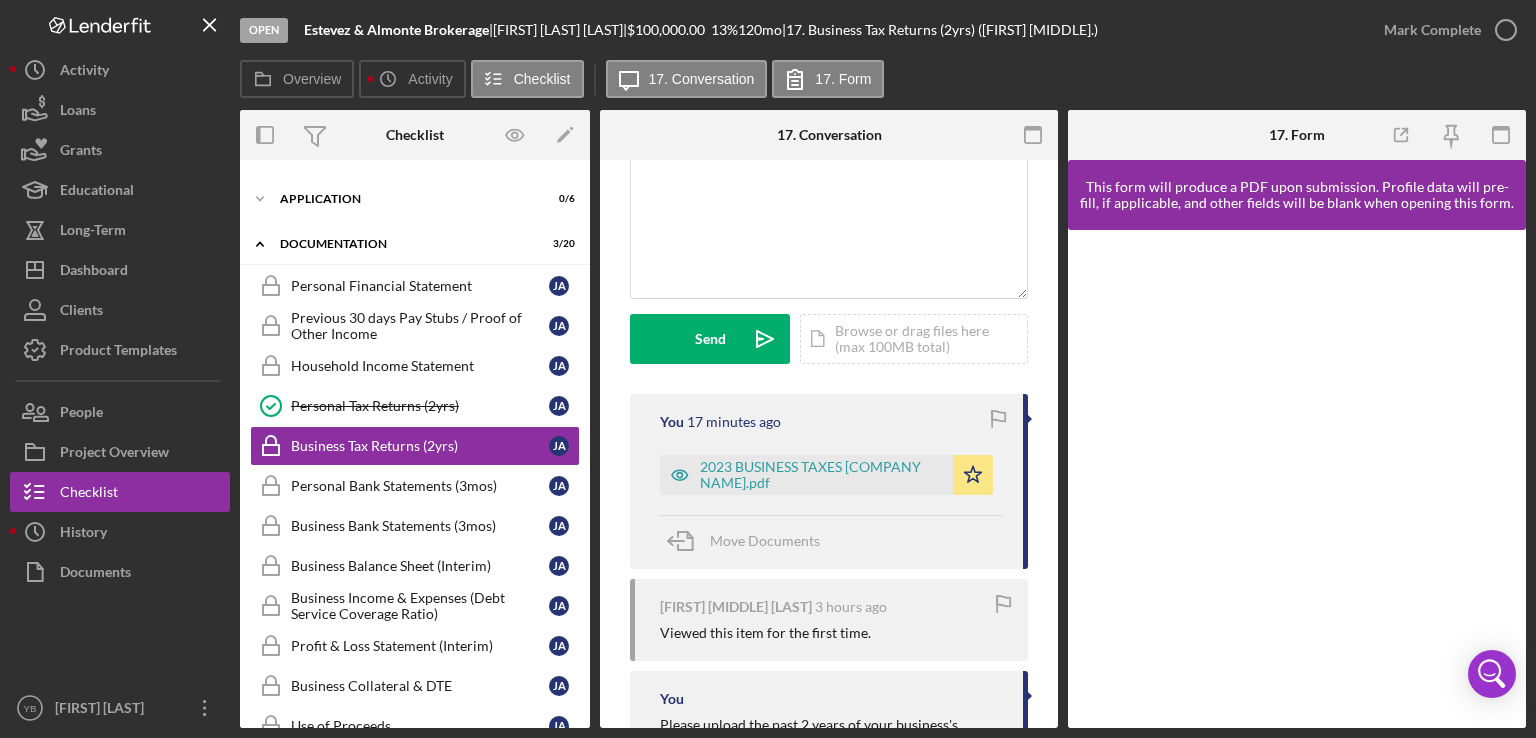 drag, startPoint x: 1060, startPoint y: 483, endPoint x: 1025, endPoint y: 437, distance: 57.801384 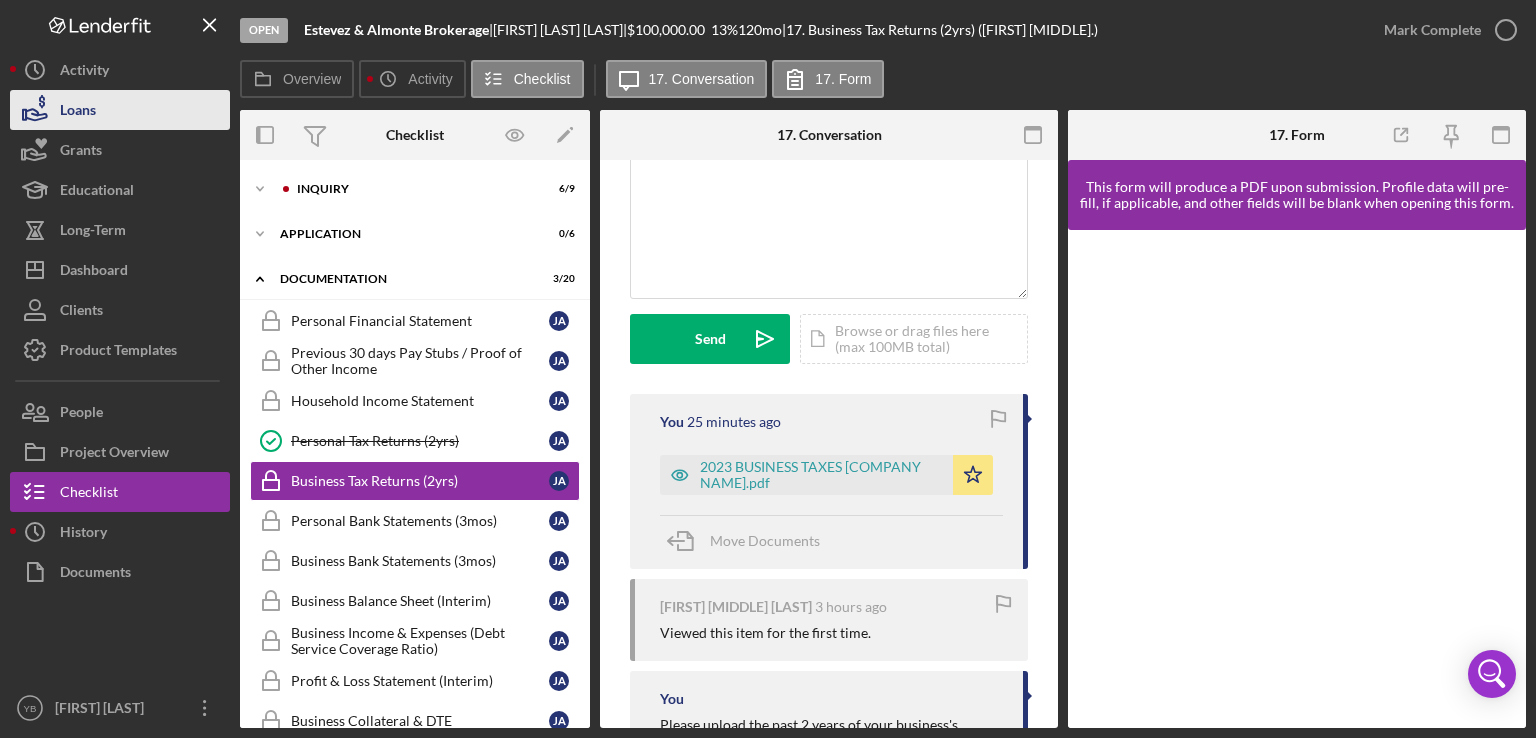 click on "Loans" at bounding box center [120, 110] 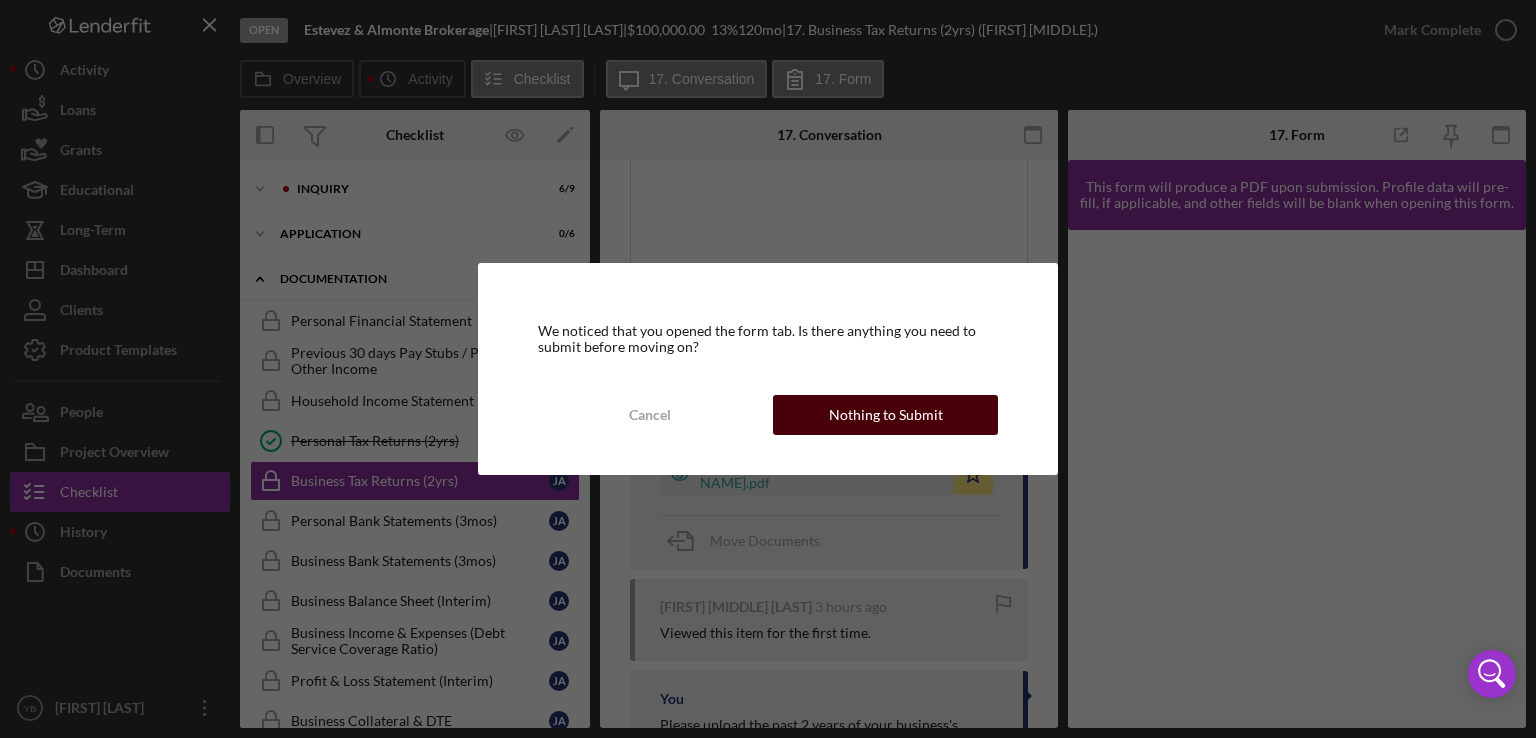 click on "Nothing to Submit" at bounding box center (886, 415) 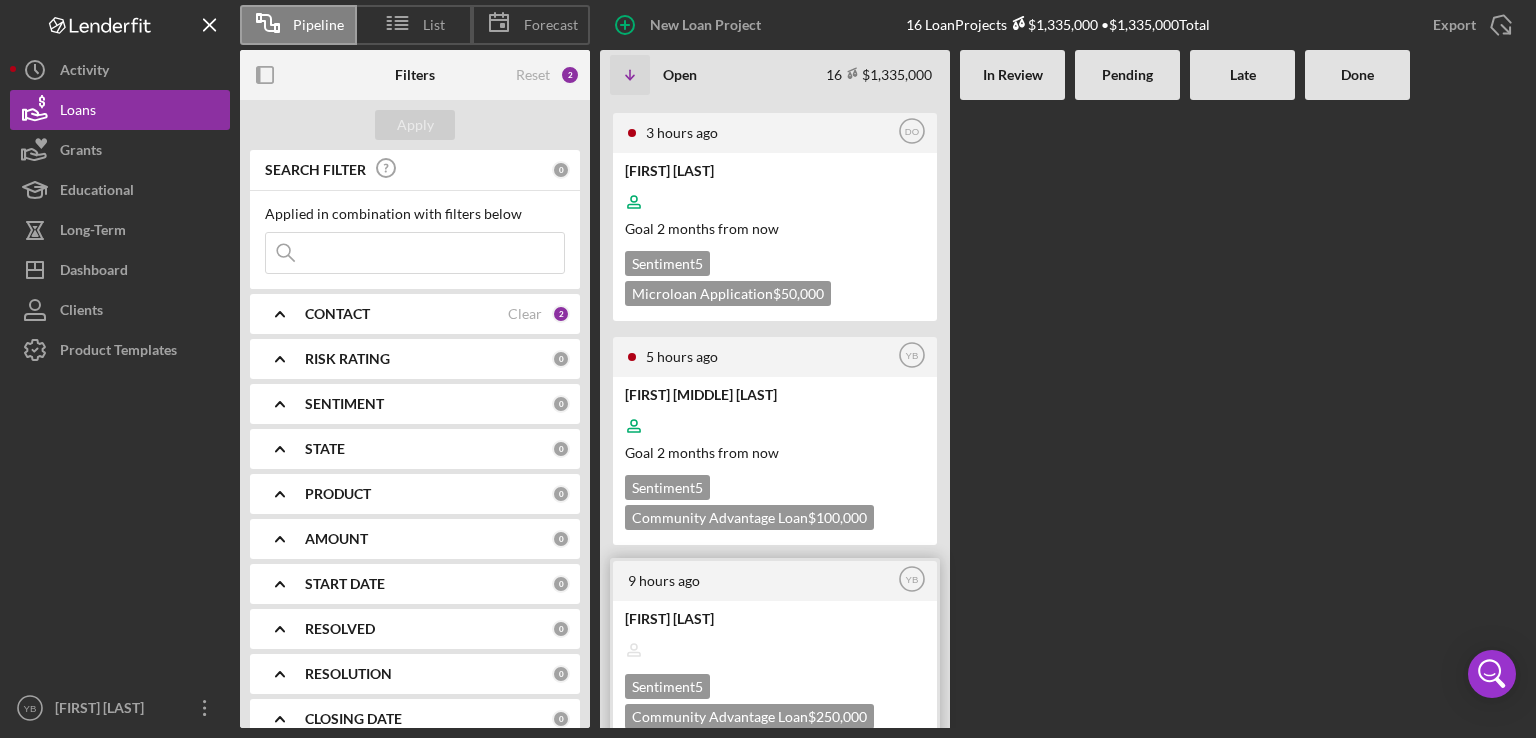 click at bounding box center [773, 650] 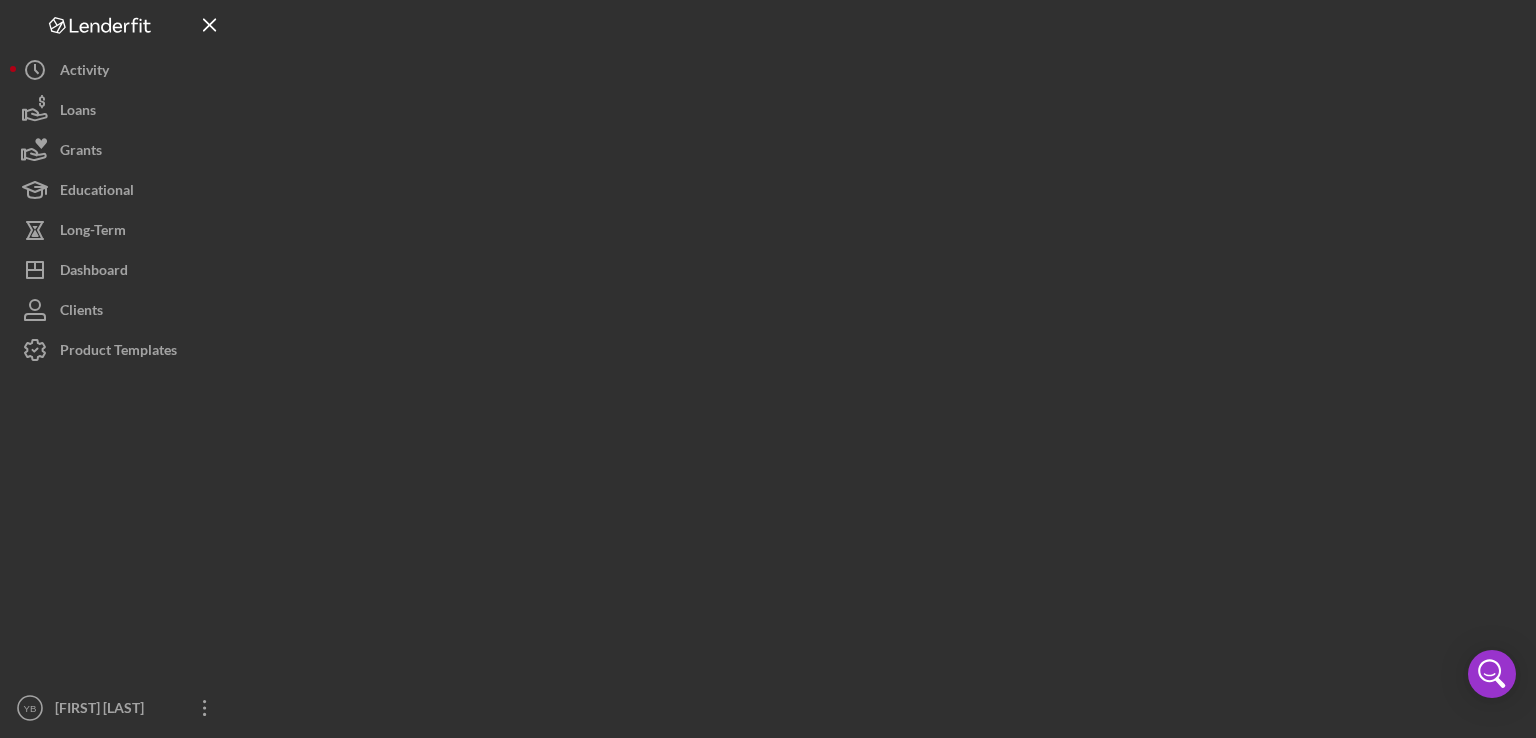 click at bounding box center [883, 364] 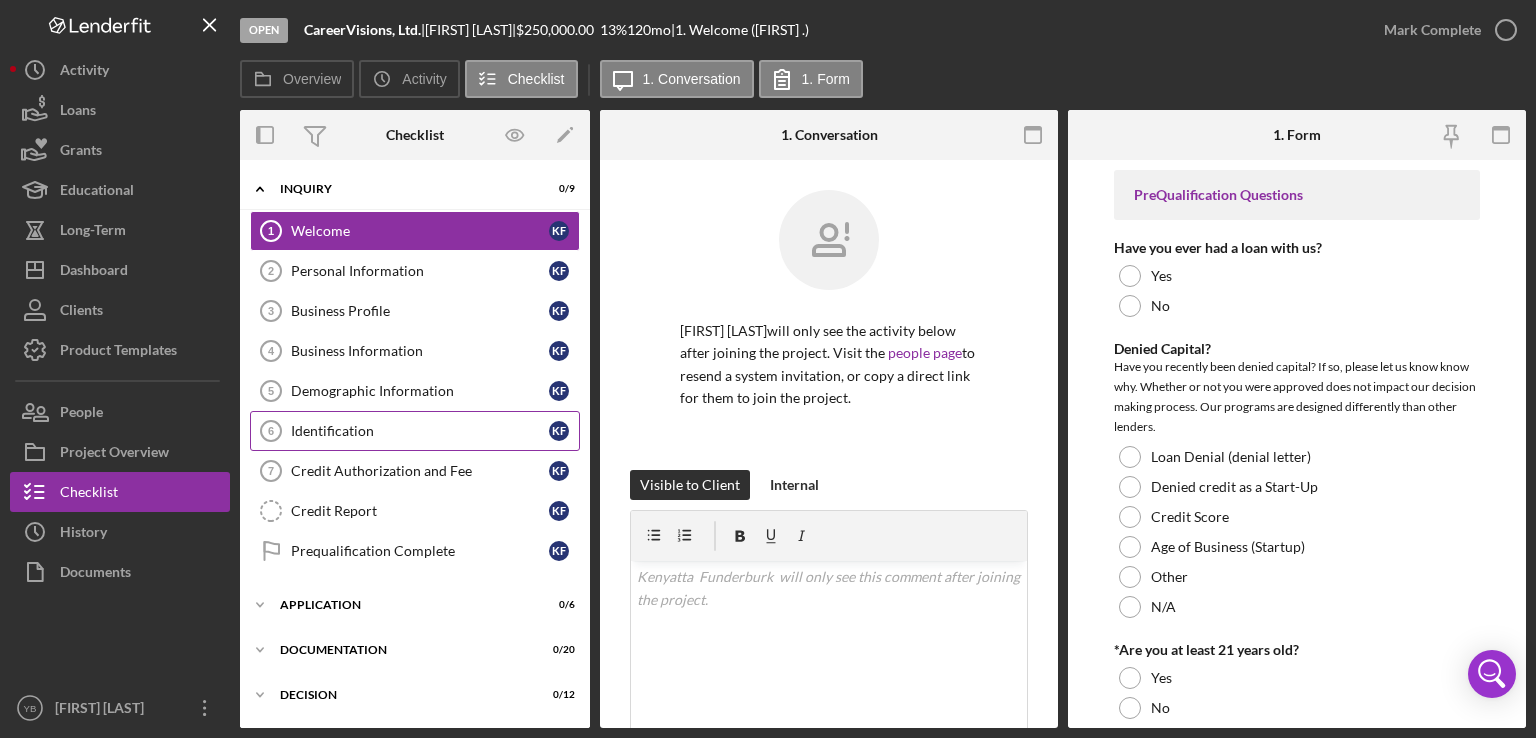 click on "Identification 6 Identification K F" at bounding box center (415, 431) 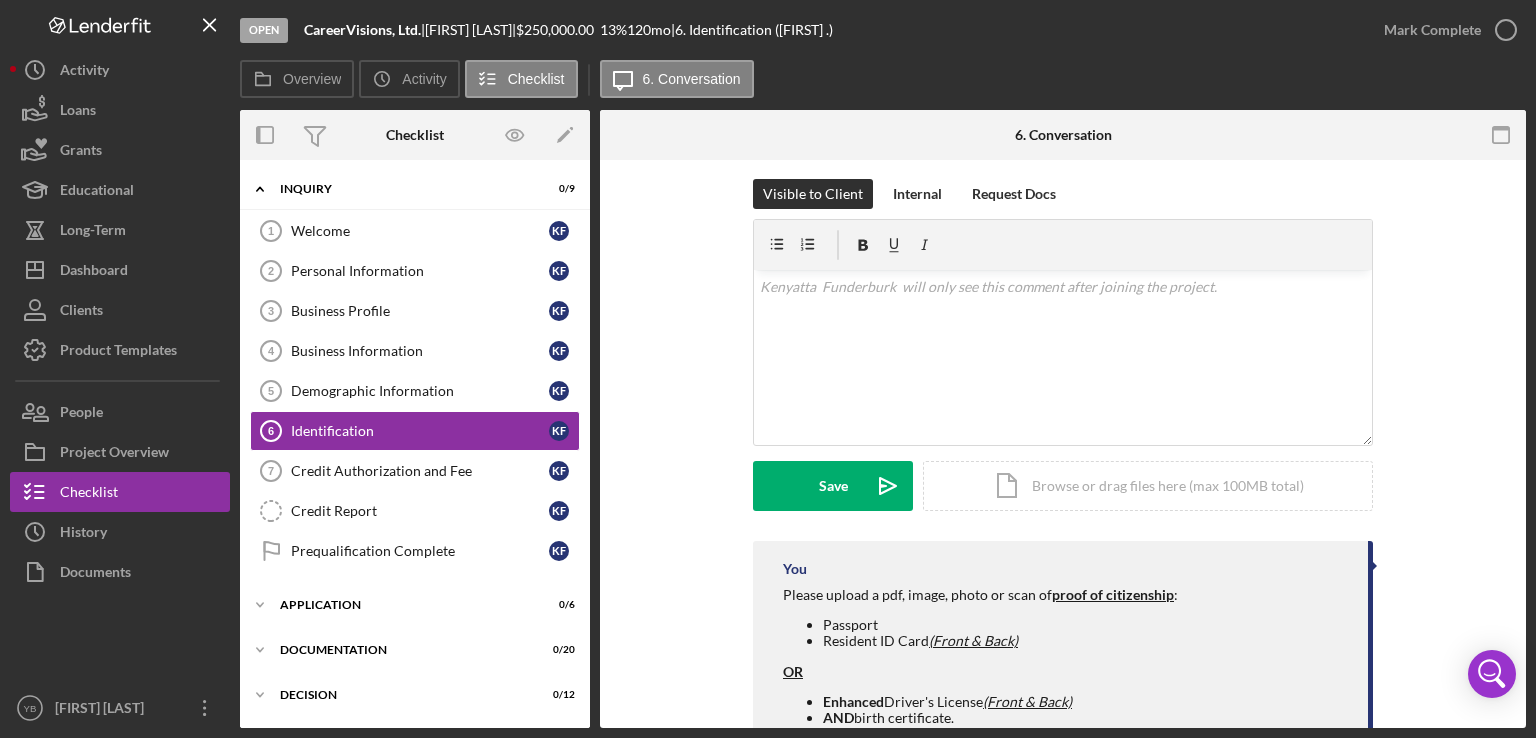 scroll, scrollTop: 273, scrollLeft: 0, axis: vertical 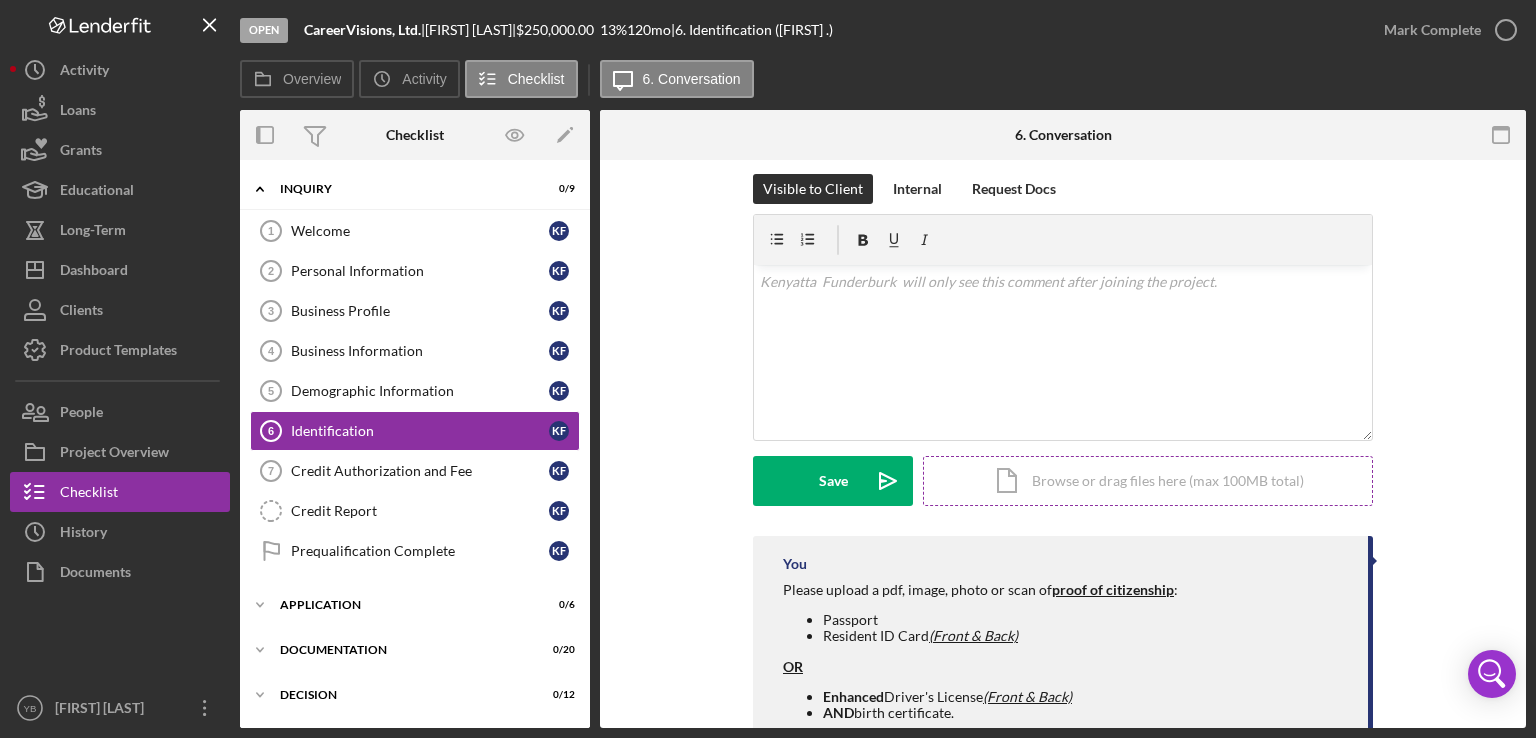 click on "Icon/Document Browse or drag files here (max 100MB total) Tap to choose files or take a photo" at bounding box center (1148, 481) 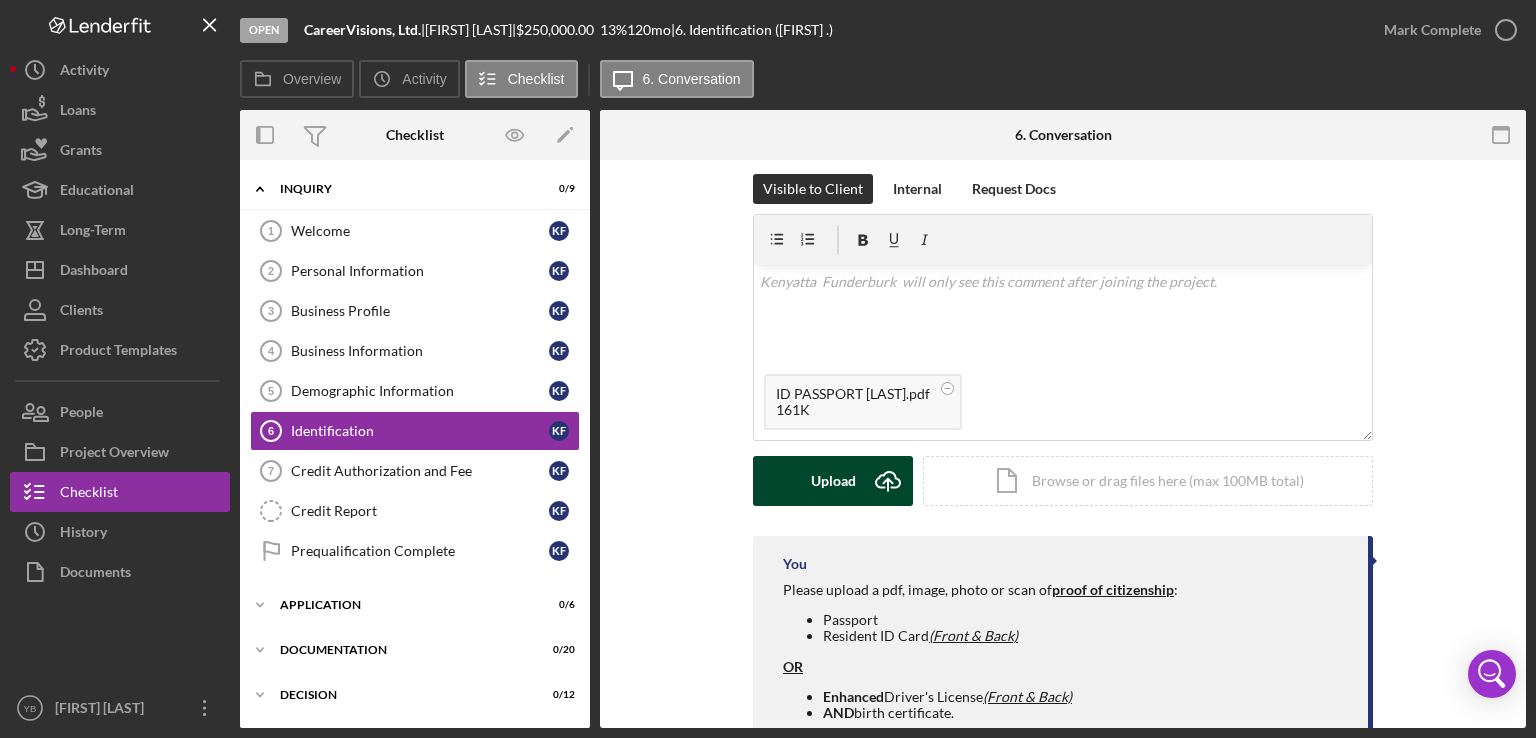 click on "Upload" at bounding box center (833, 481) 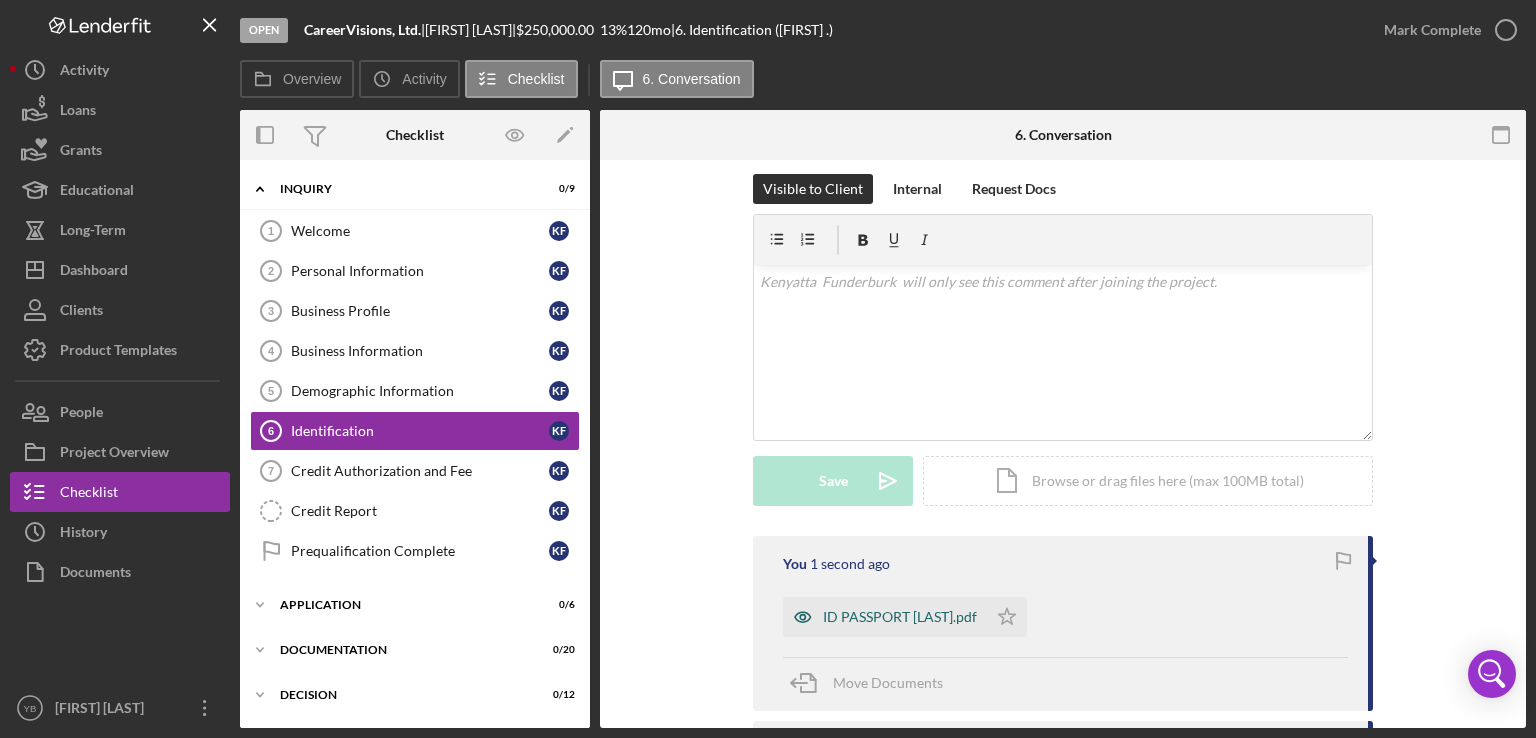 click on "ID PASSPORT Kenyatta Funderburk.pdf" at bounding box center [900, 617] 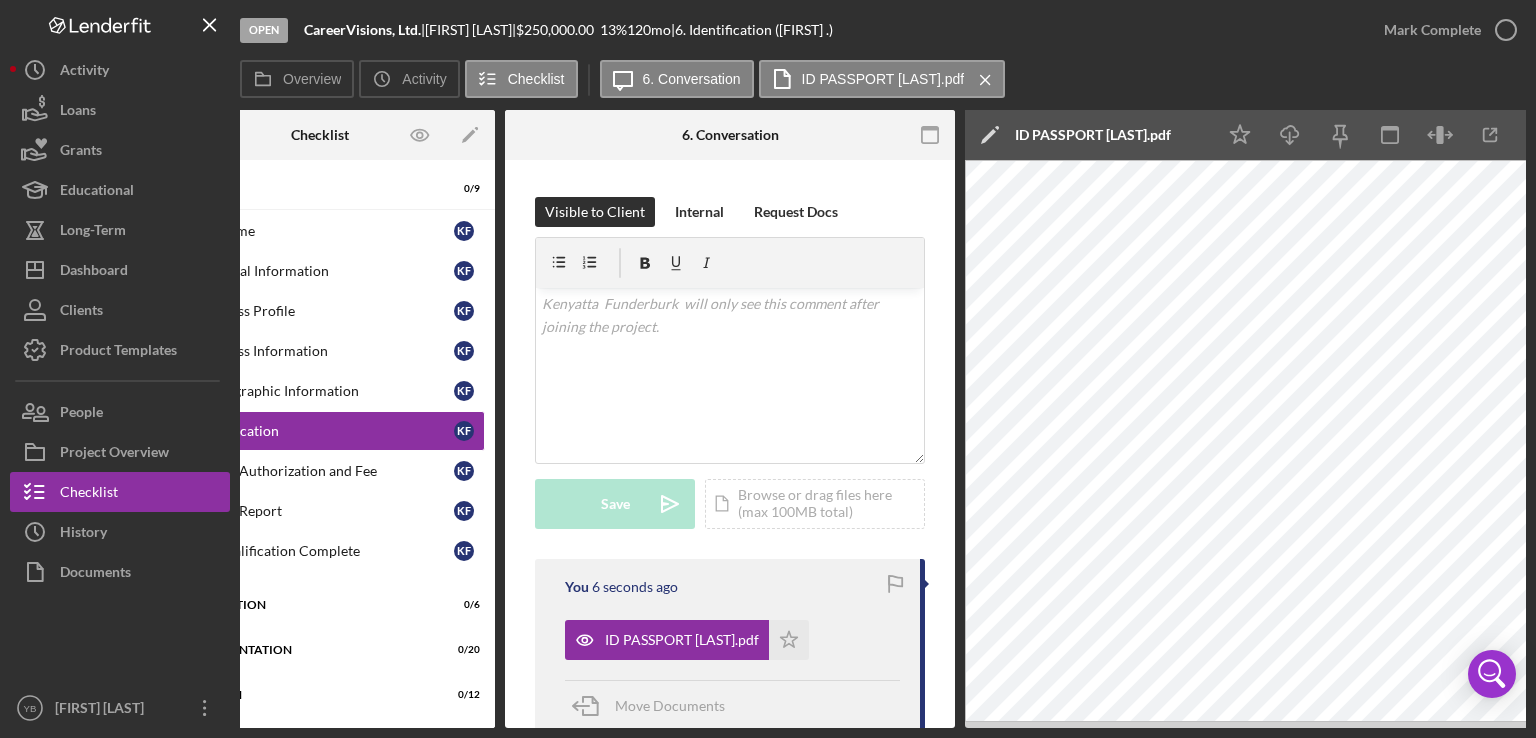 scroll, scrollTop: 0, scrollLeft: 133, axis: horizontal 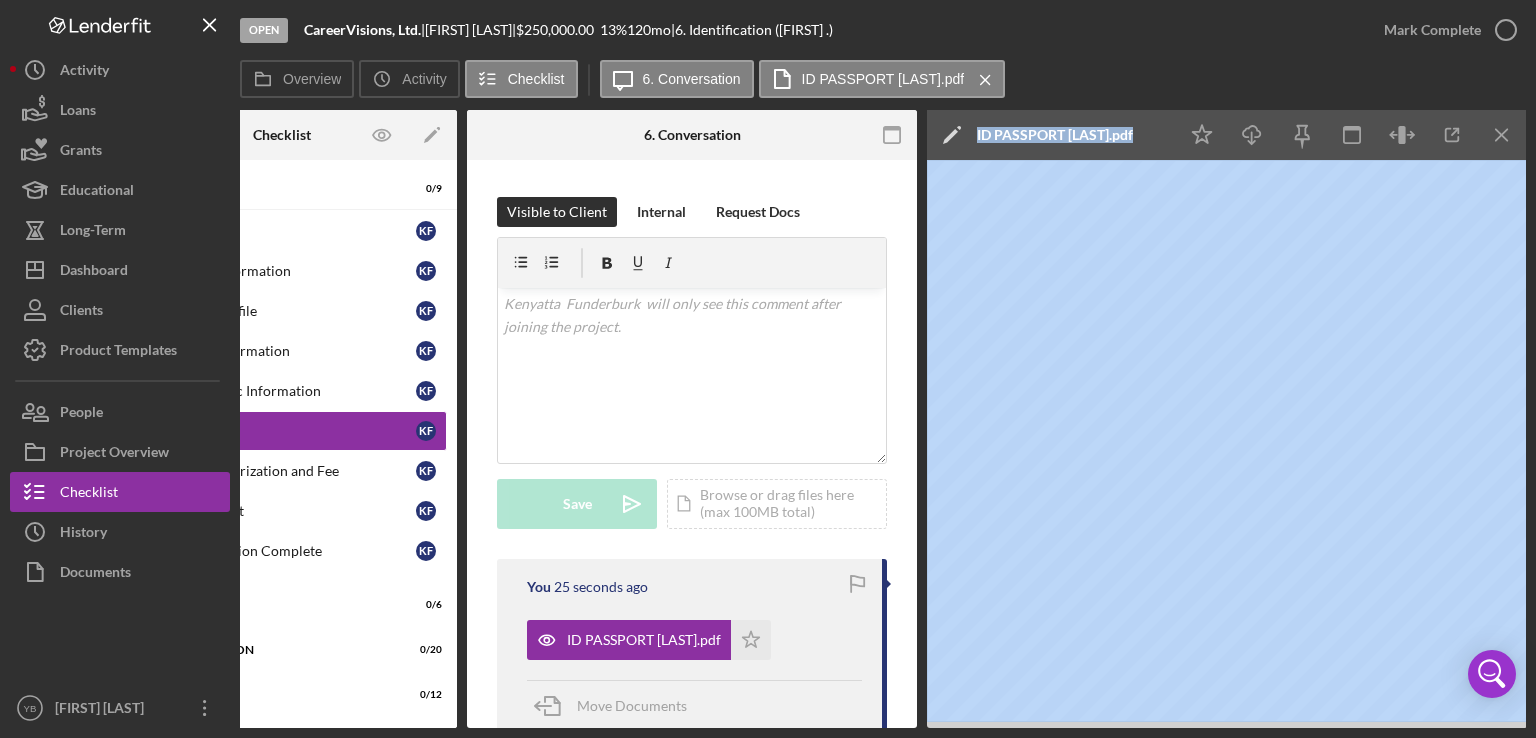 drag, startPoint x: 1024, startPoint y: 729, endPoint x: 647, endPoint y: 776, distance: 379.91843 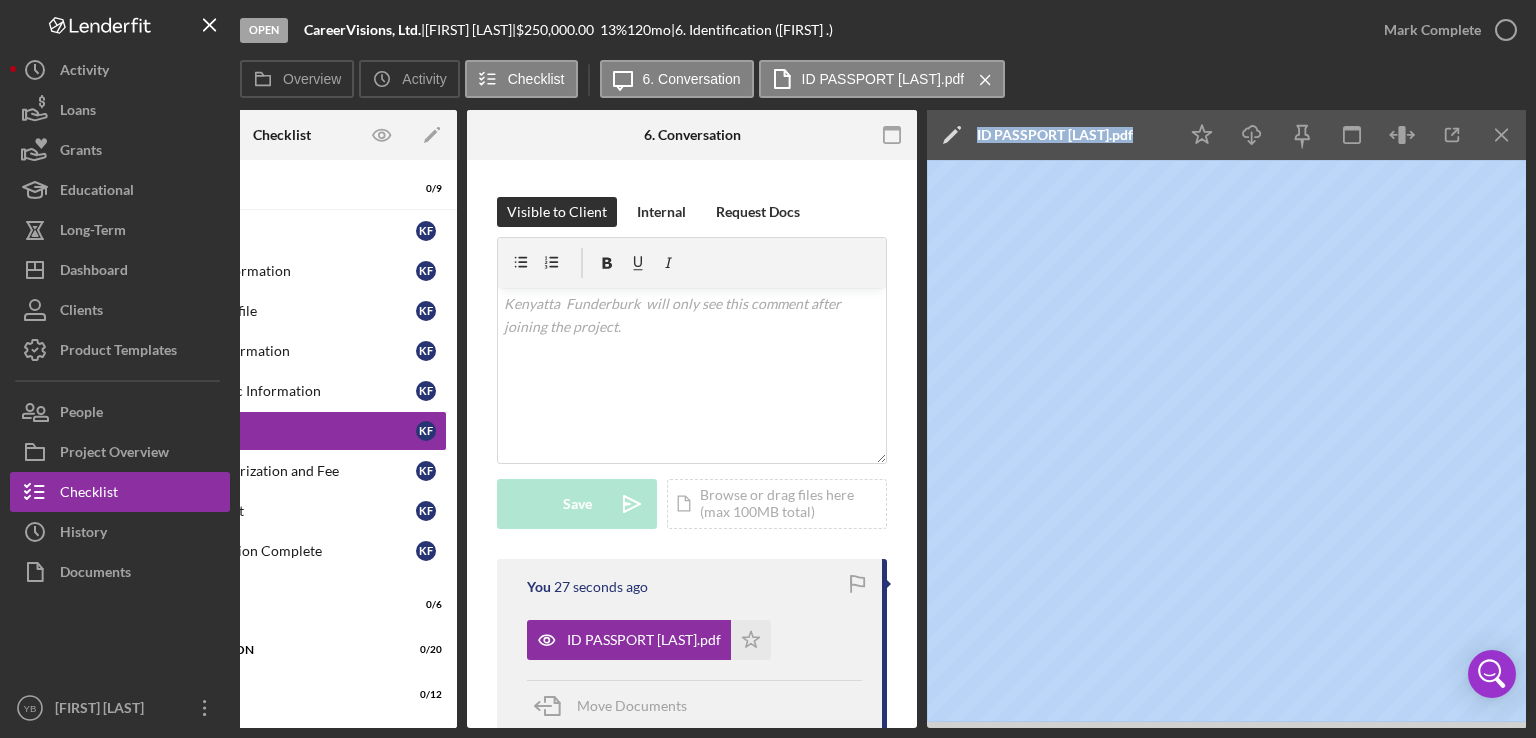 scroll, scrollTop: 0, scrollLeft: 0, axis: both 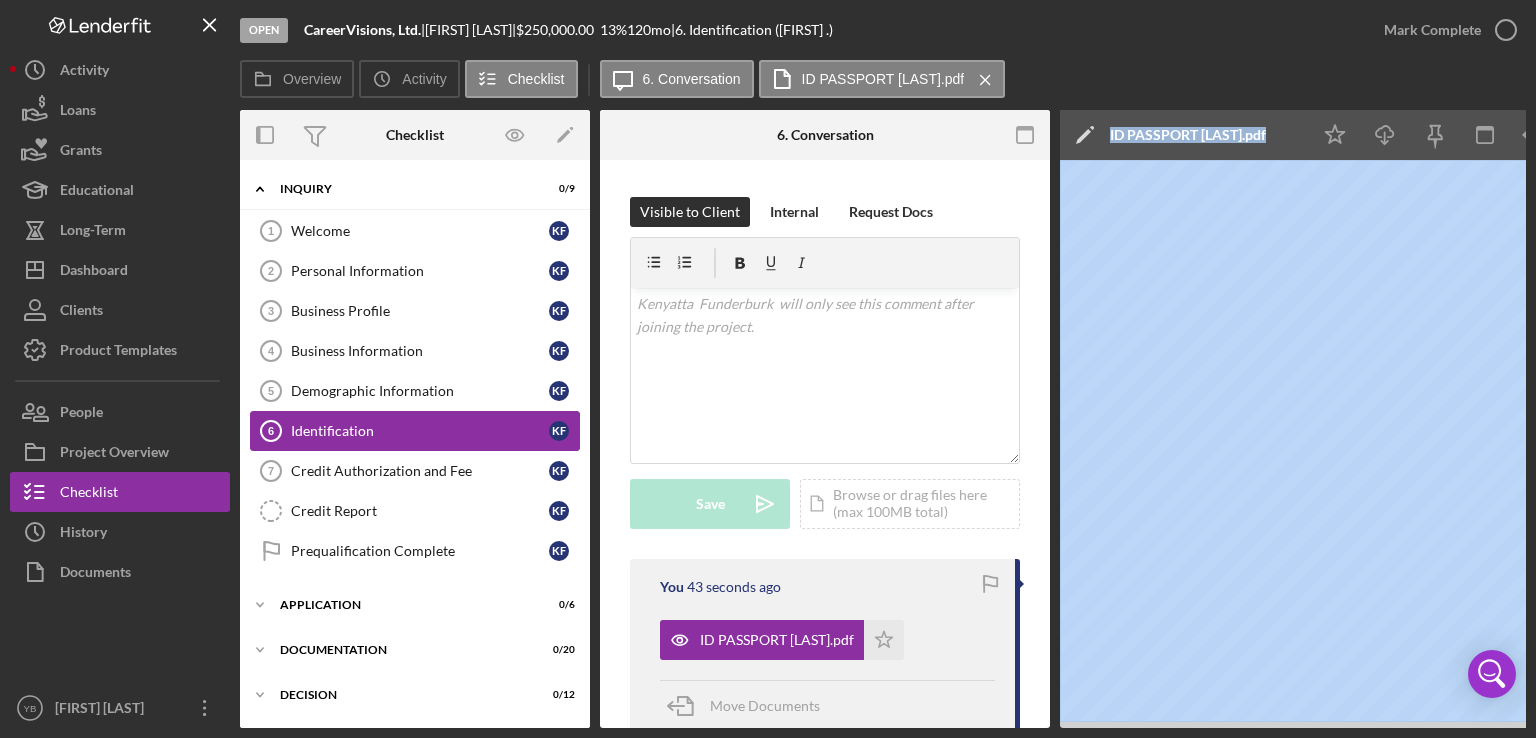 click on "Identification" at bounding box center [420, 431] 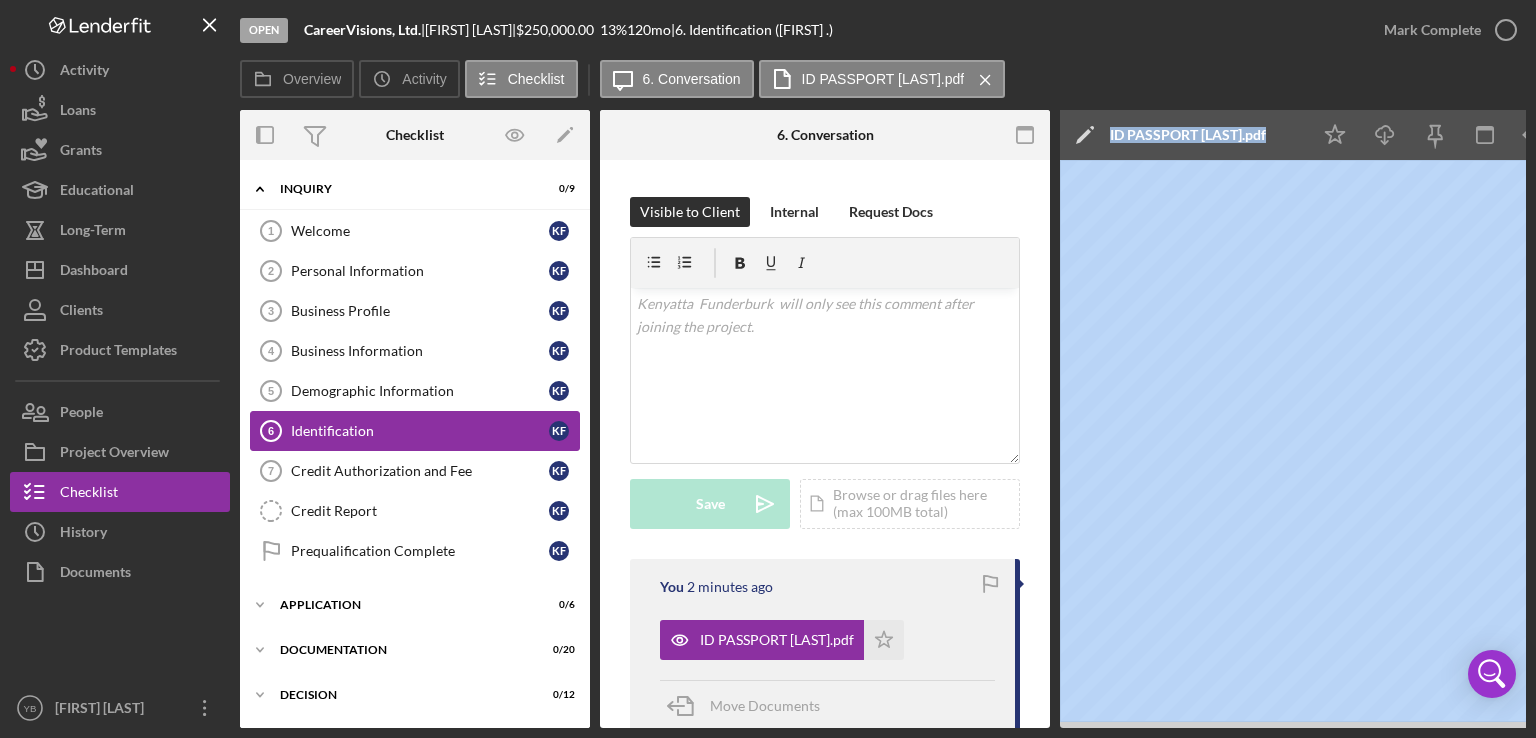 click on "Identification 6 Identification K F" at bounding box center (415, 431) 